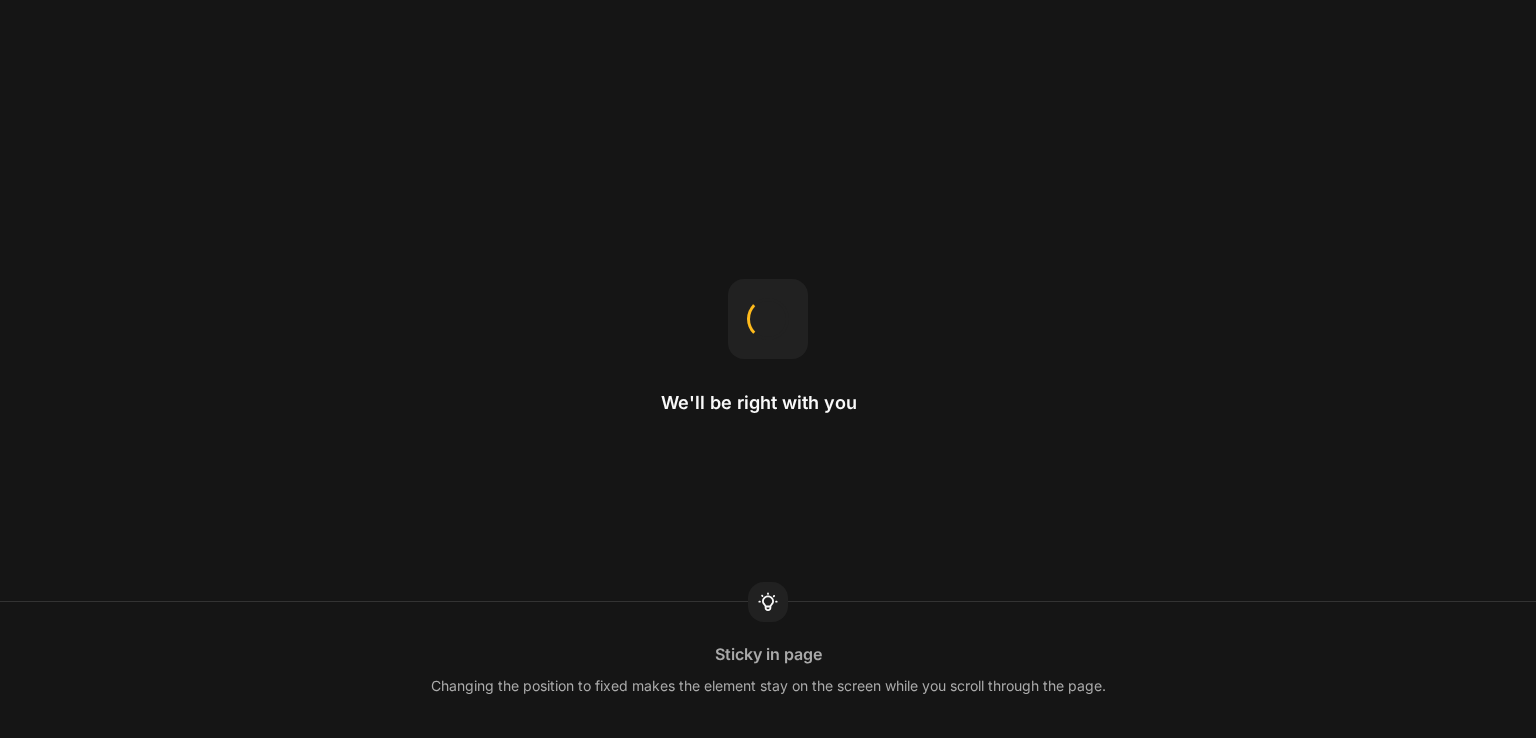 scroll, scrollTop: 0, scrollLeft: 0, axis: both 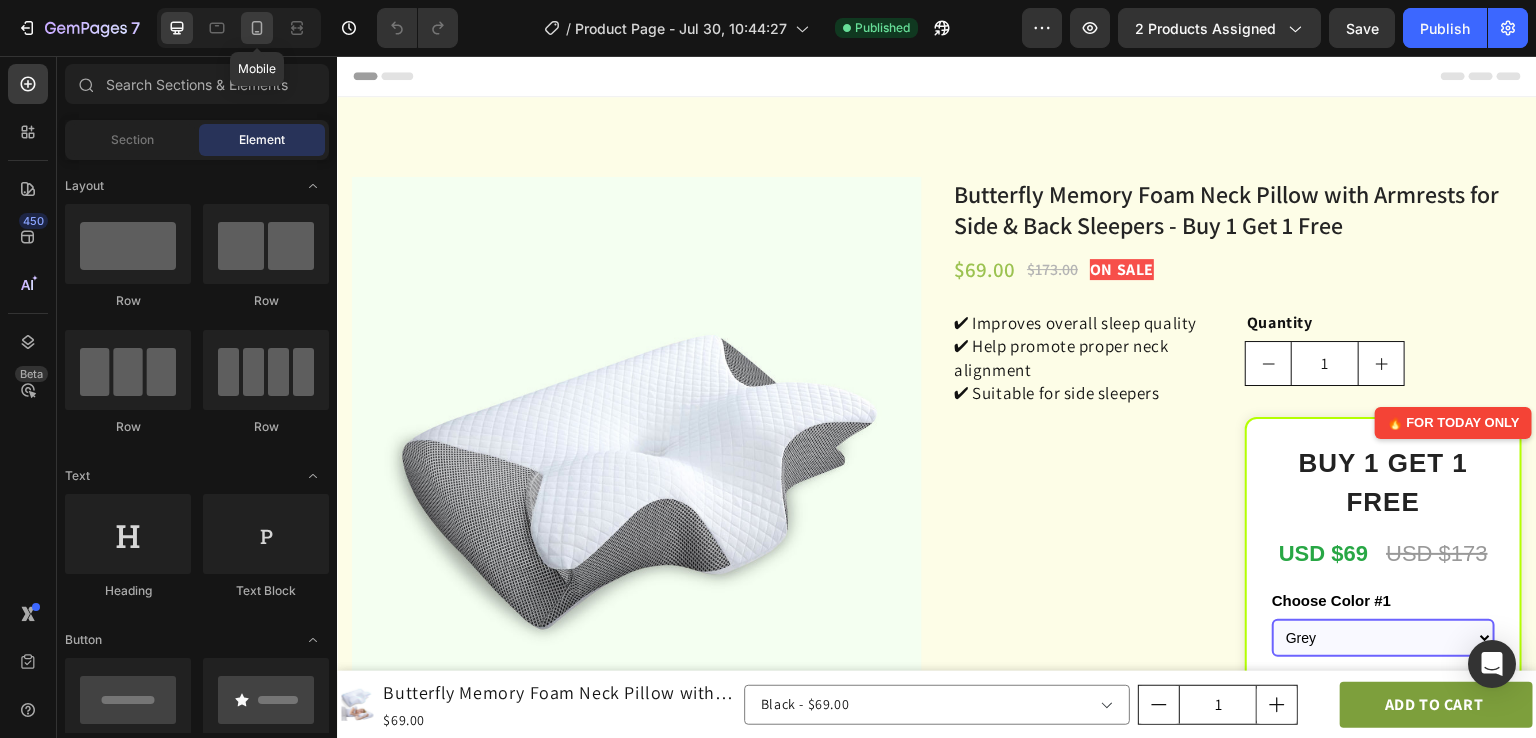 click 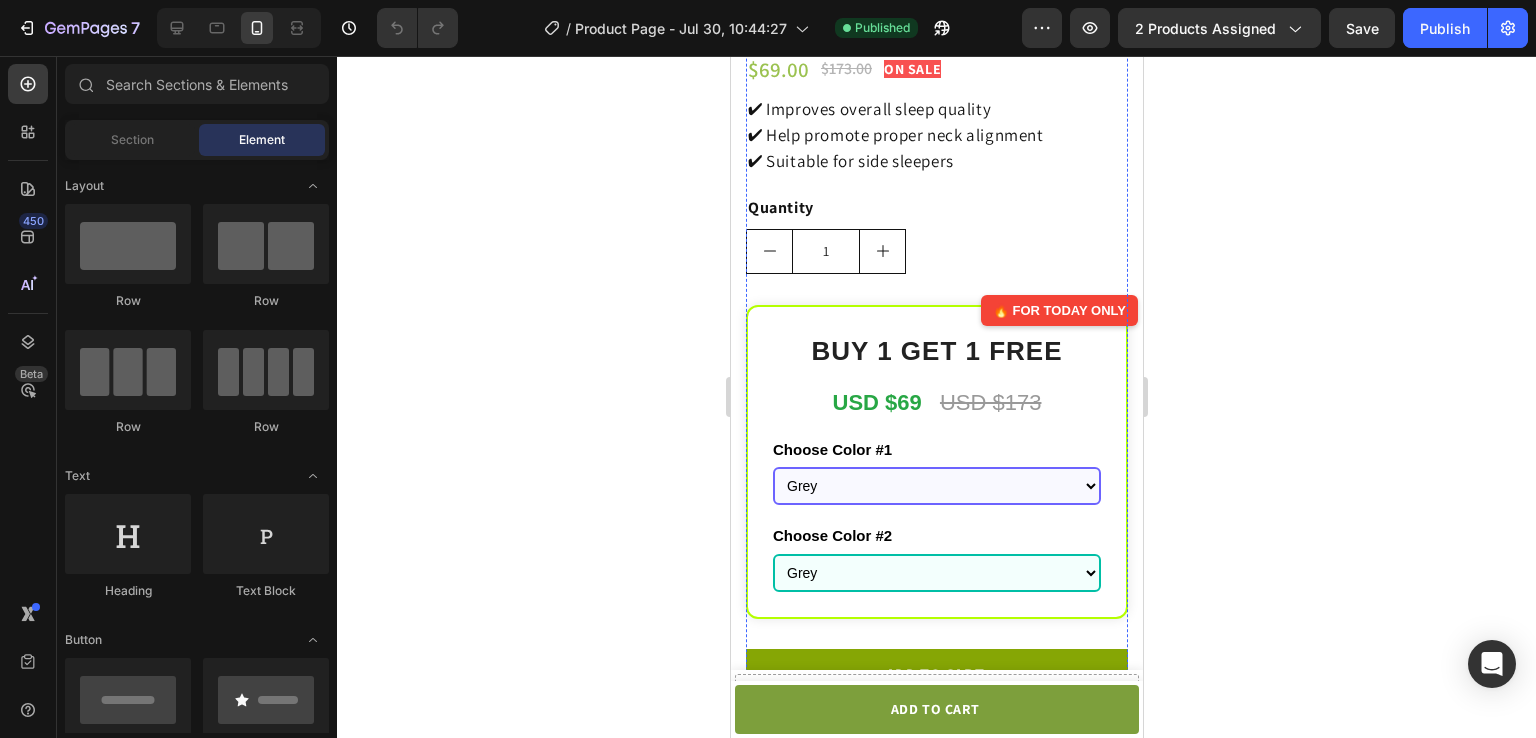 scroll, scrollTop: 664, scrollLeft: 0, axis: vertical 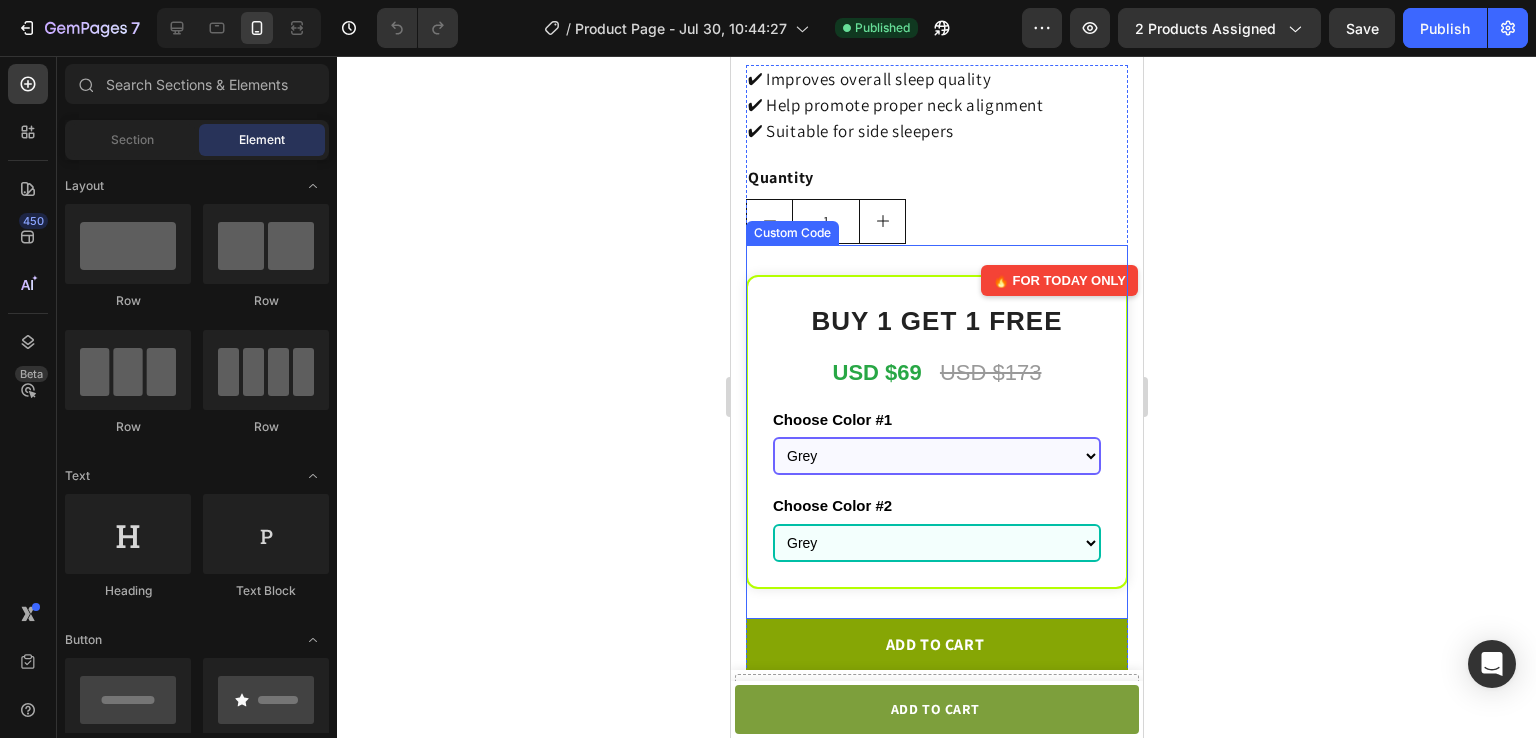 click on "USD $173" 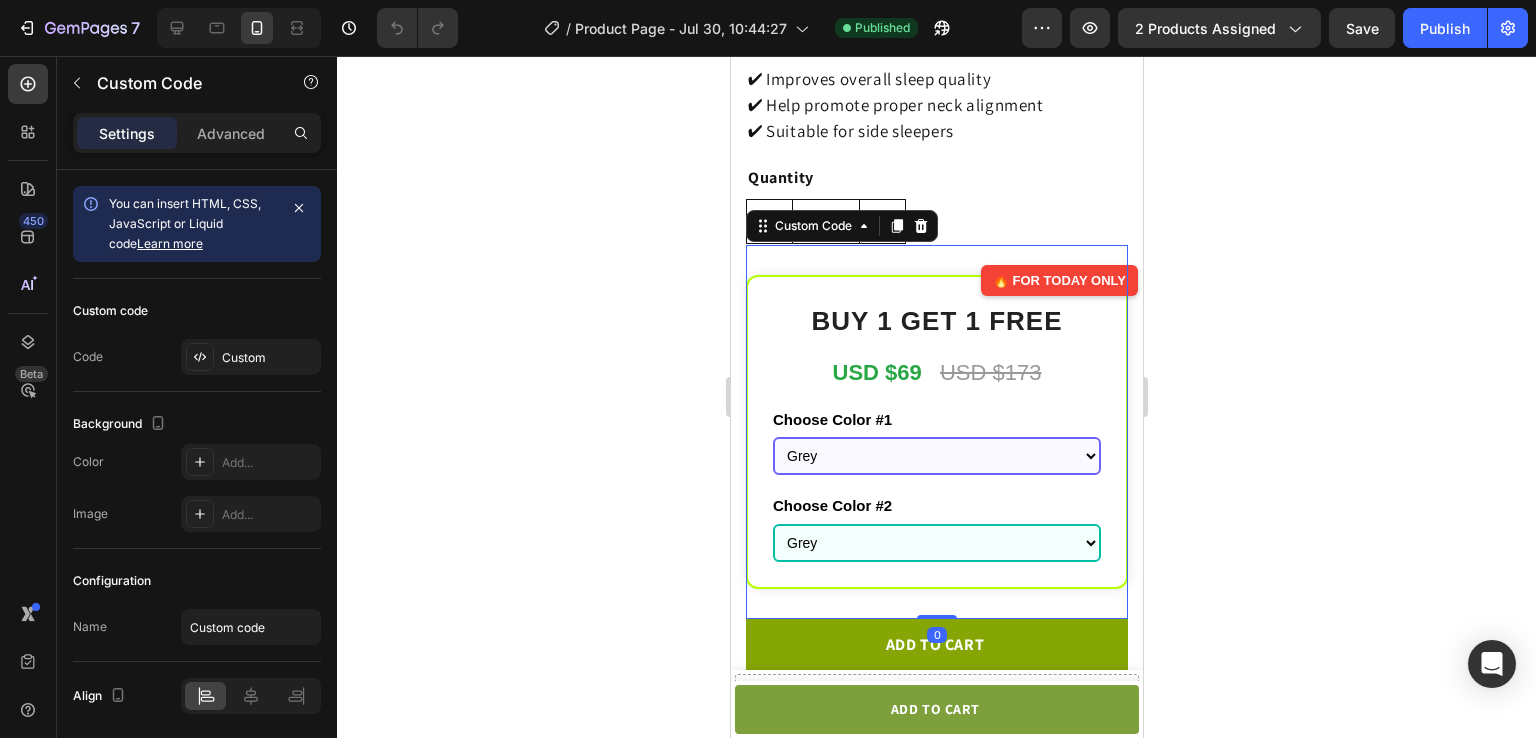 click on "USD $173" 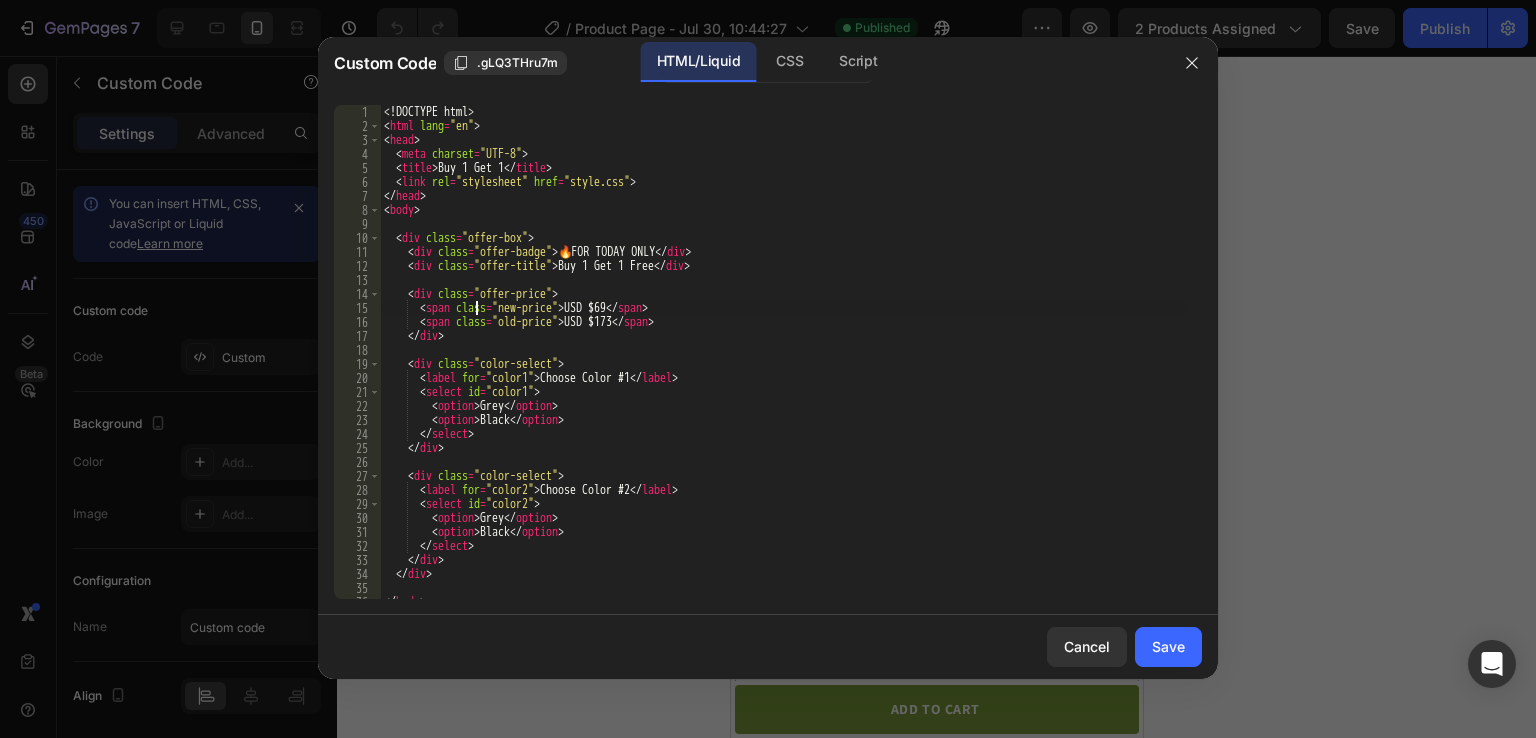 click on "Offer badge 🔥 FOR TODAY ONLY
Buy 1 Get 1 Free
USD $69
USD $173
Choose Color #1
Grey
Black
Choose Color #2
Grey
Black" at bounding box center [783, 366] 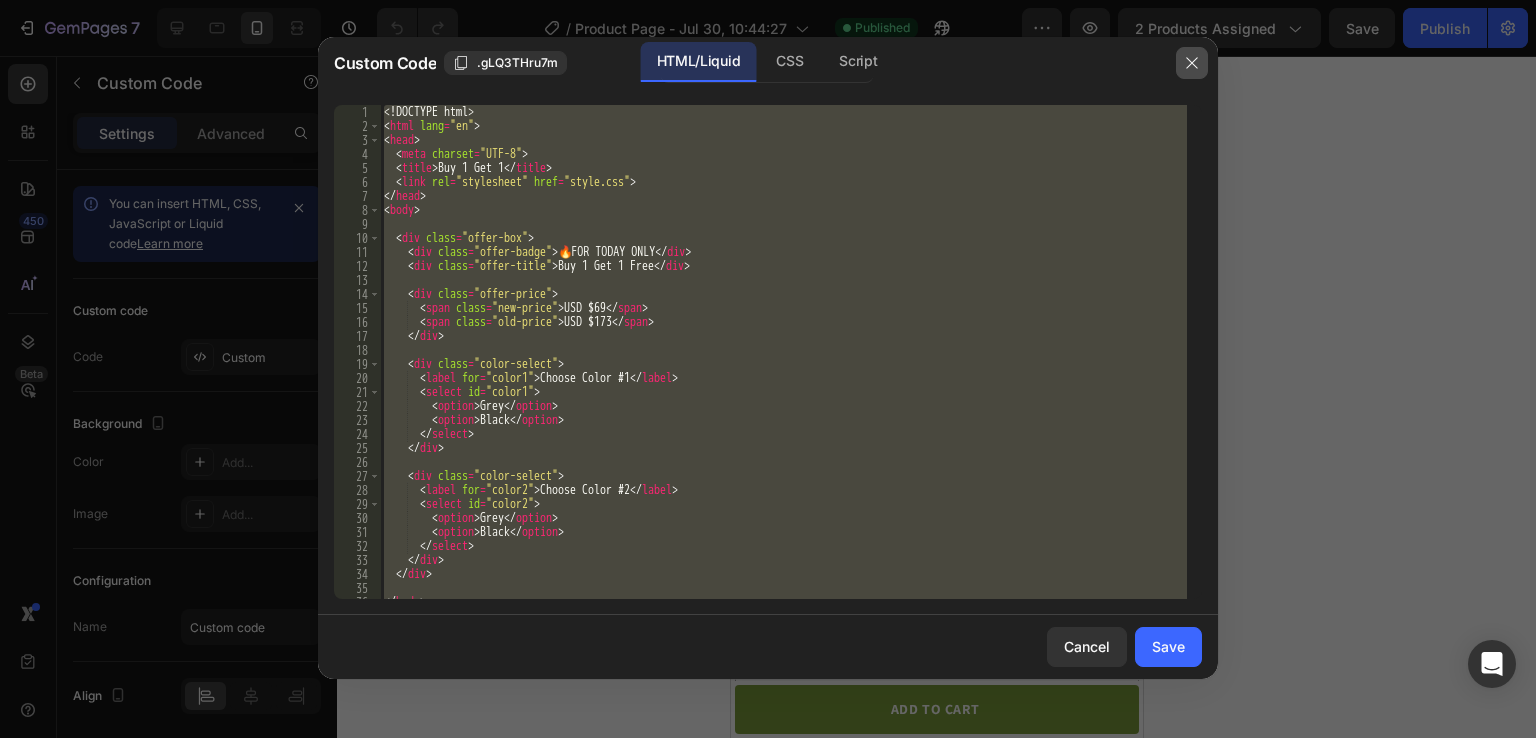 click 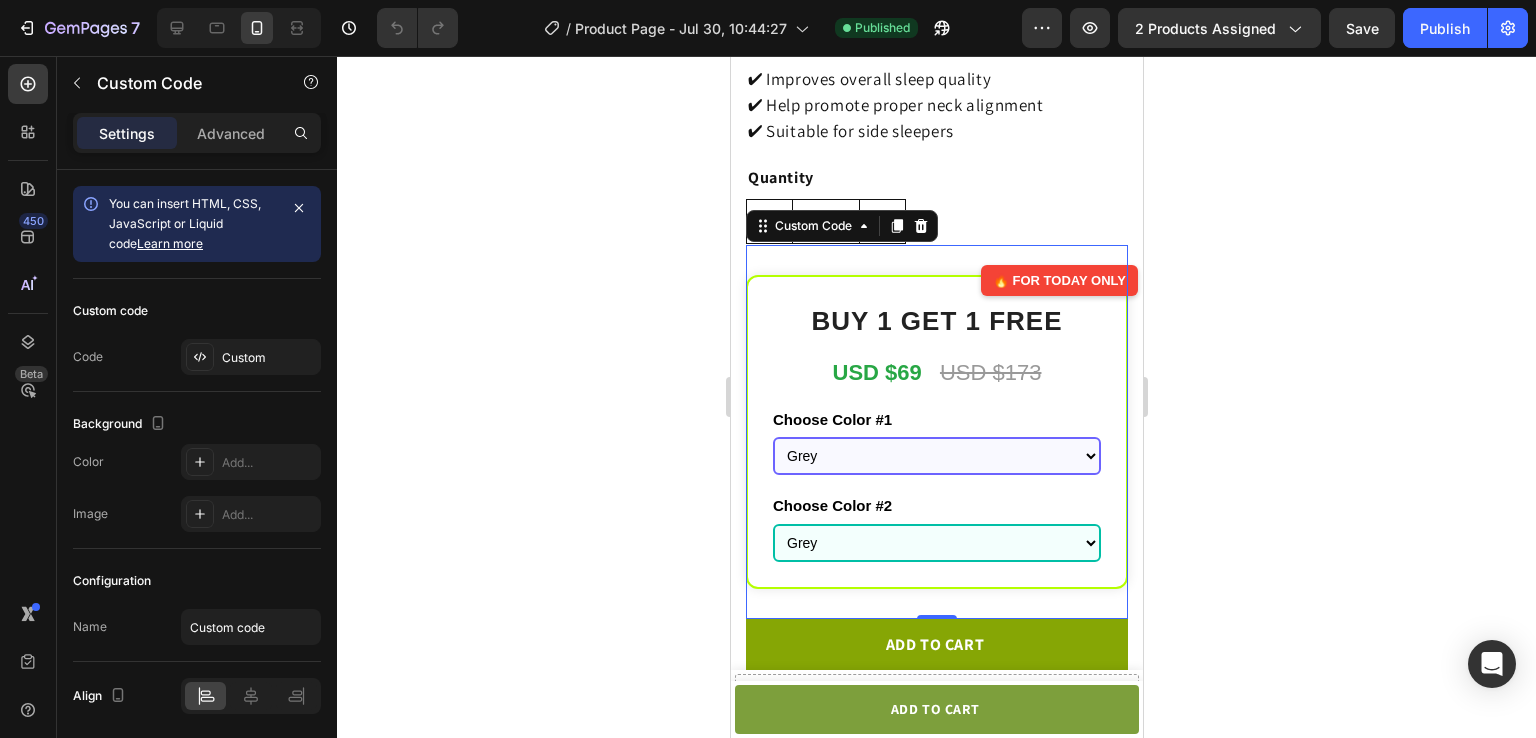 click on "Choose Color #1" 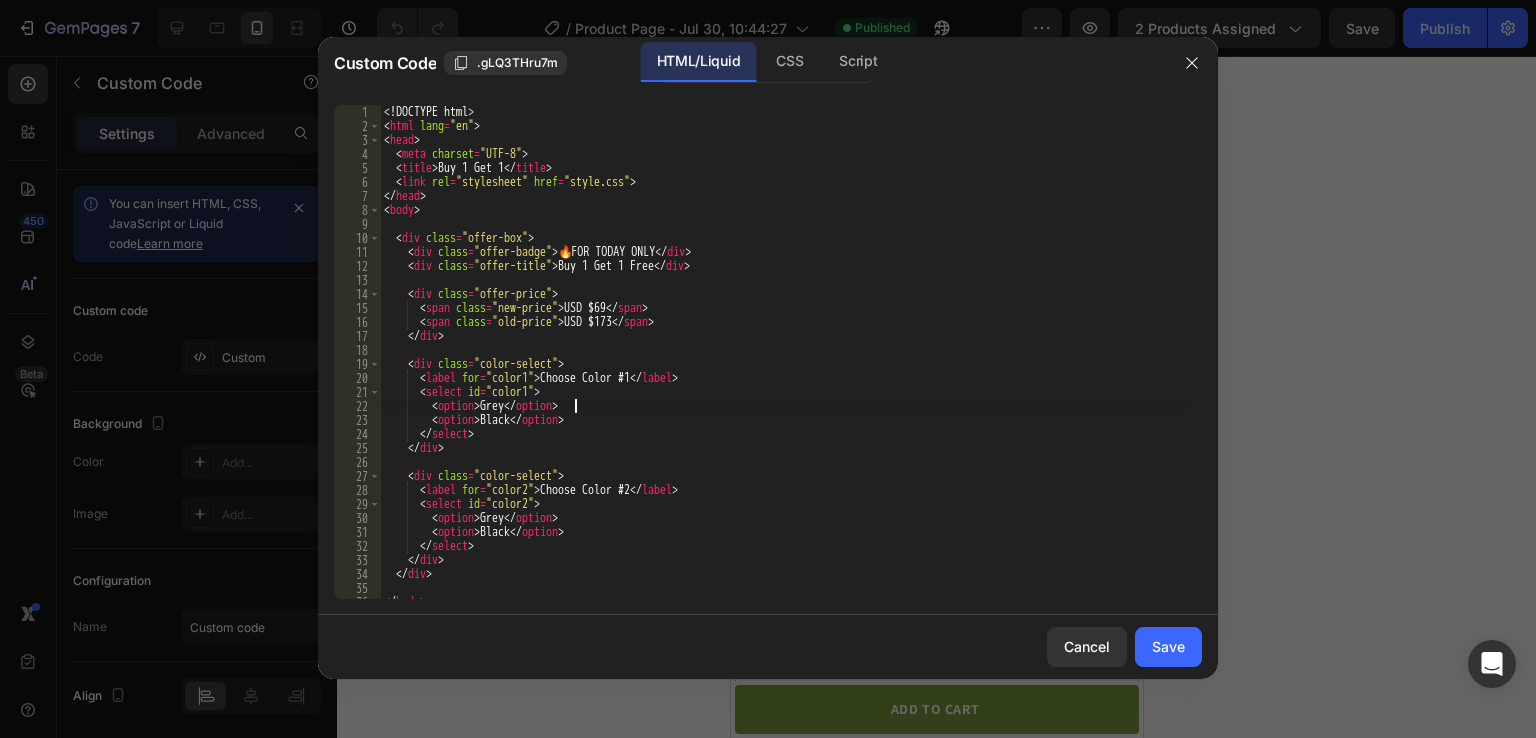 click on "Offer badge 🔥 FOR TODAY ONLY
Buy 1 Get 1 Free
USD $69
USD $173
Choose Color #1
Grey
Black
Choose Color #2
Grey
Black" at bounding box center (783, 366) 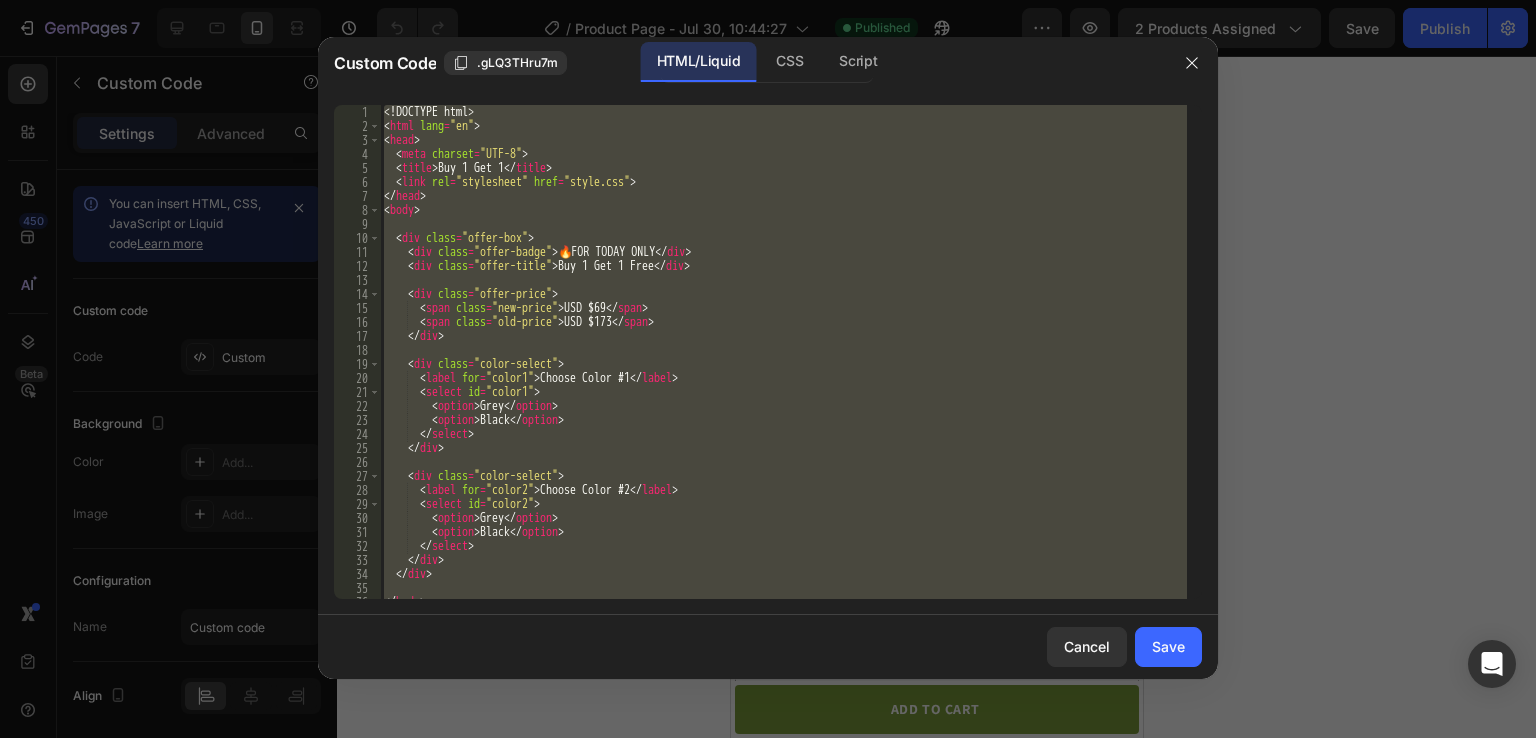 type 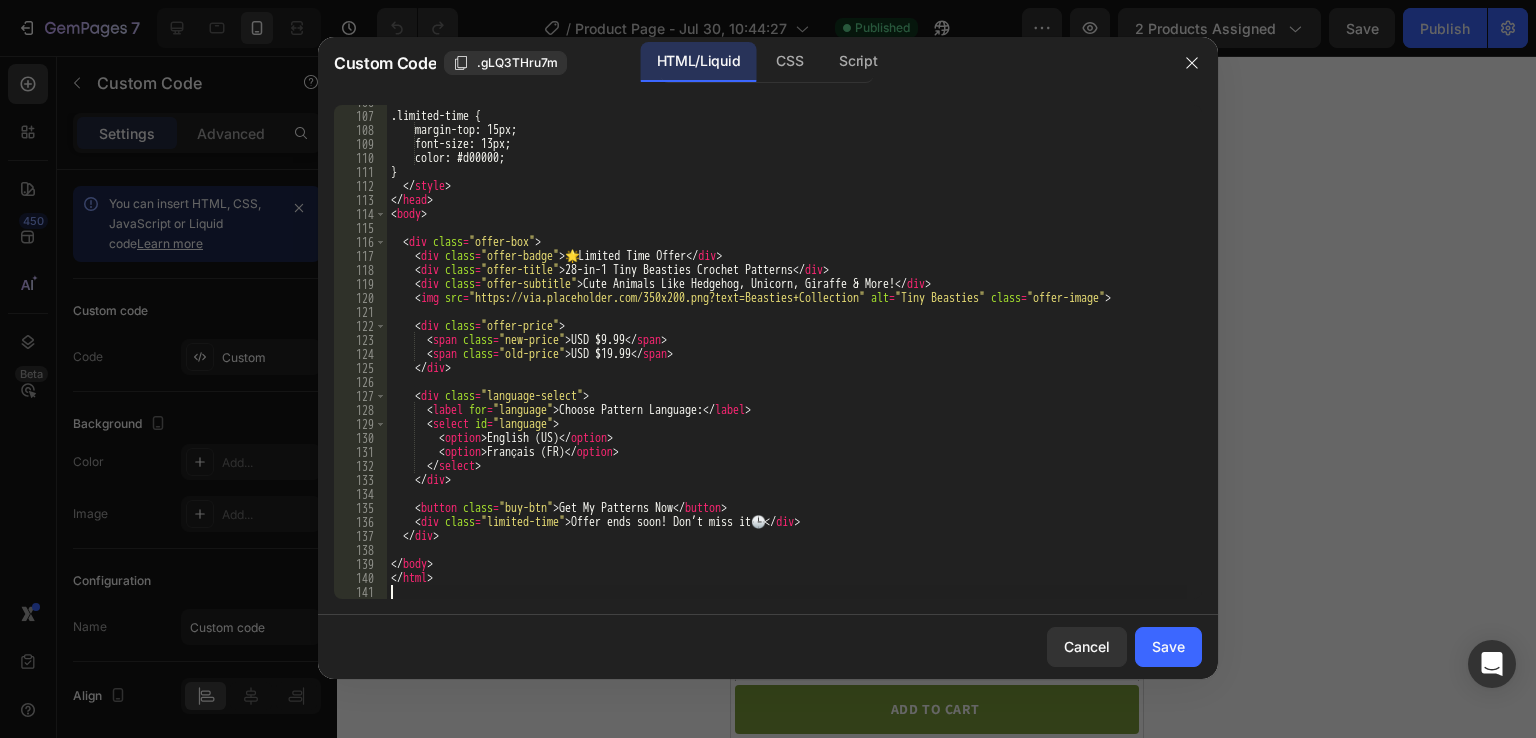 scroll, scrollTop: 1480, scrollLeft: 0, axis: vertical 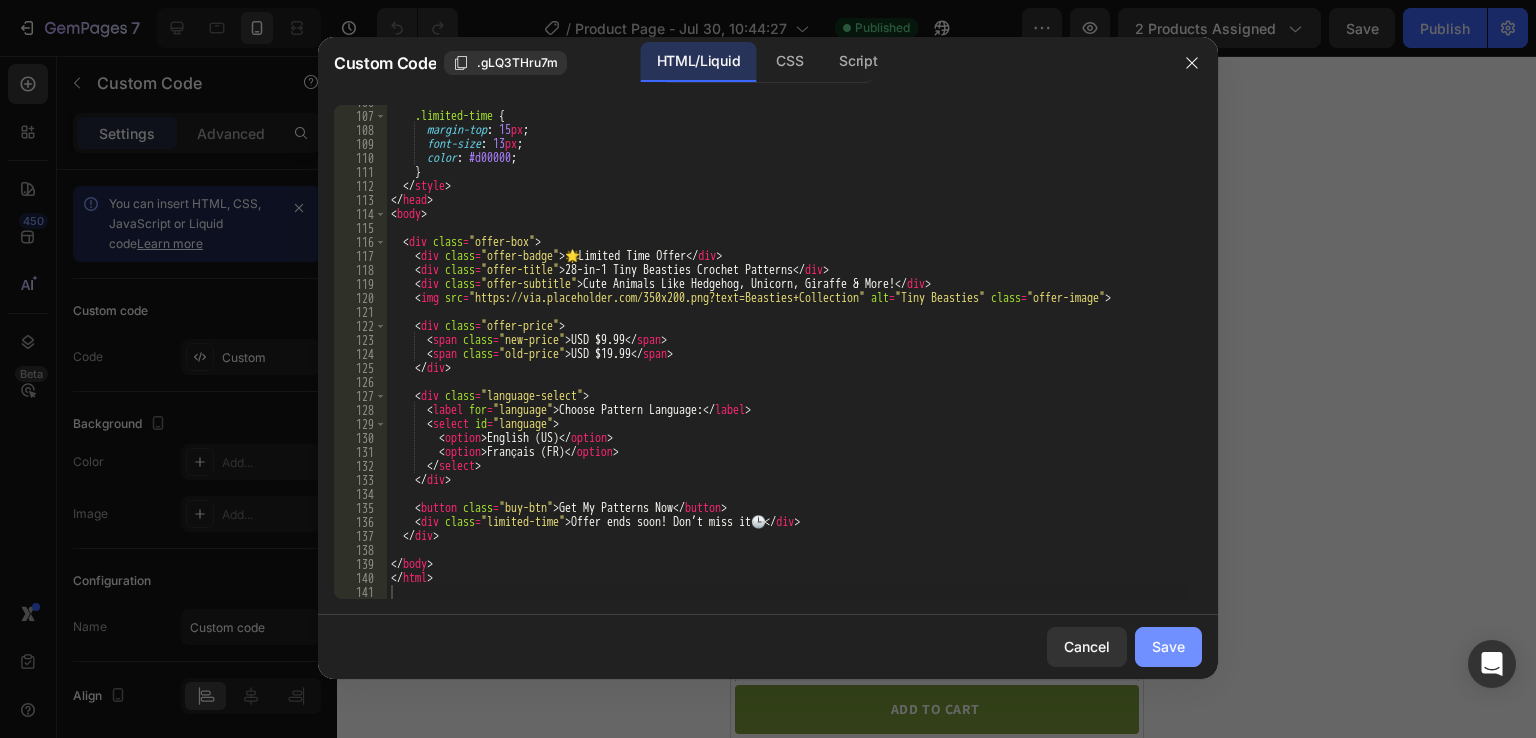 click on "Save" 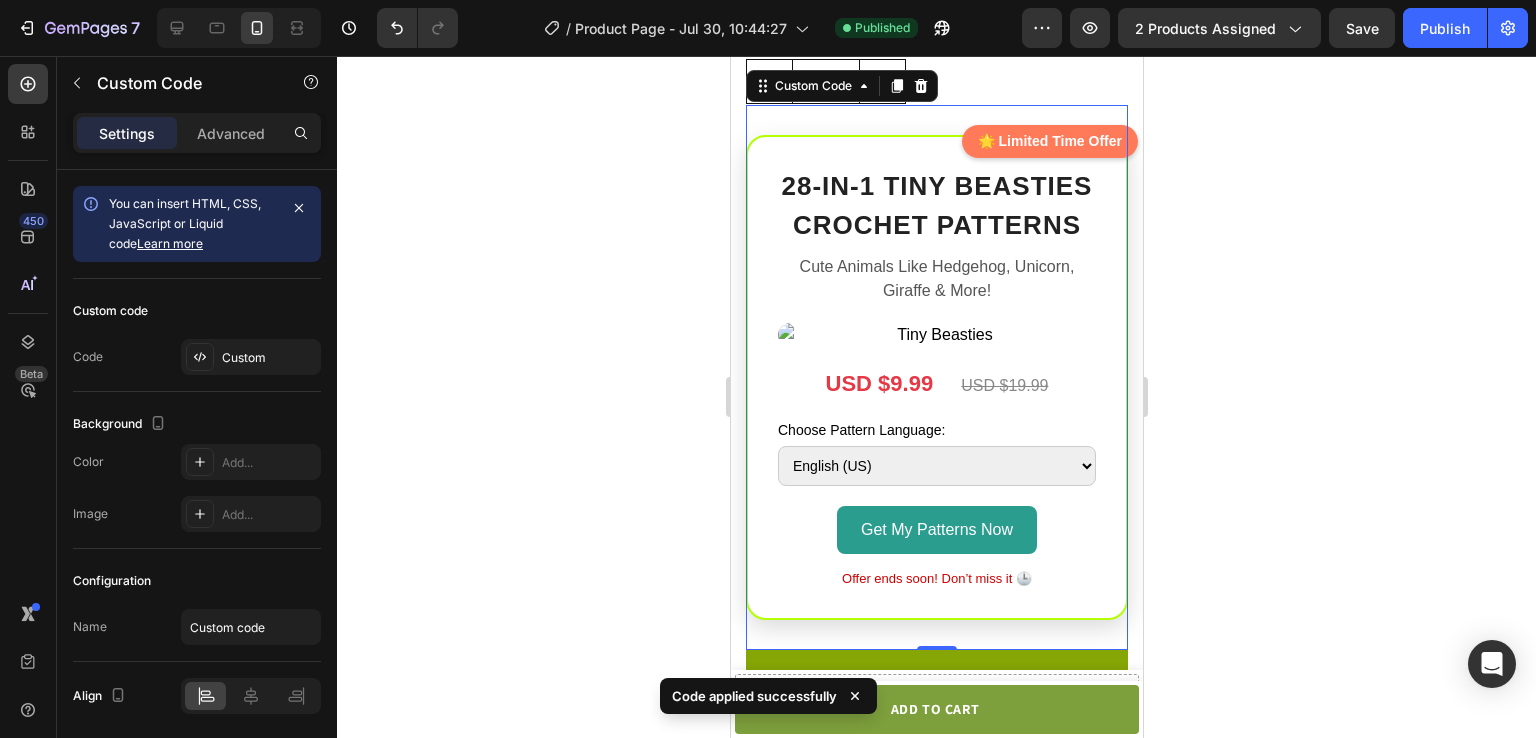 scroll, scrollTop: 807, scrollLeft: 0, axis: vertical 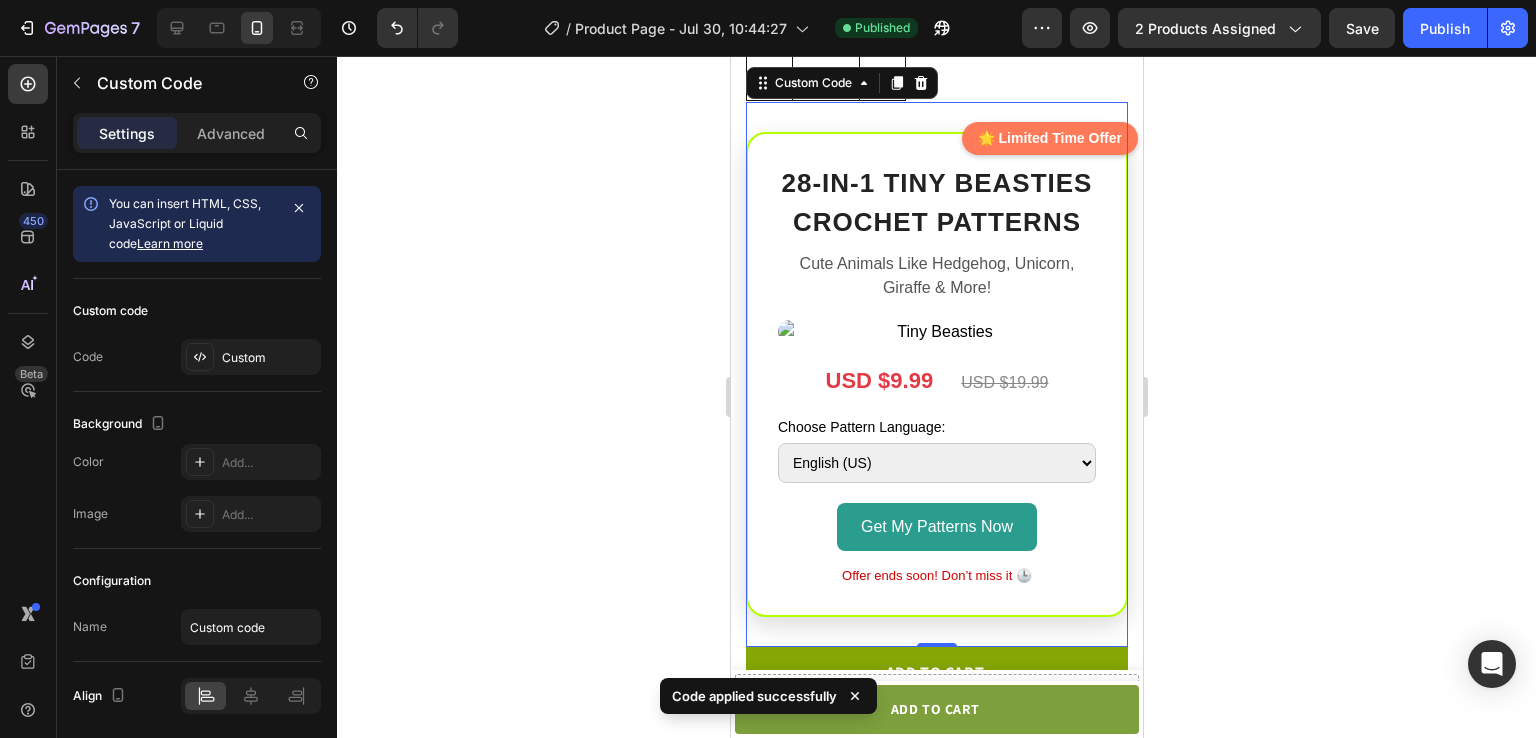 click 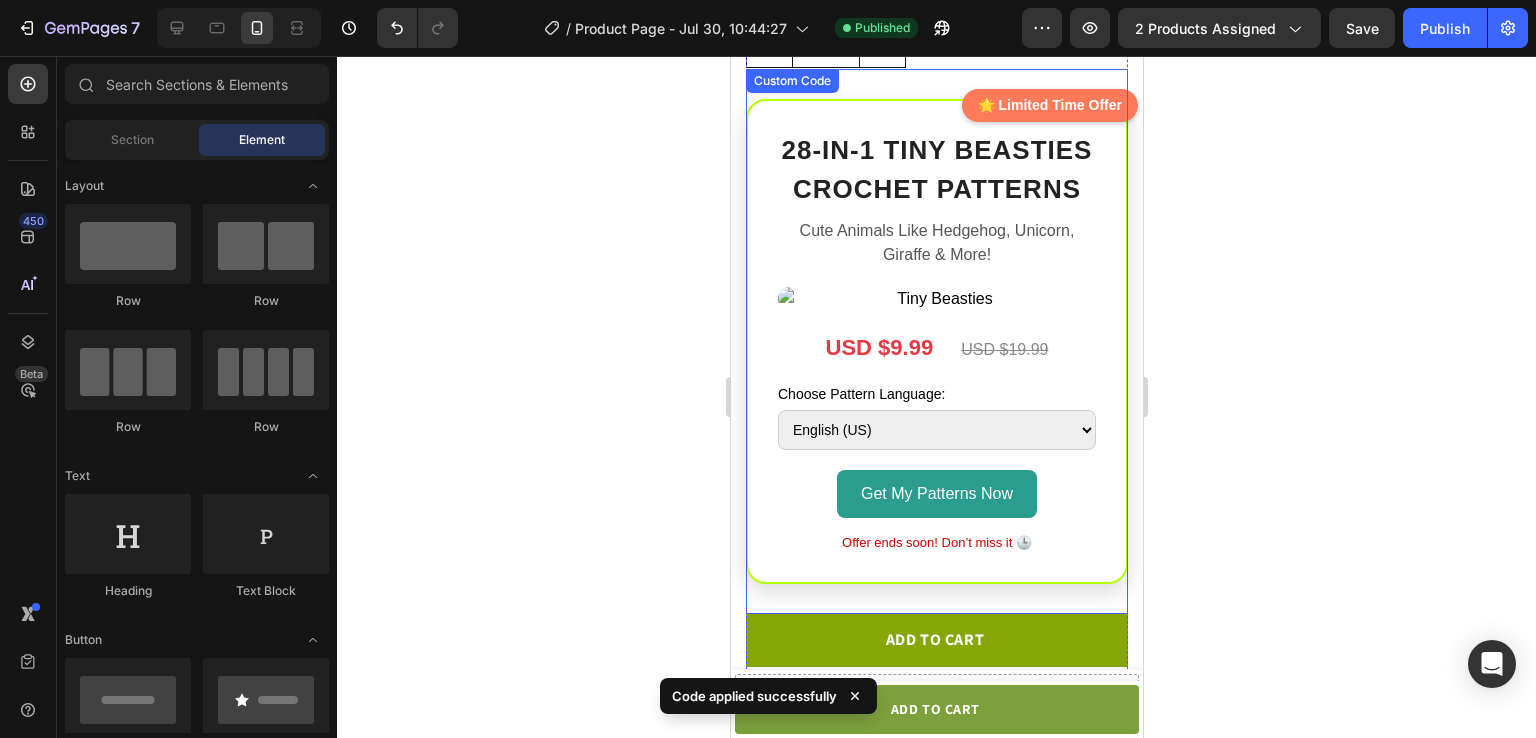 scroll, scrollTop: 858, scrollLeft: 0, axis: vertical 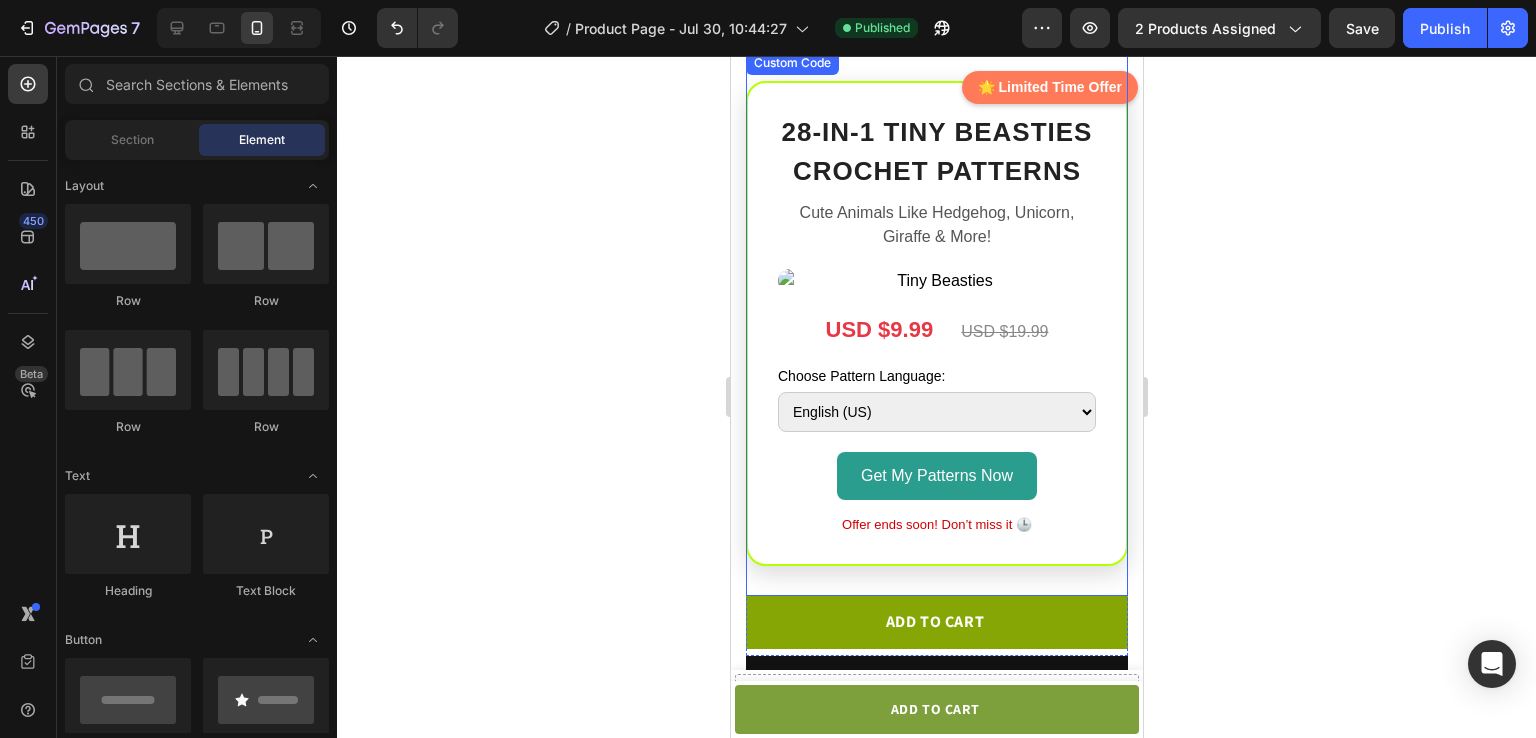 click 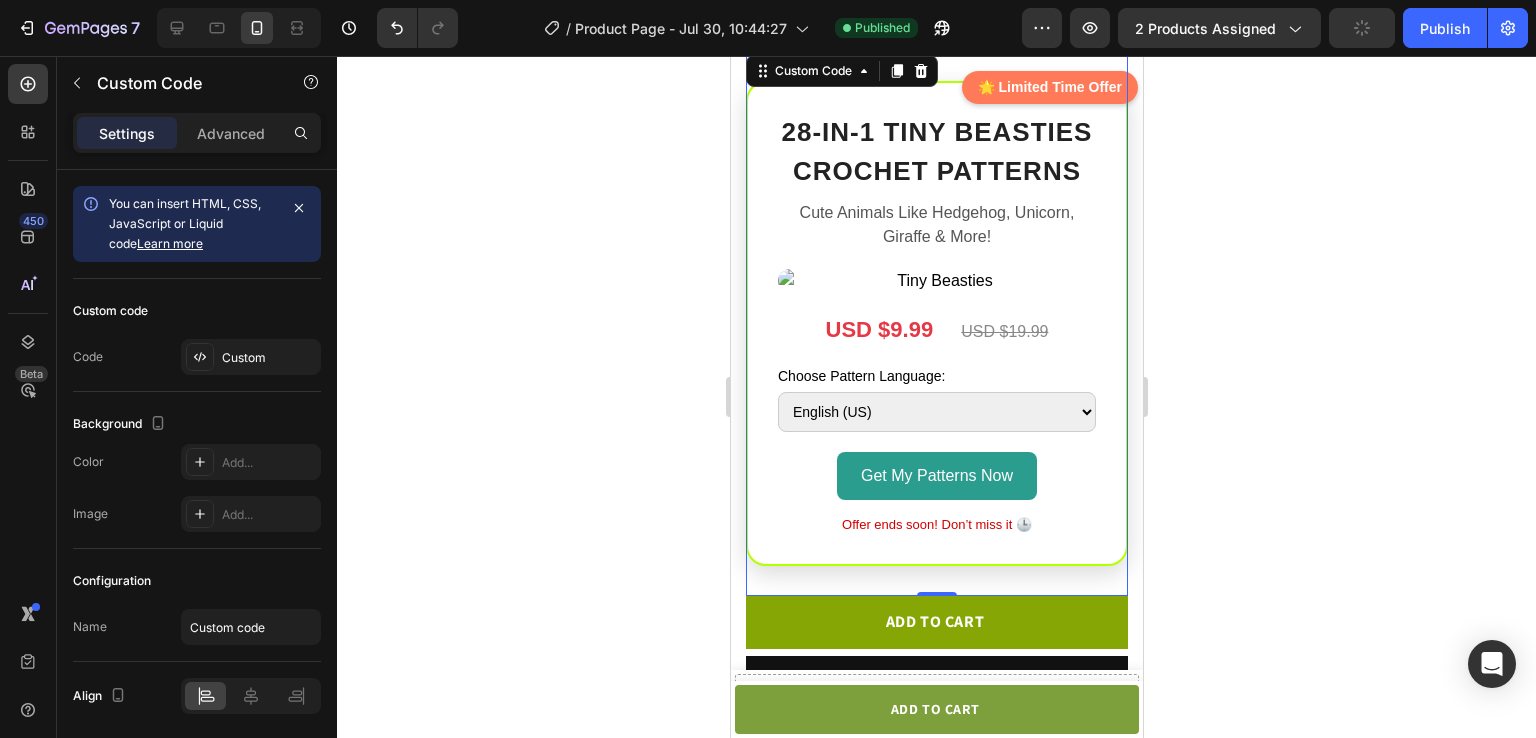 click 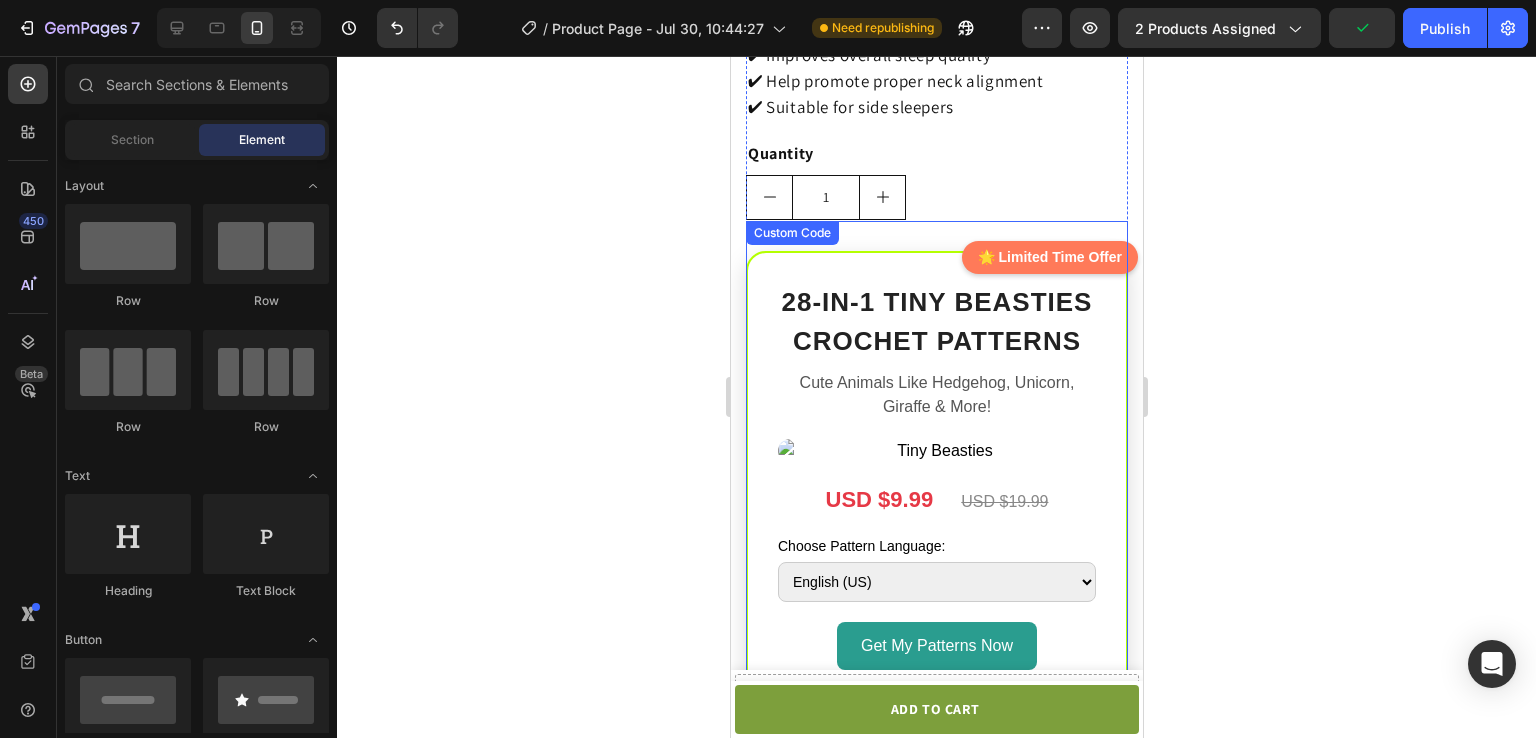 scroll, scrollTop: 800, scrollLeft: 0, axis: vertical 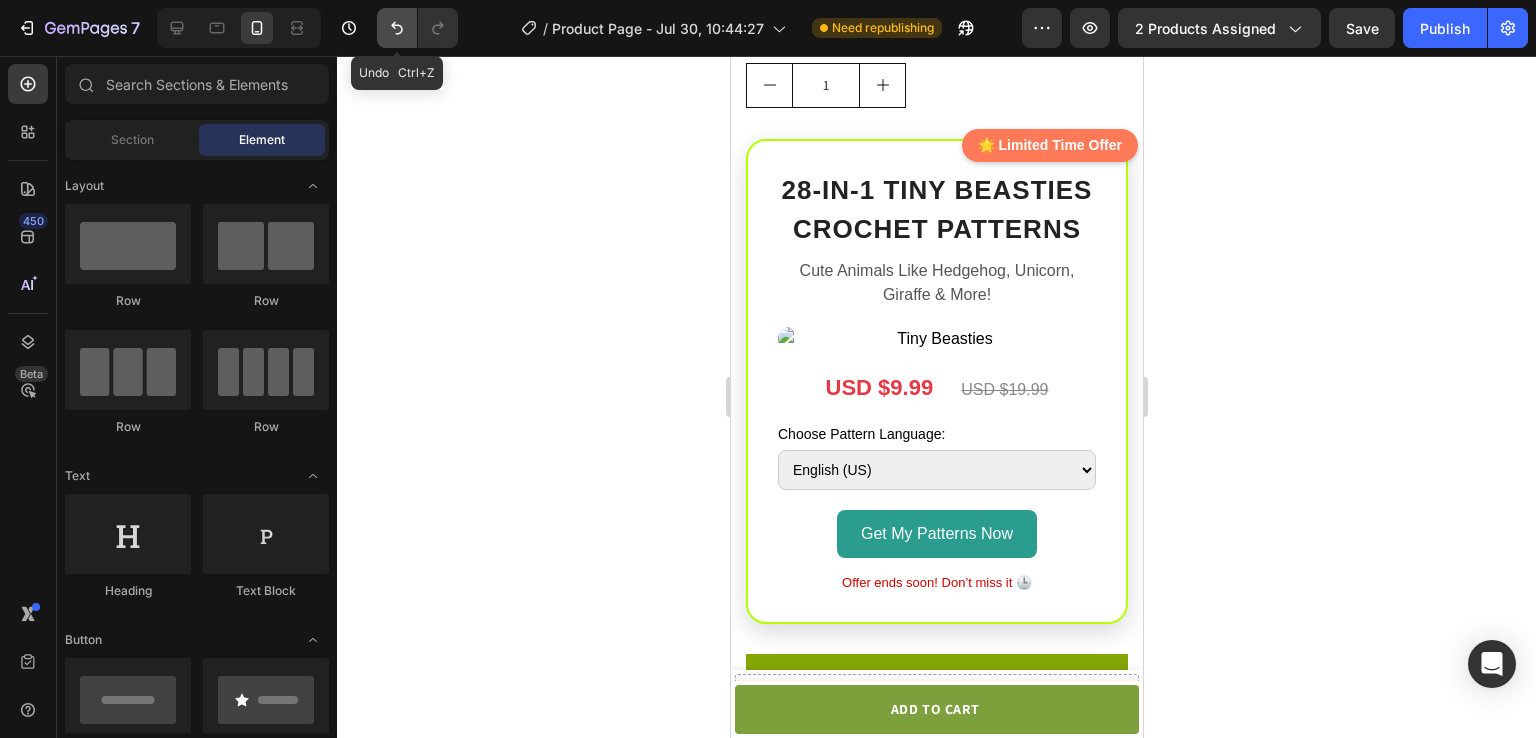 click 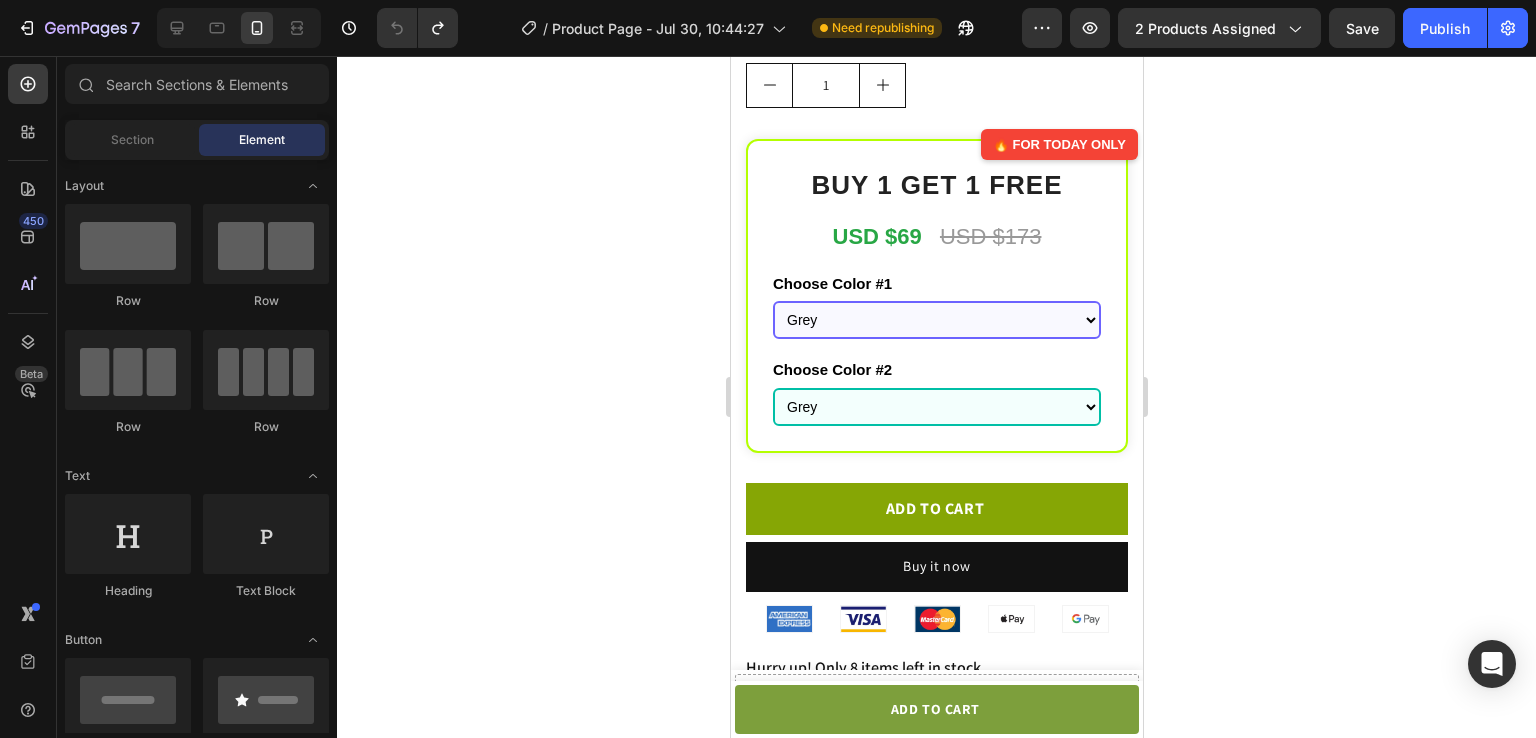 click on "7 / Product Page - Jul 30, 10:44:27 Need republishing Preview 2 products assigned Save Publish 450 Beta Sections(18) Elements(84) Section Element Hero Section Product Detail Brands Trusted Badges Guarantee Product Breakdown How to use Testimonials Compare Bundle FAQs Social Proof Brand Story Product List Collection Blog List Contact Sticky Add to Cart Custom Footer Browse Library 450 Layout
Row
Row
Row
Row Text
Heading
Text Block Button
Button
Button Media
Image
Image" 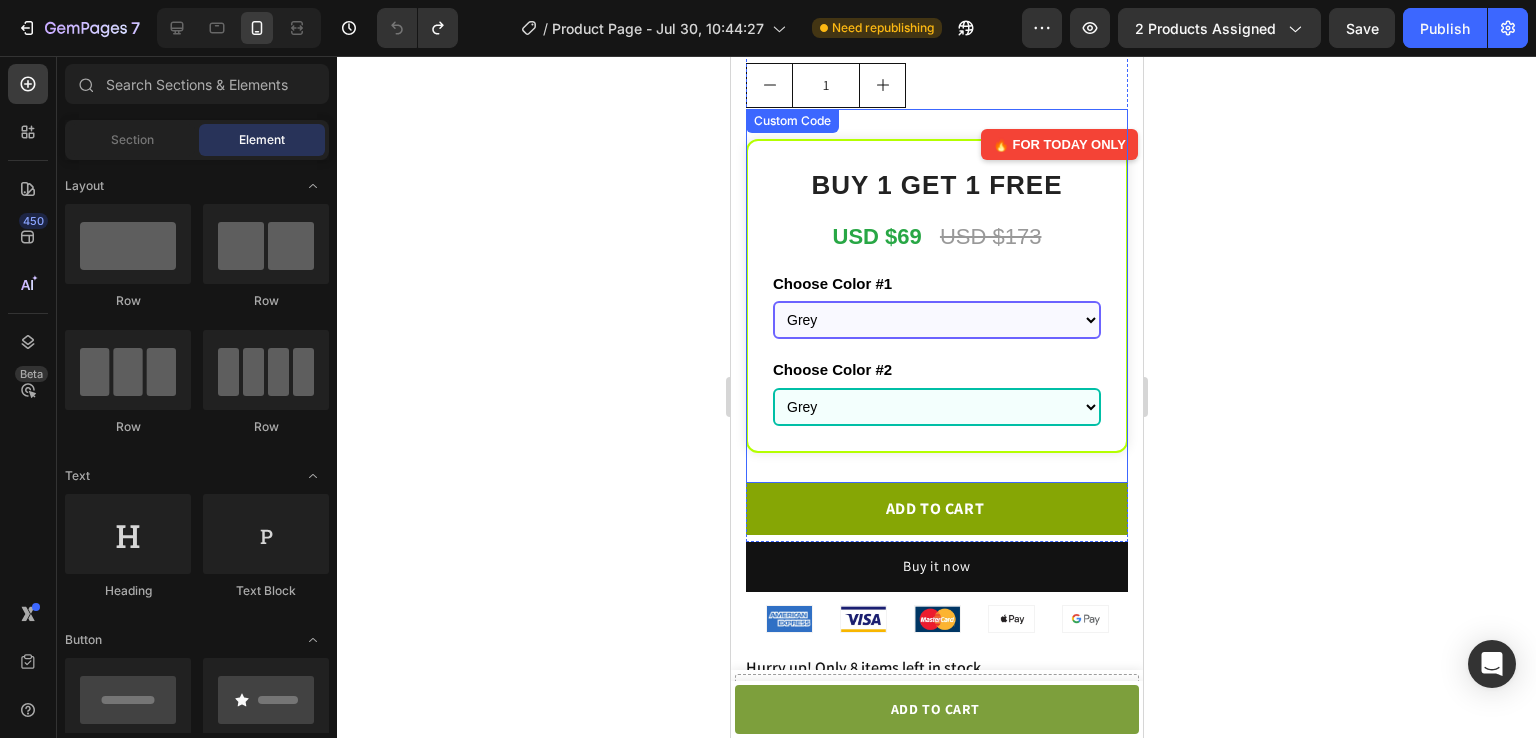 click on "Buy 1 Get 1 Free" 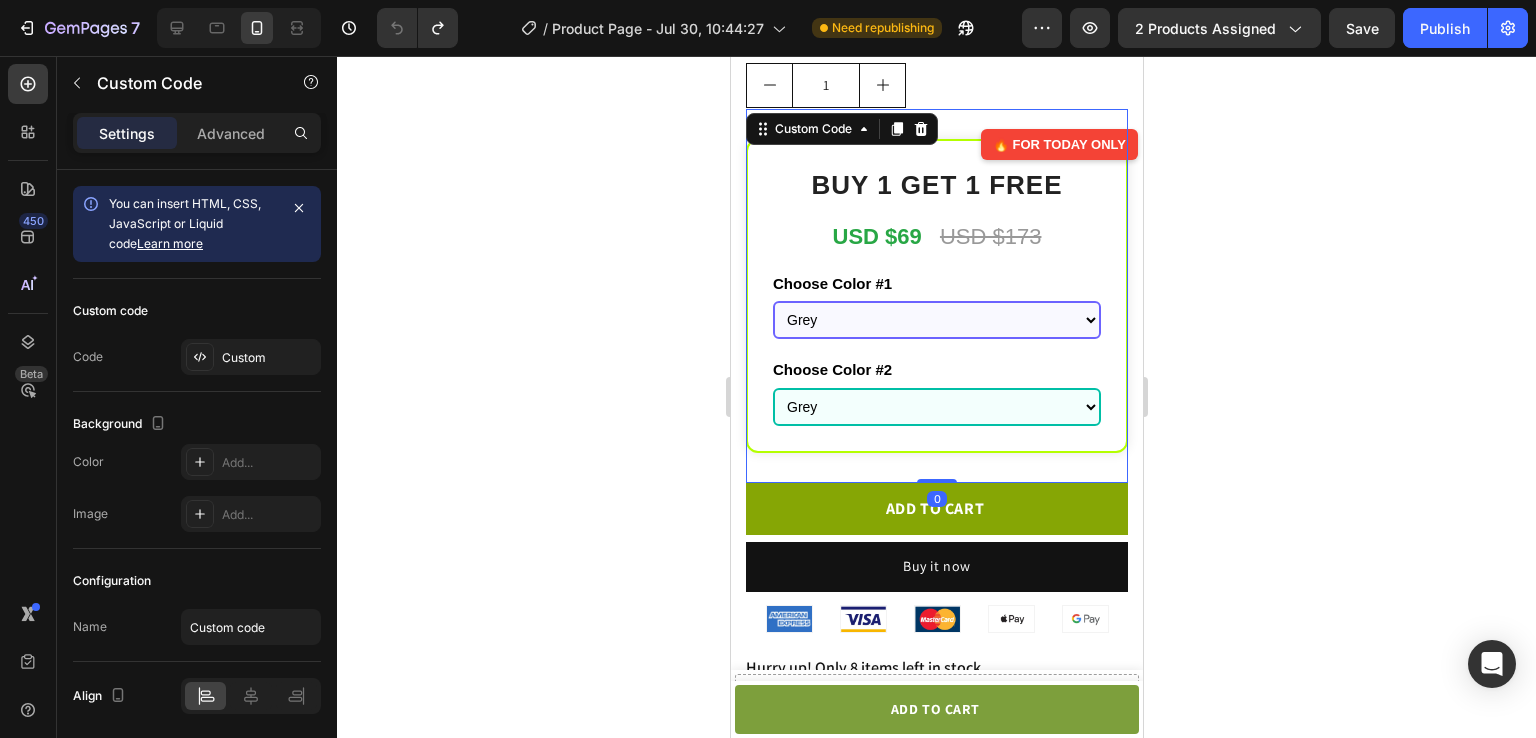 click on "Buy 1 Get 1 Free" 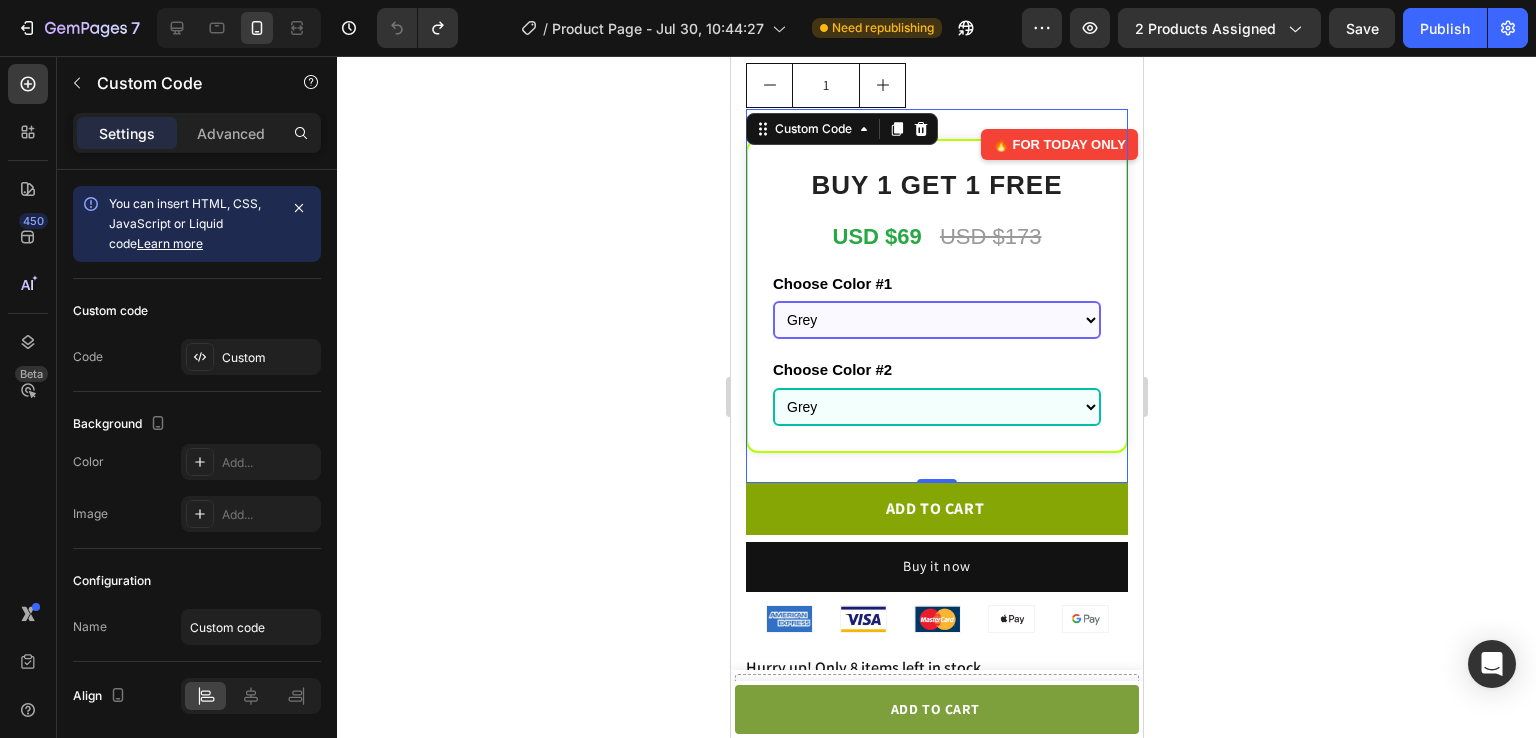click on "Choose Color #1" 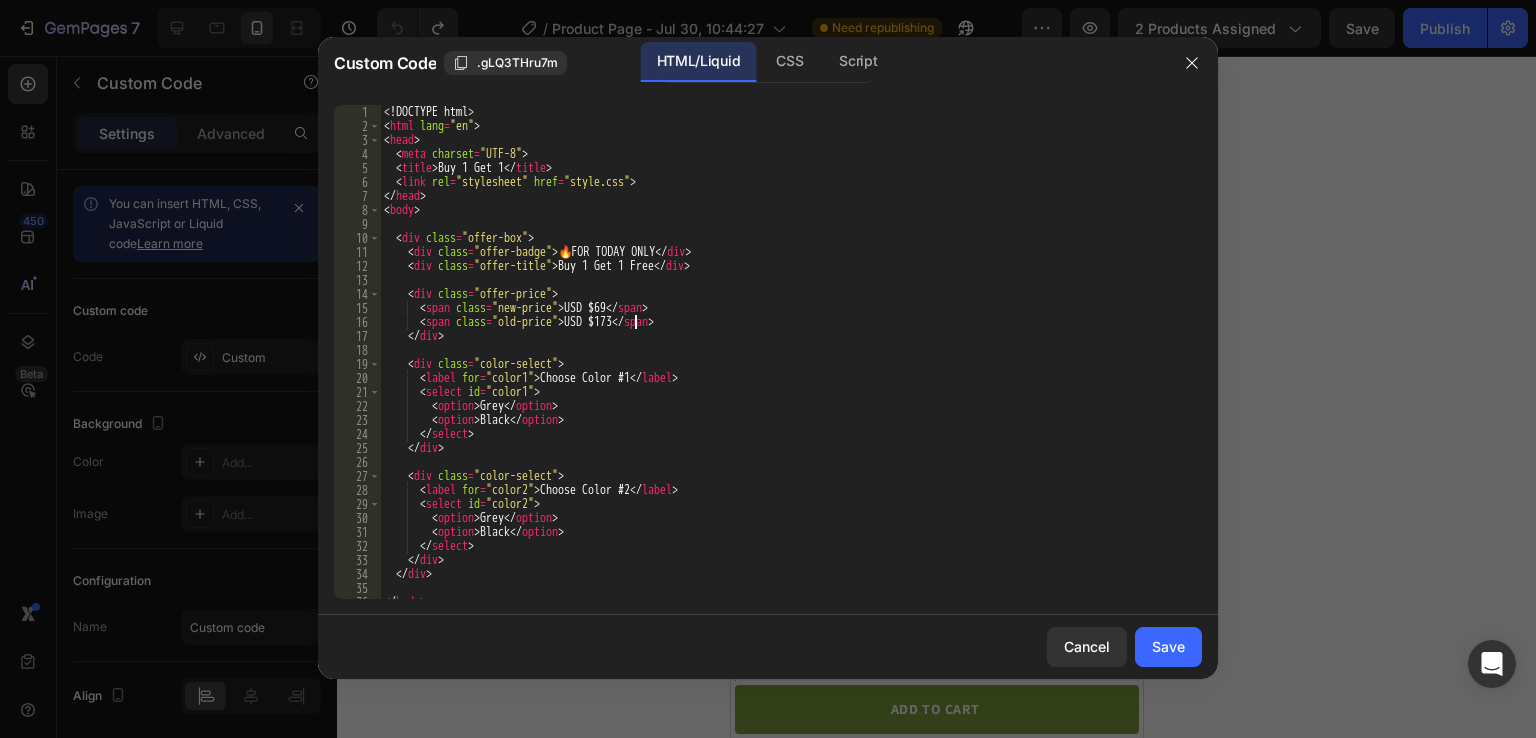 click on "Offer badge 🔥 FOR TODAY ONLY
Buy 1 Get 1 Free
USD $69
USD $173
Choose Color #1
Grey
Black
Choose Color #2
Grey
Black" at bounding box center (783, 366) 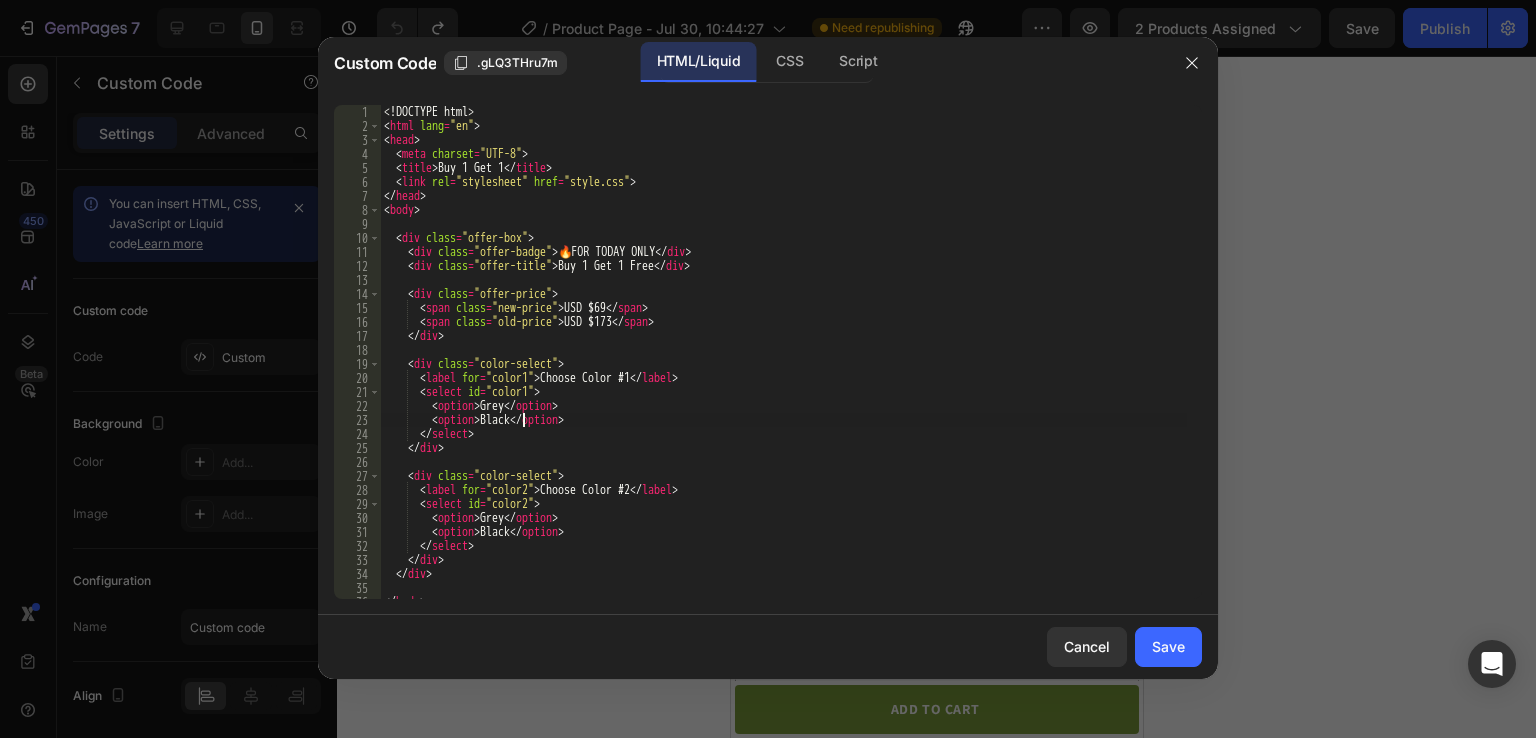 click on "Offer badge 🔥 FOR TODAY ONLY
Buy 1 Get 1 Free
USD $69
USD $173
Choose Color #1
Grey
Black
Choose Color #2
Grey
Black" at bounding box center [783, 366] 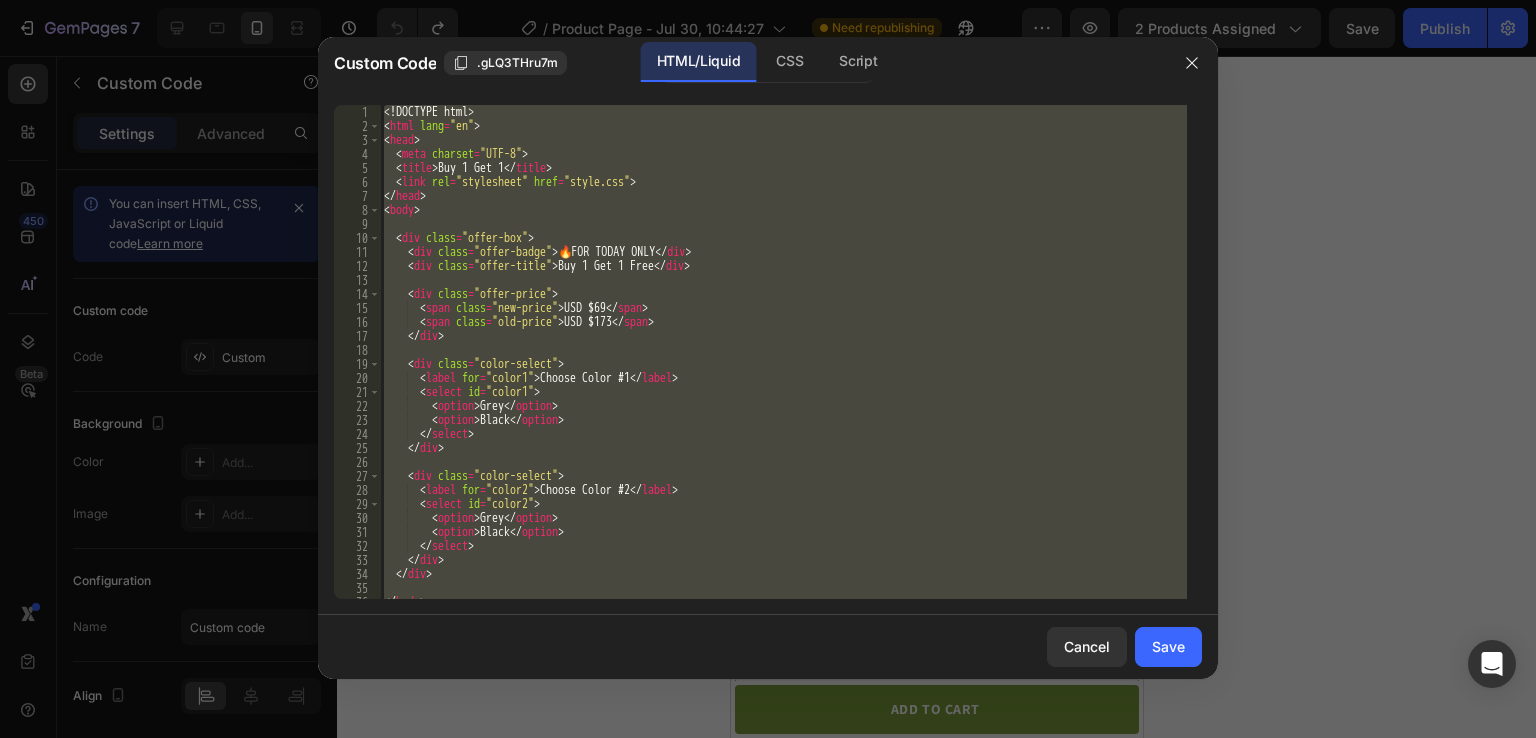 scroll, scrollTop: 38, scrollLeft: 0, axis: vertical 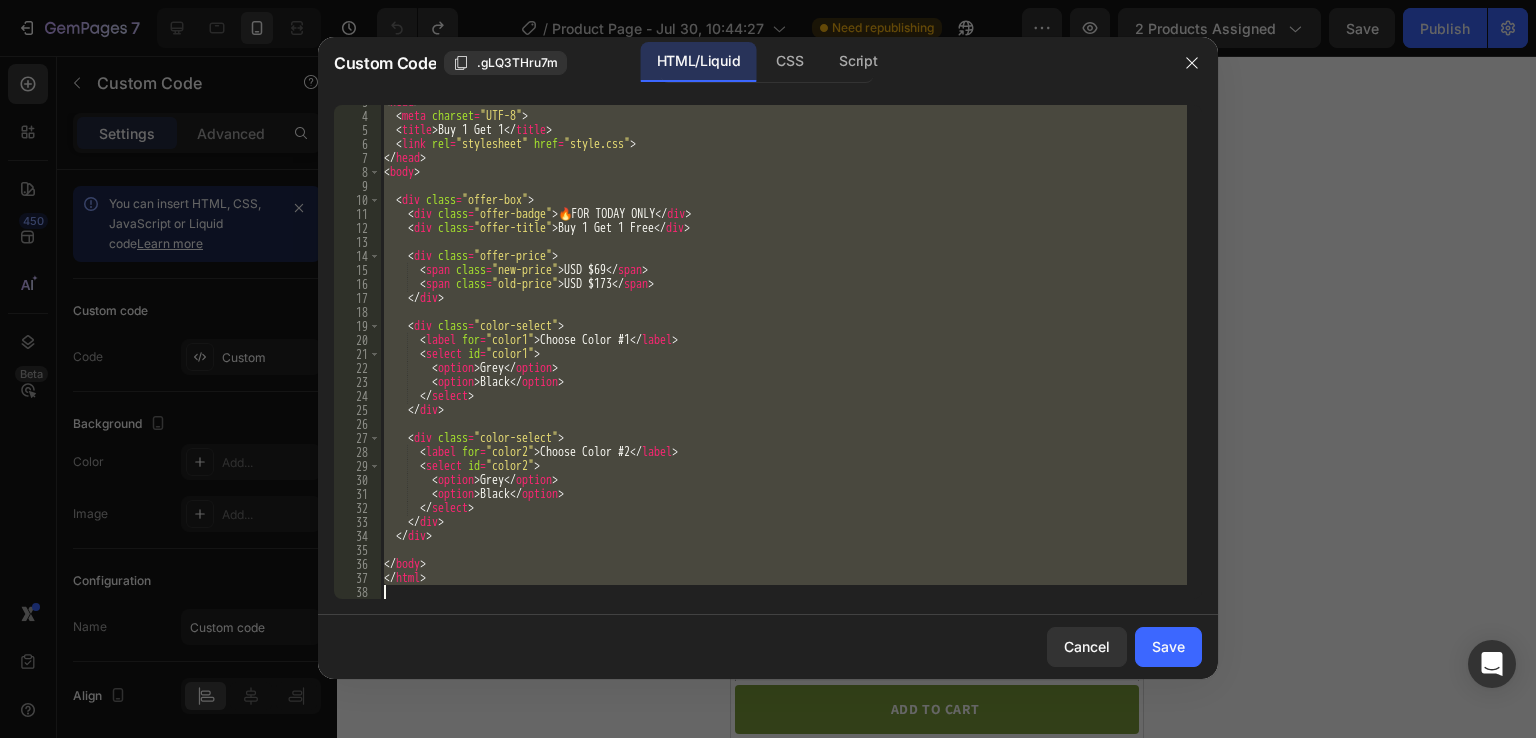 type 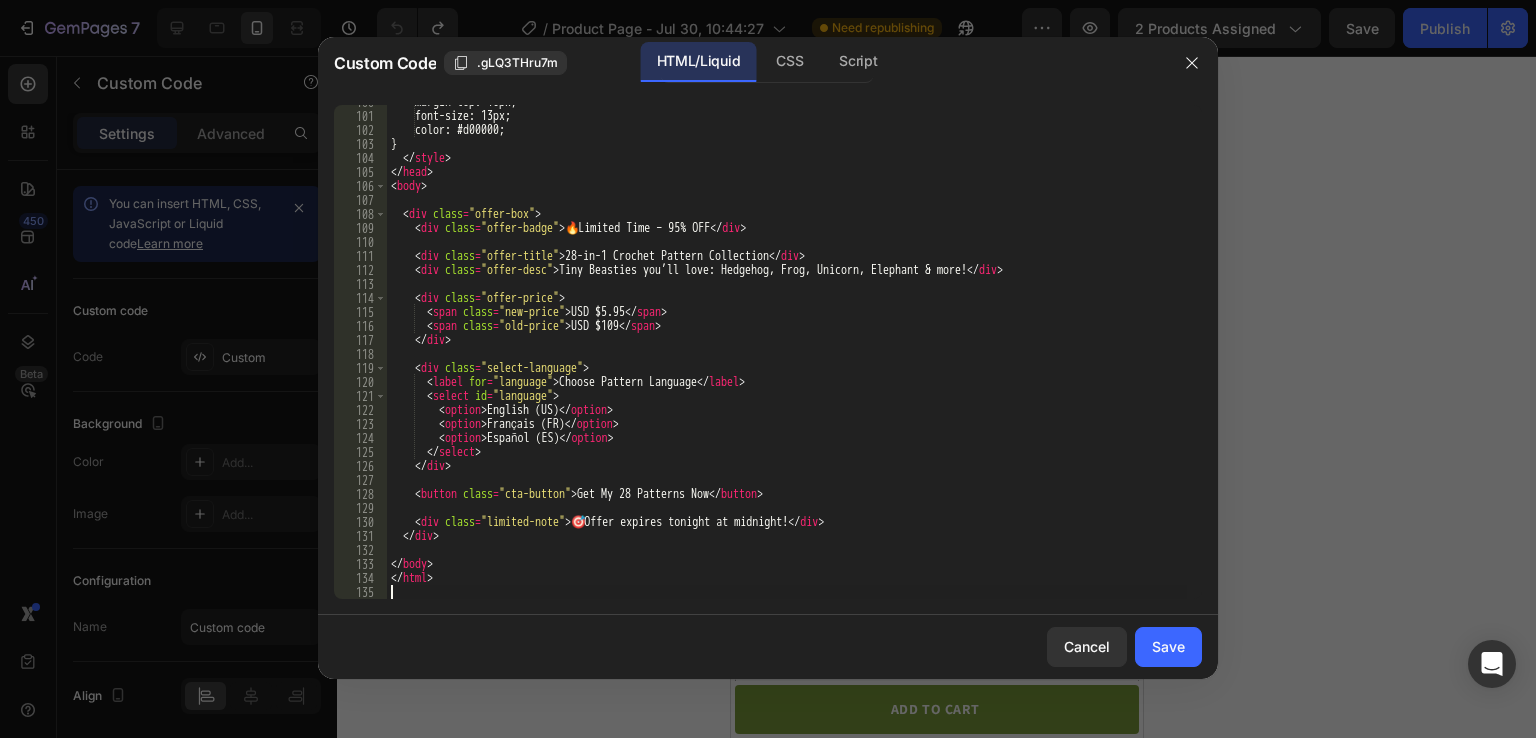 scroll, scrollTop: 1396, scrollLeft: 0, axis: vertical 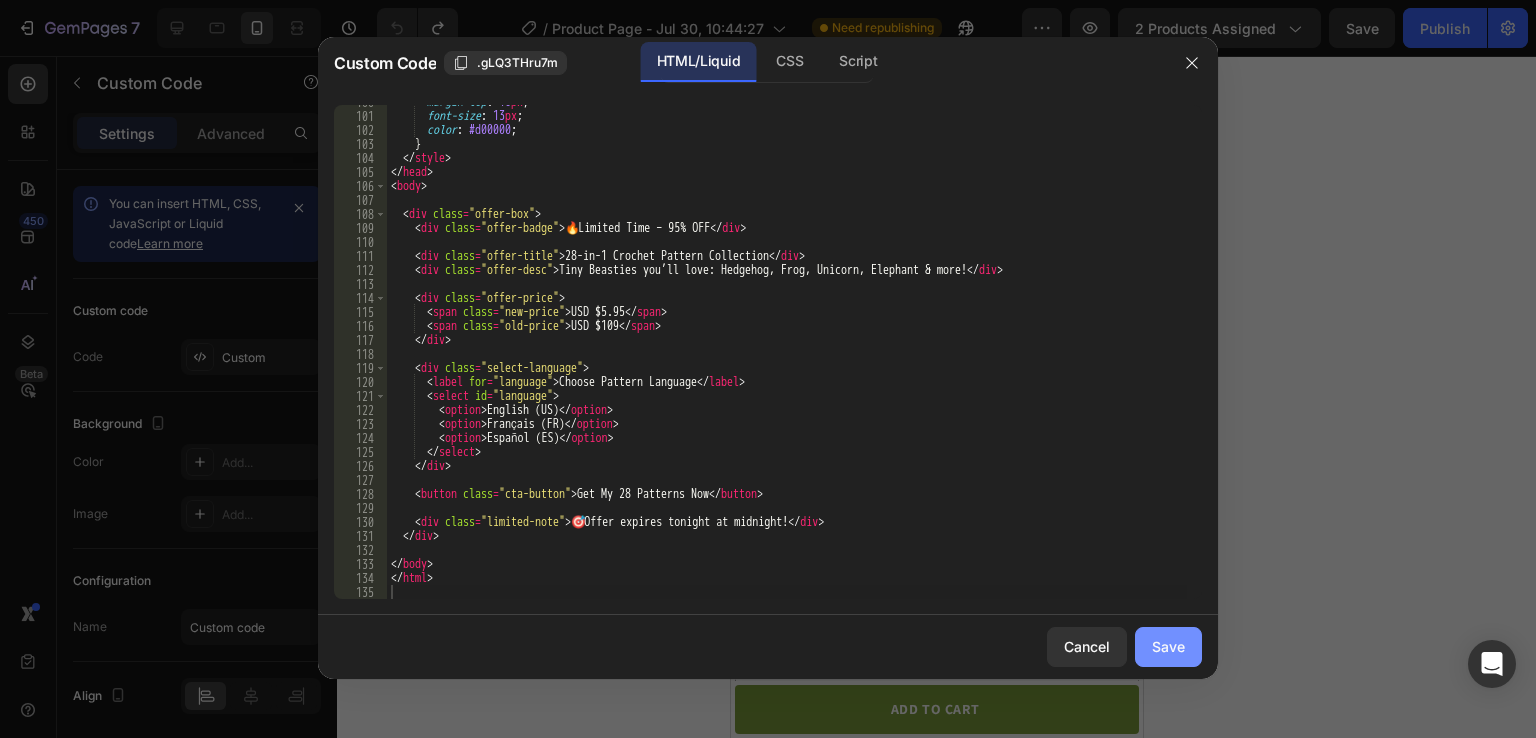 click on "Save" at bounding box center (1168, 646) 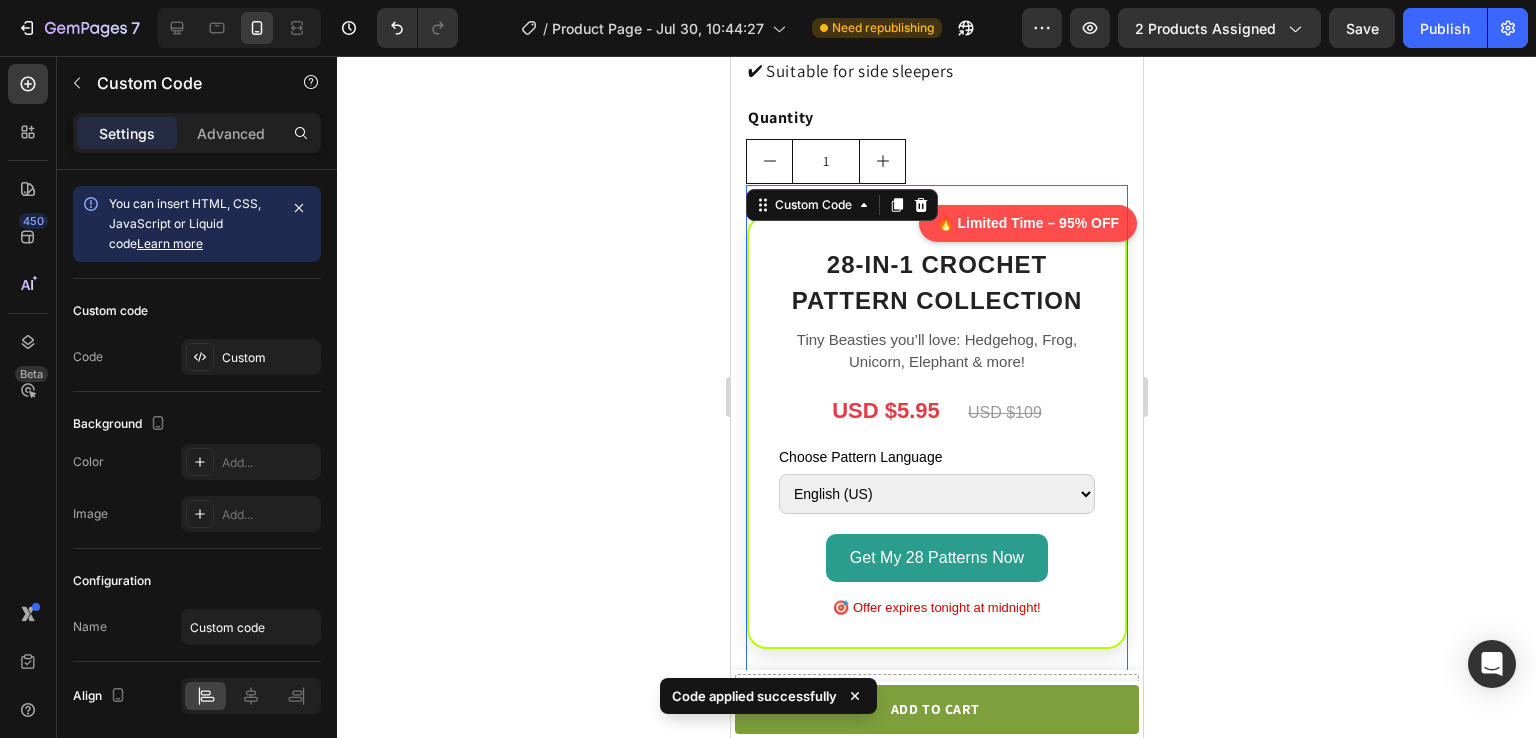 scroll, scrollTop: 719, scrollLeft: 0, axis: vertical 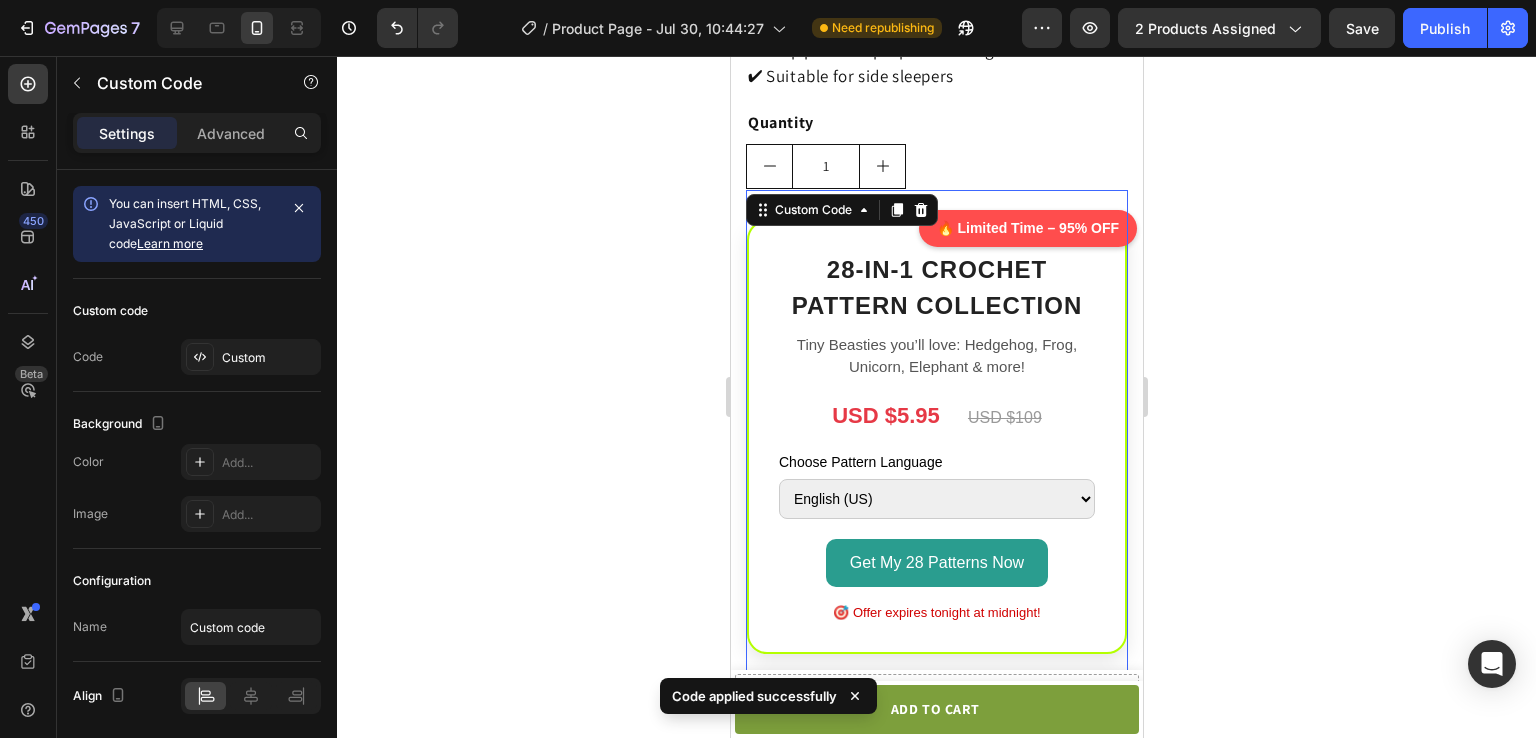 click 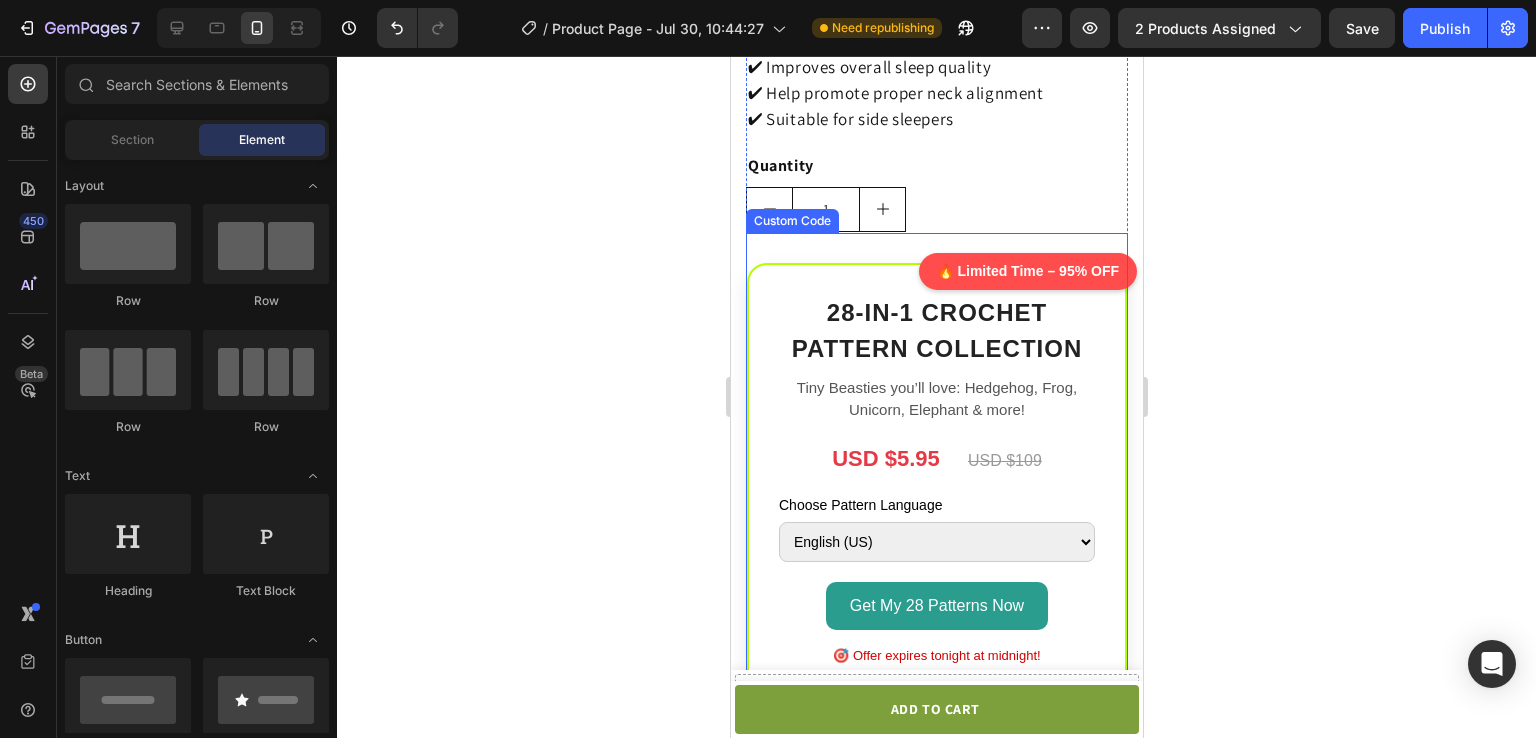 scroll, scrollTop: 676, scrollLeft: 0, axis: vertical 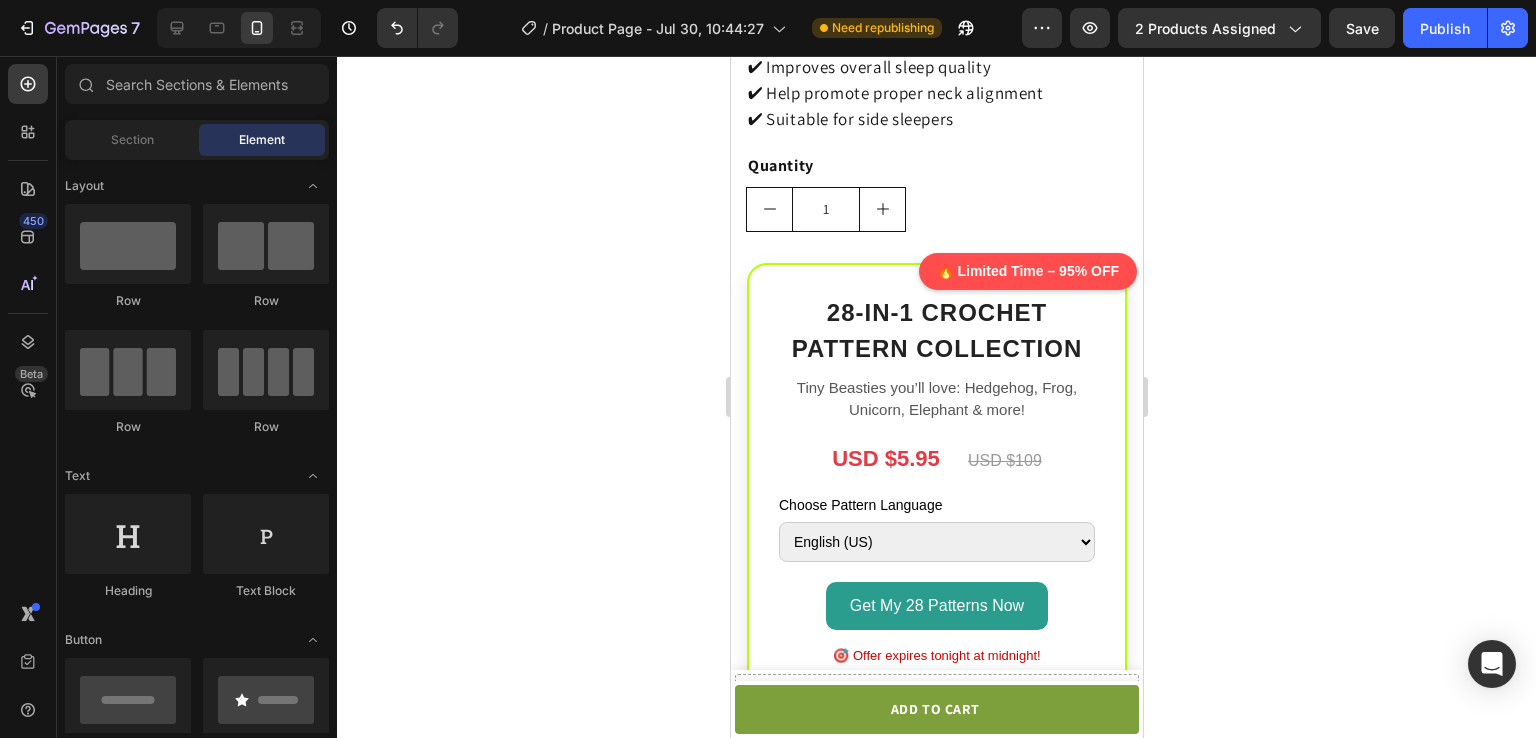 click 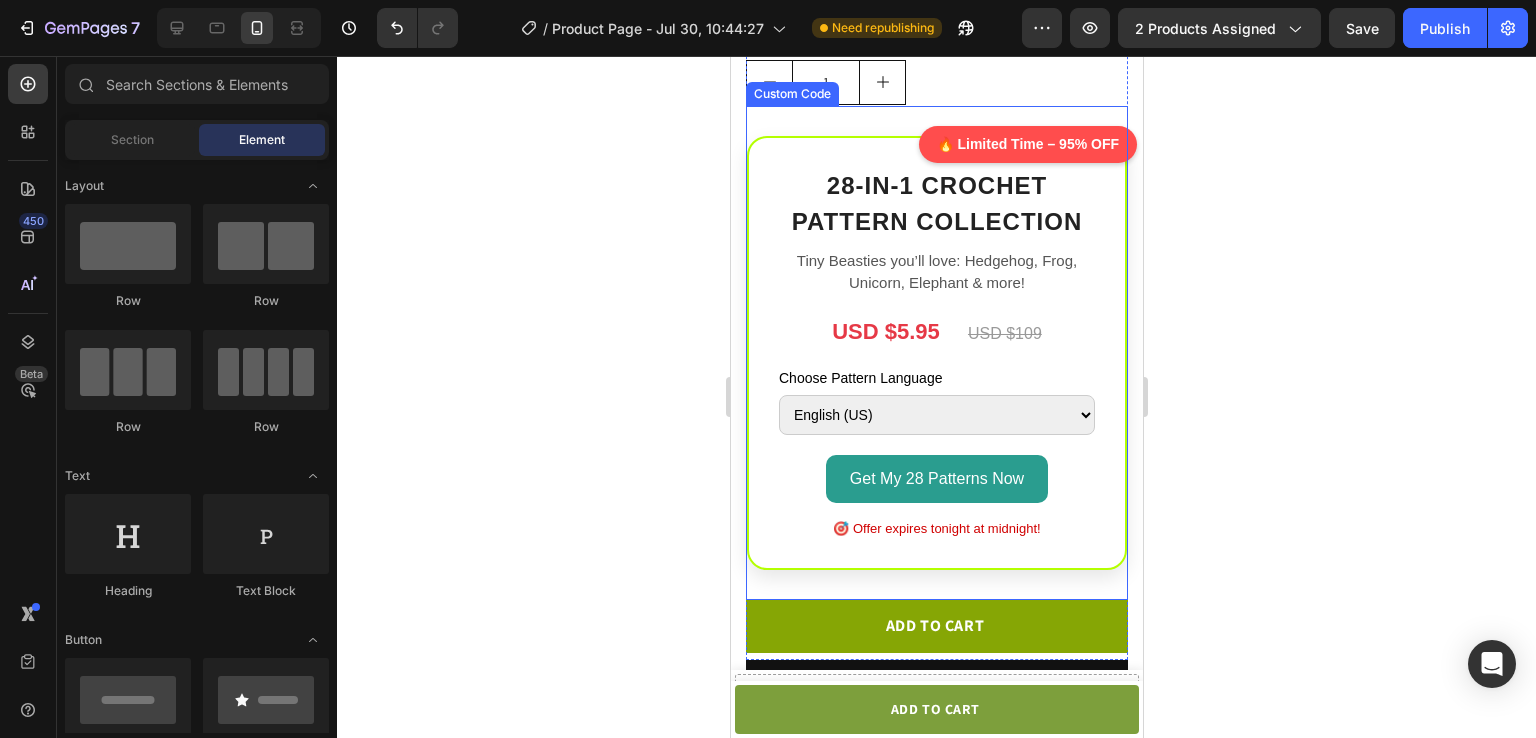 scroll, scrollTop: 808, scrollLeft: 0, axis: vertical 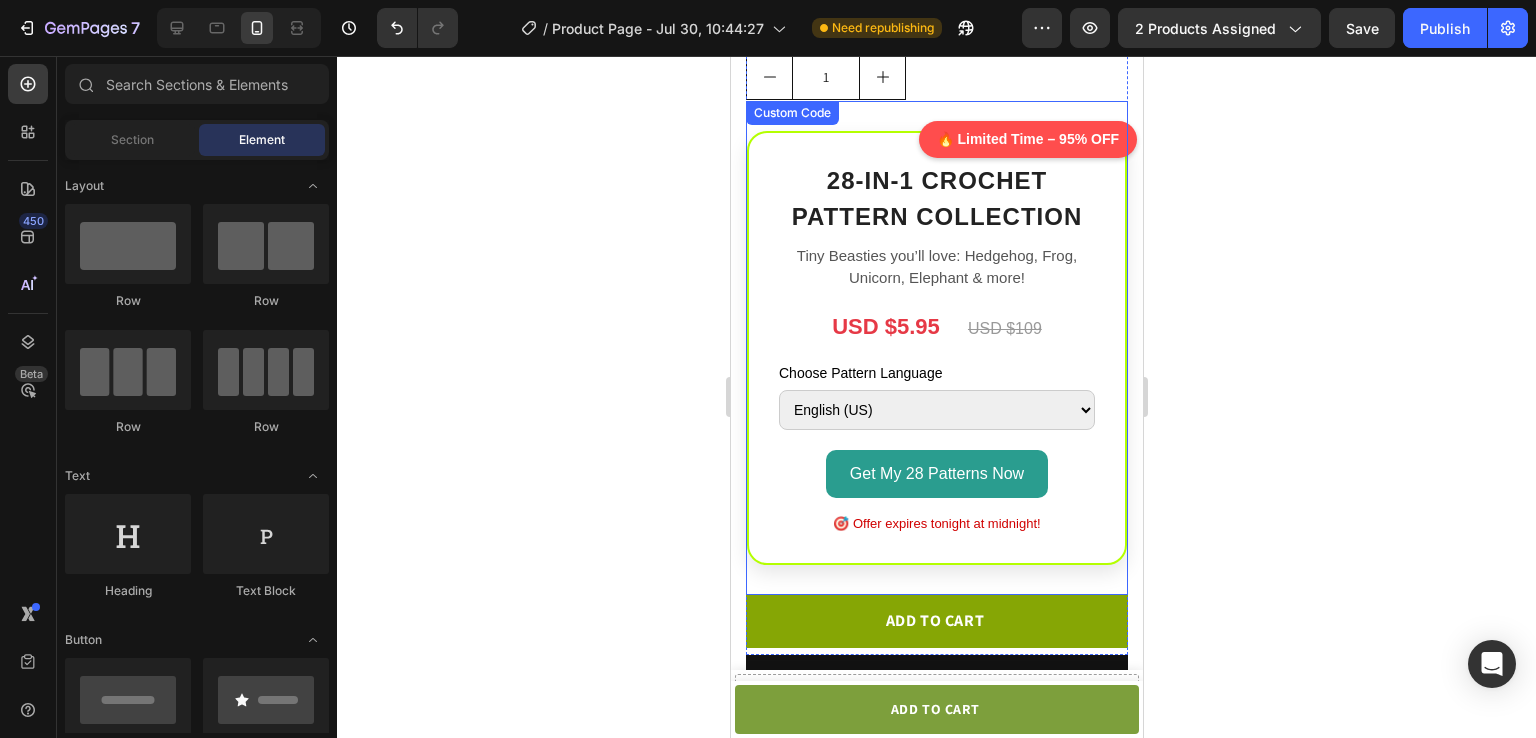 click on "USD $5.95
USD $109" 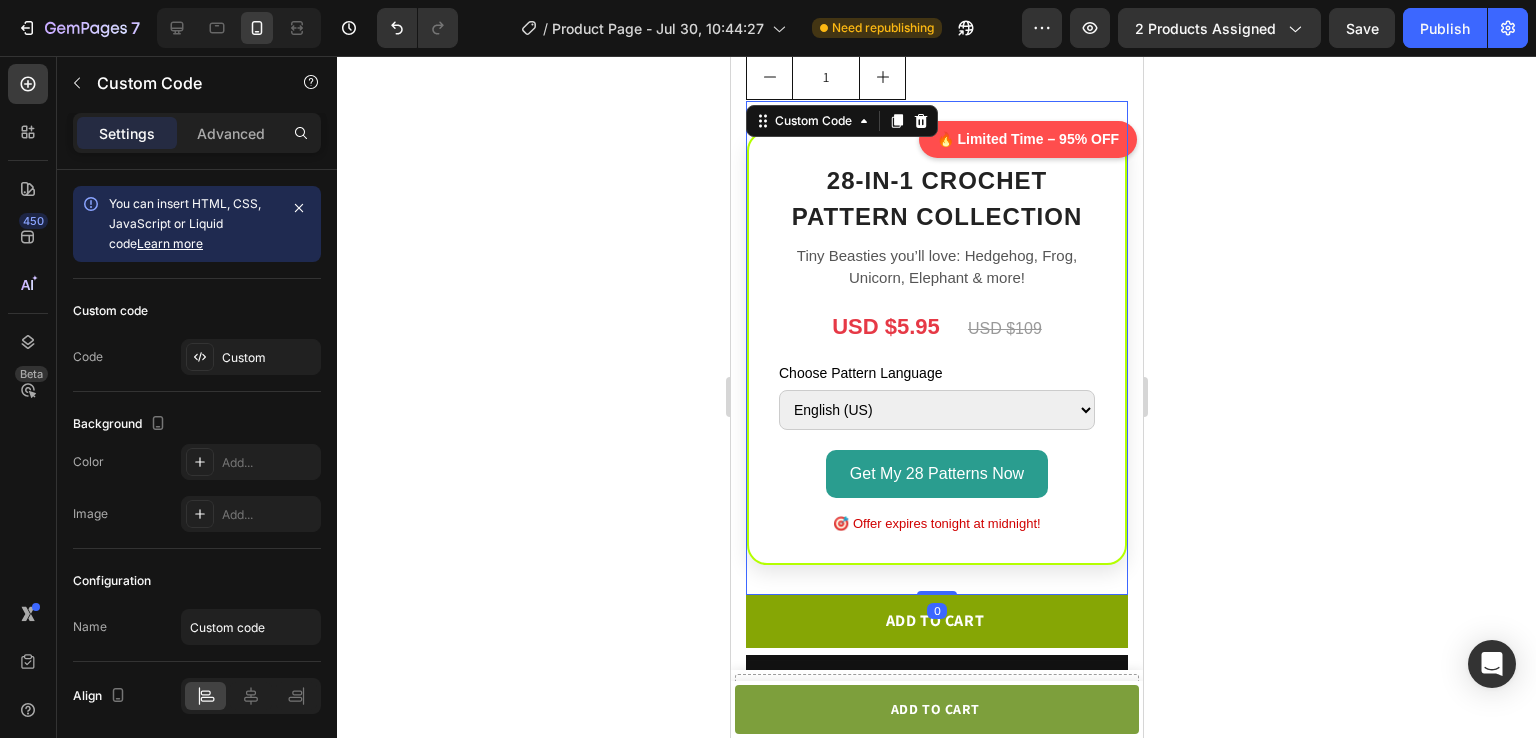 click on "USD $5.95
USD $109" 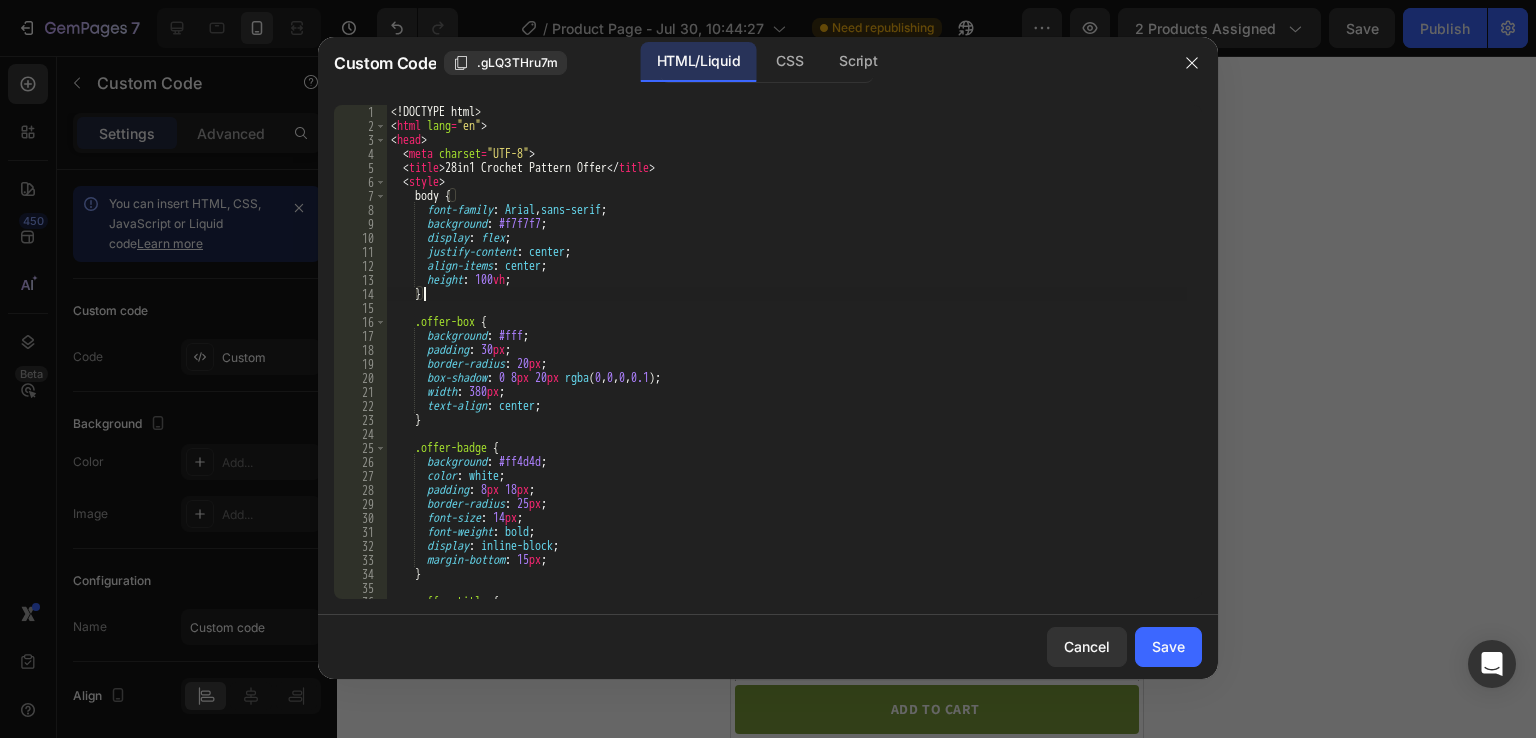 click on "<! DOCTYPE   html > < html   lang = "en" > < head >    < meta   charset = "UTF-8" >    < title > 28in1 Crochet Pattern Offer </ title >    < style >      body   {         font-family :   Arial ,  sans-serif ;         background :   #f7f7f7 ;         display :   flex ;         justify-content :   center ;         align-items :   center ;         height :   100 vh ;      }      .offer-box   {         background :   #fff ;         padding :   30 px ;         border-radius :   20 px ;         box-shadow :   0   8 px   20 px   rgba ( 0 , 0 , 0 , 0.1 ) ;         width :   380 px ;         text-align :   center ;      }      .offer-badge   {         background :   #ff4d4d ;         color :   white ;         padding :   8 px   18 px ;         border-radius :   25 px ;         font-size :   14 px ;         font-weight :   bold ;         display :   inline-block ;         margin-bottom :   15 px ;      }      .offer-title   {         font-size :   24 px ;" at bounding box center (787, 366) 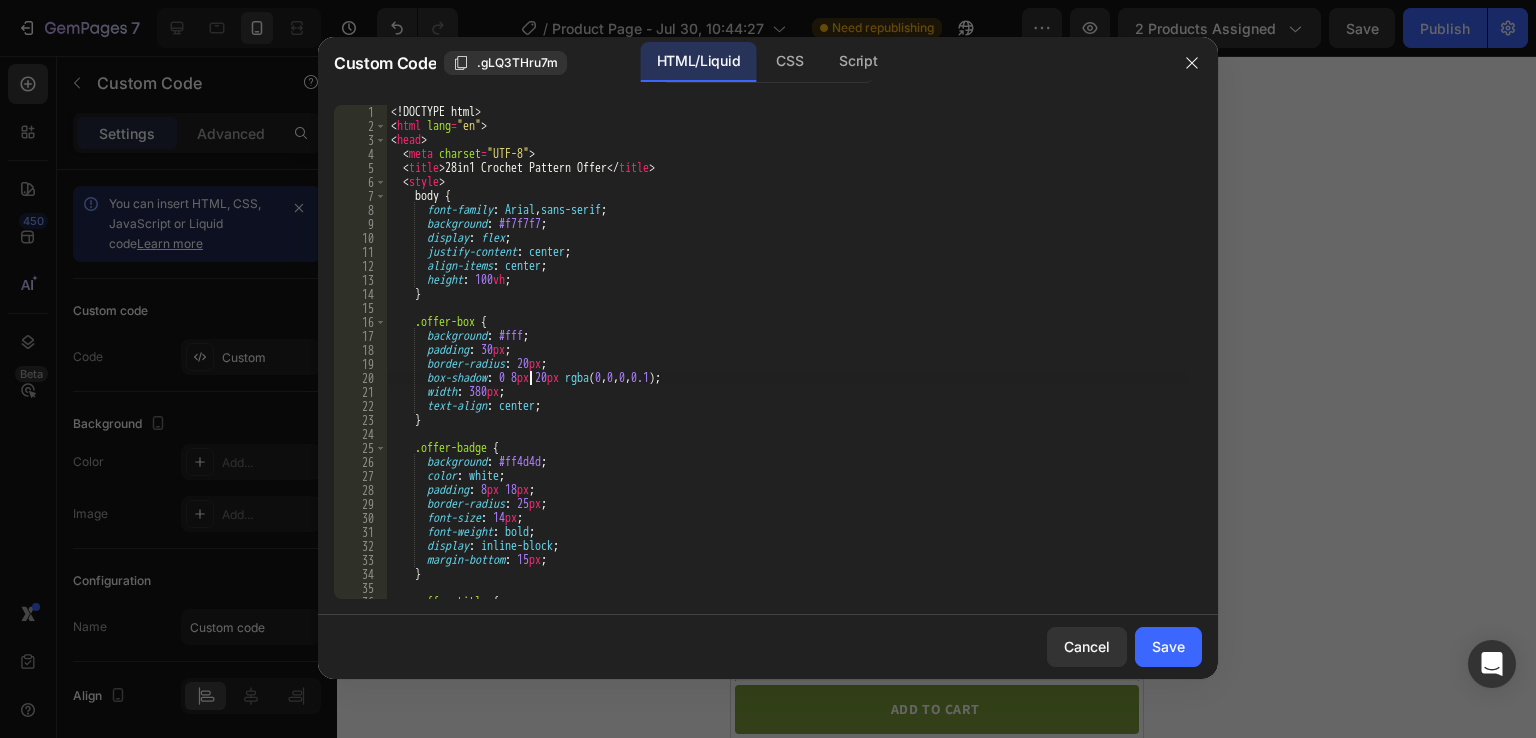 type on "</html>" 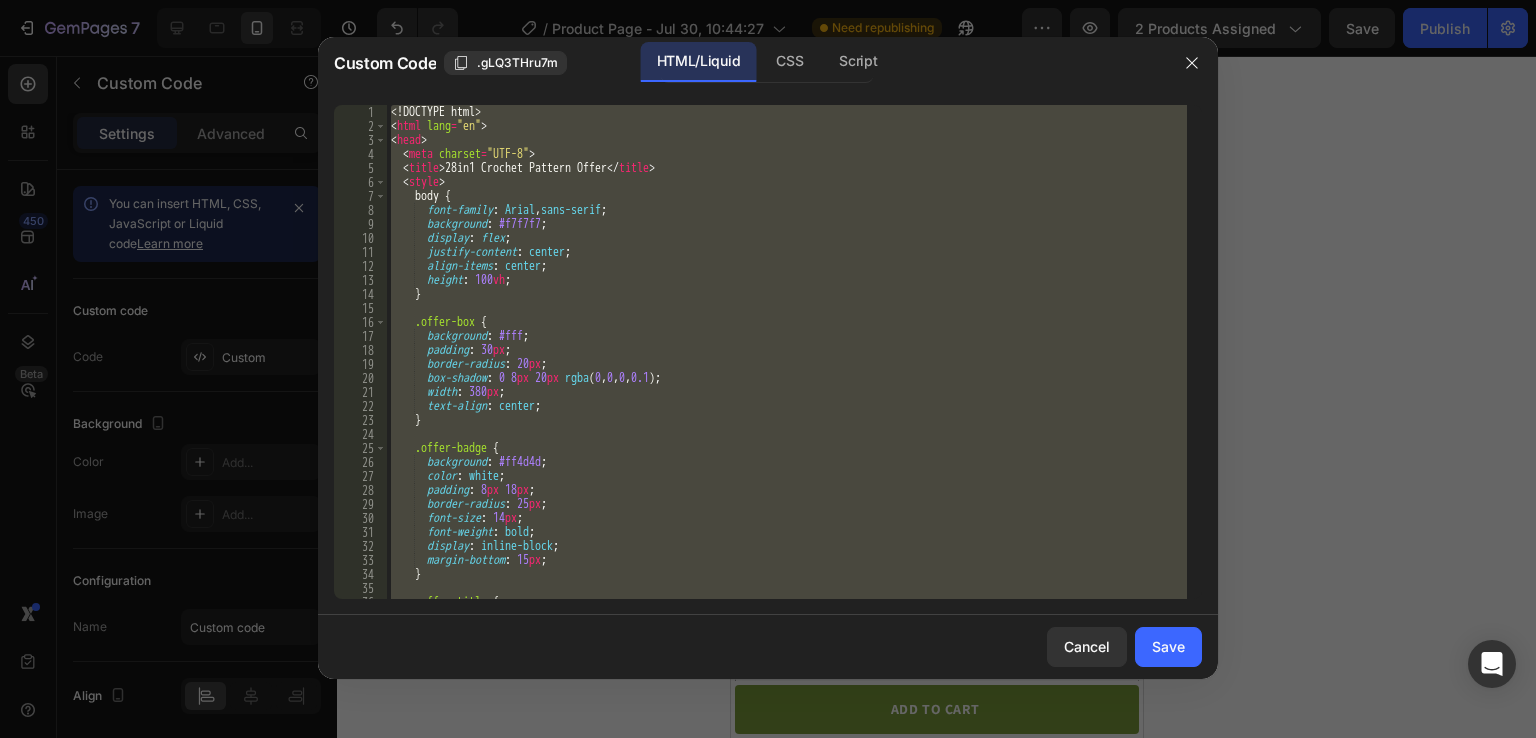 type 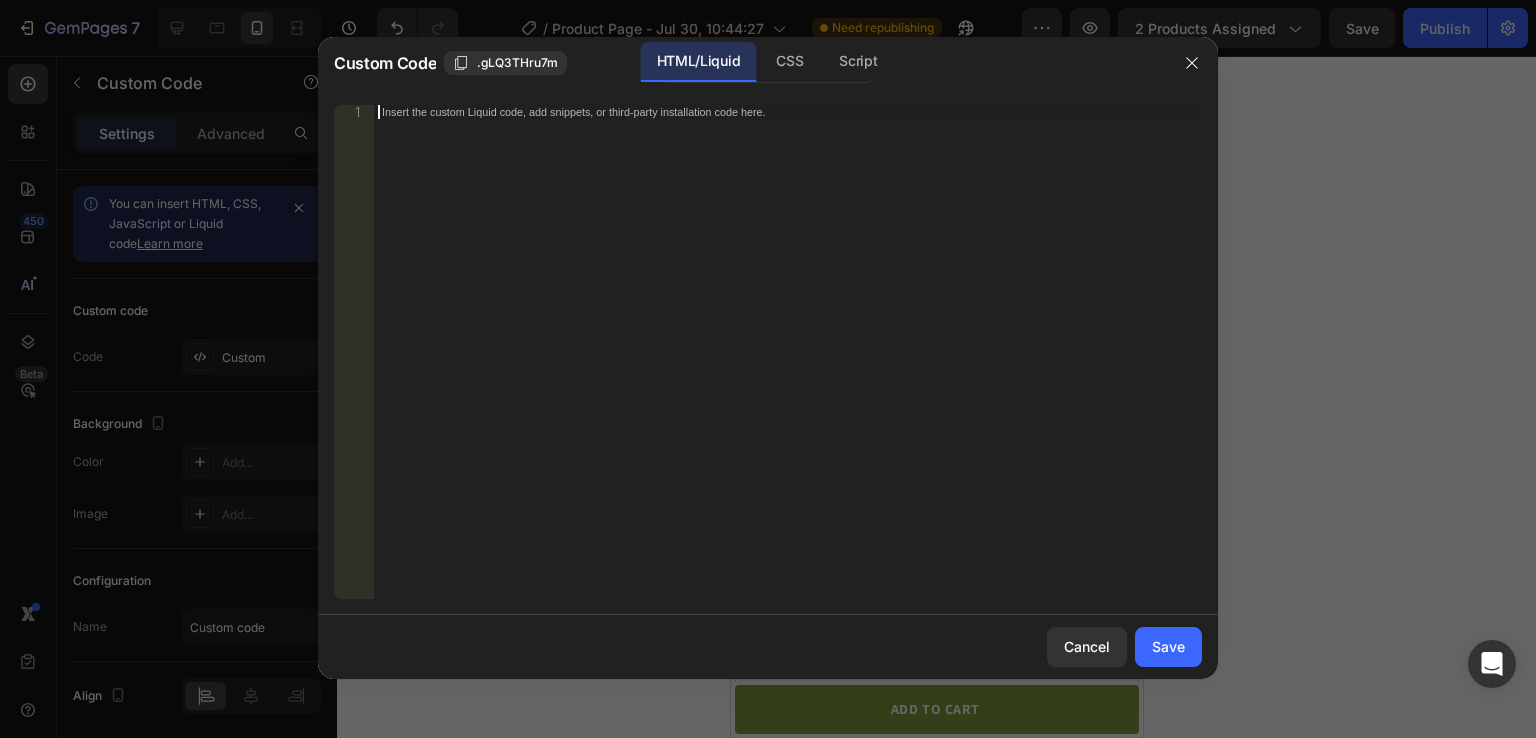 scroll, scrollTop: 780, scrollLeft: 0, axis: vertical 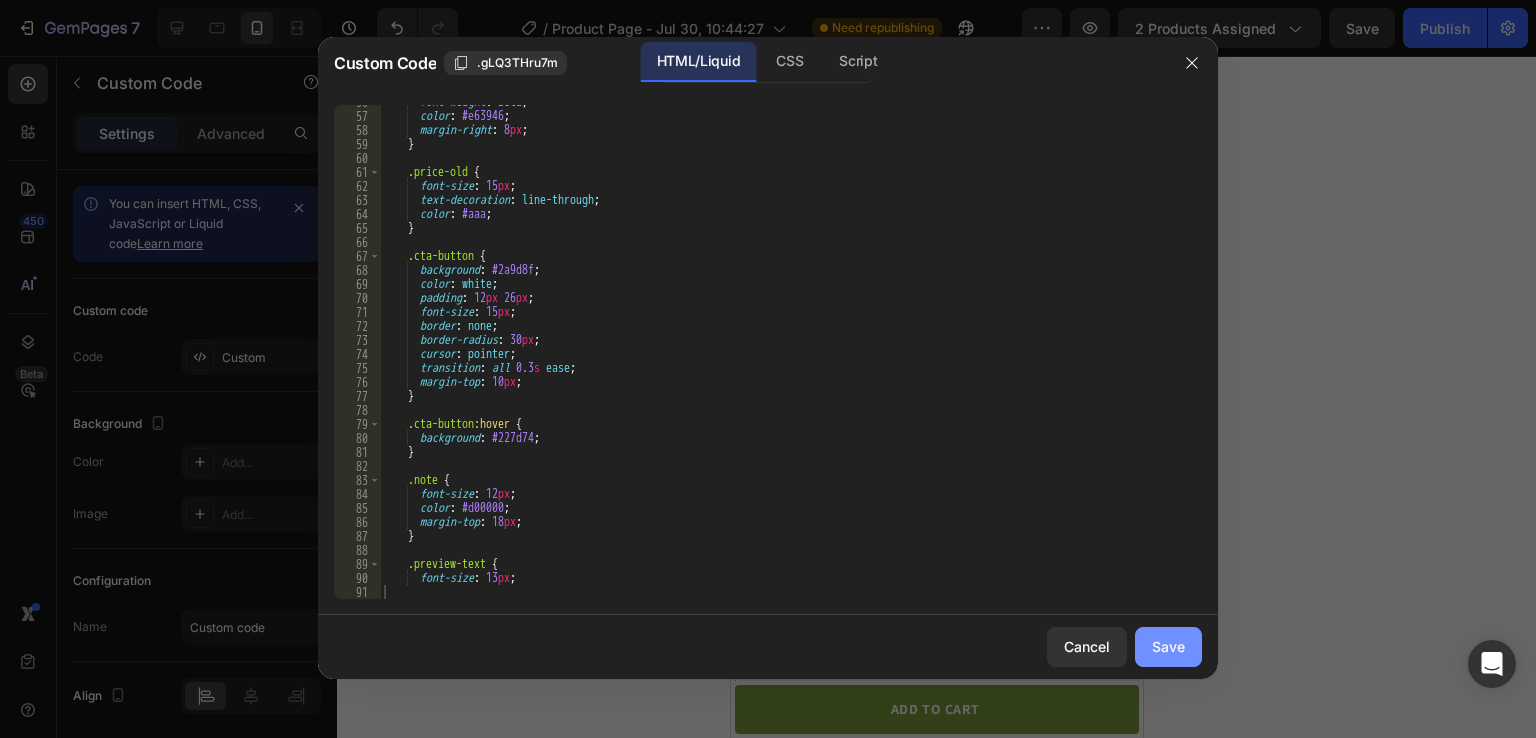 click on "Save" at bounding box center (1168, 646) 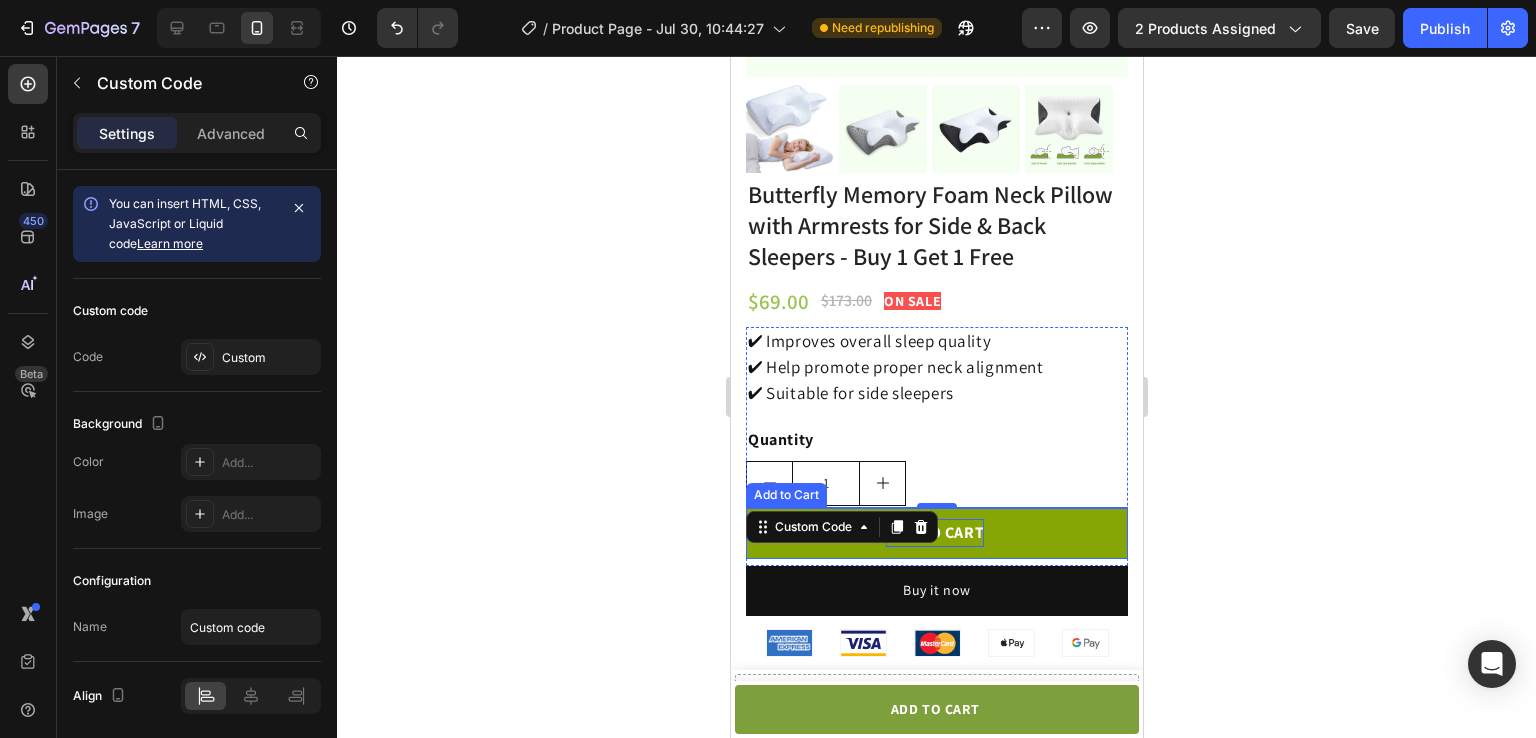scroll, scrollTop: 558, scrollLeft: 0, axis: vertical 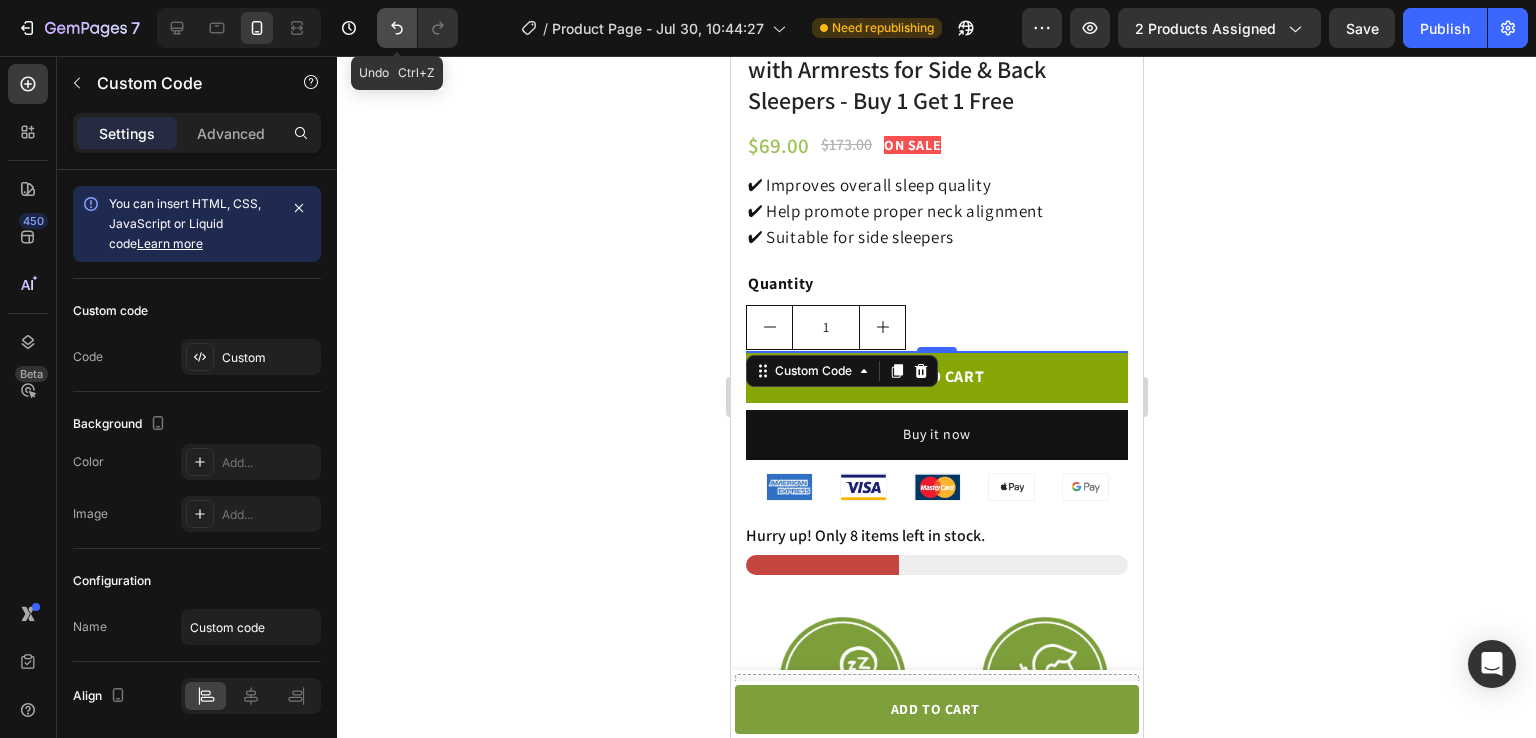 click 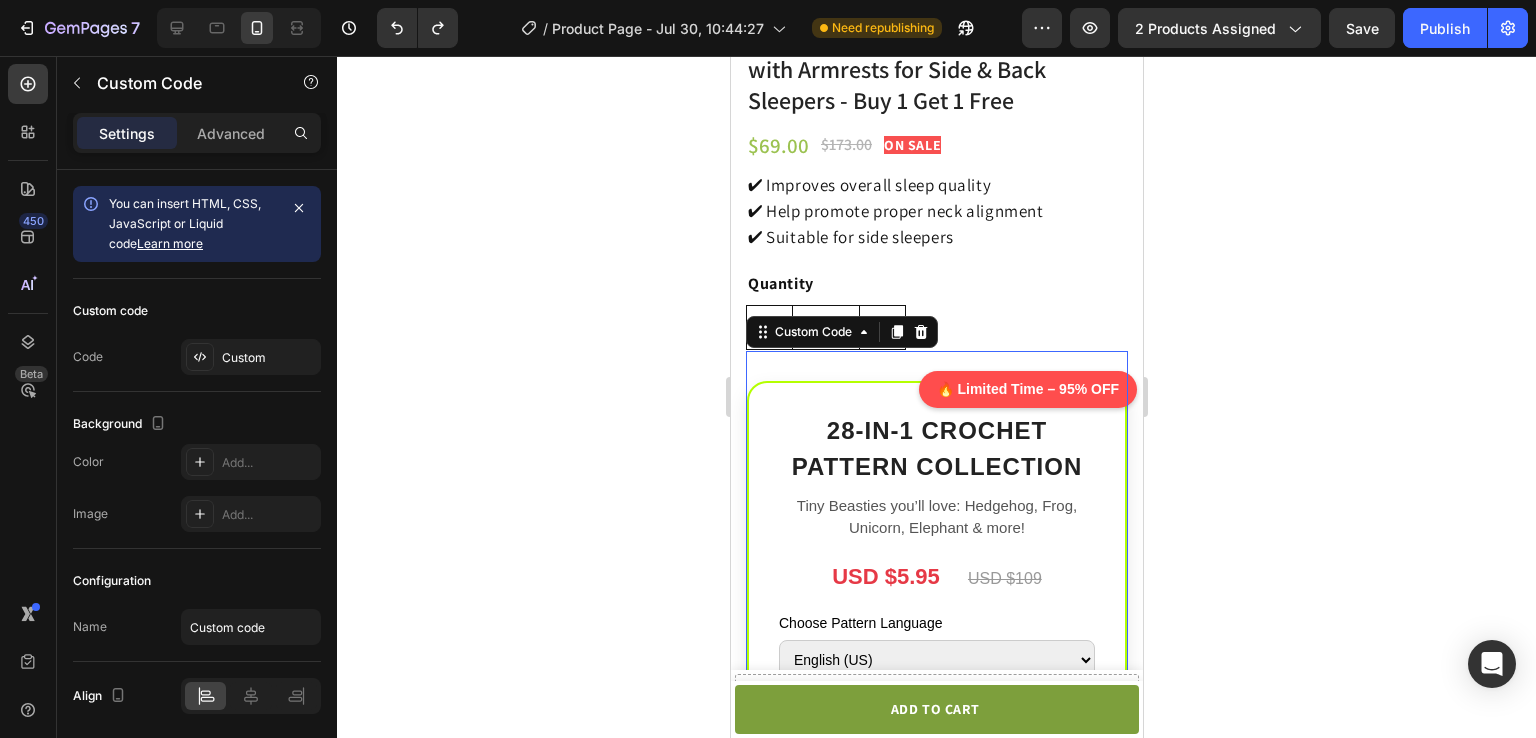 click on "Tiny Beasties you’ll love: Hedgehog, Frog, Unicorn, Elephant & more!" 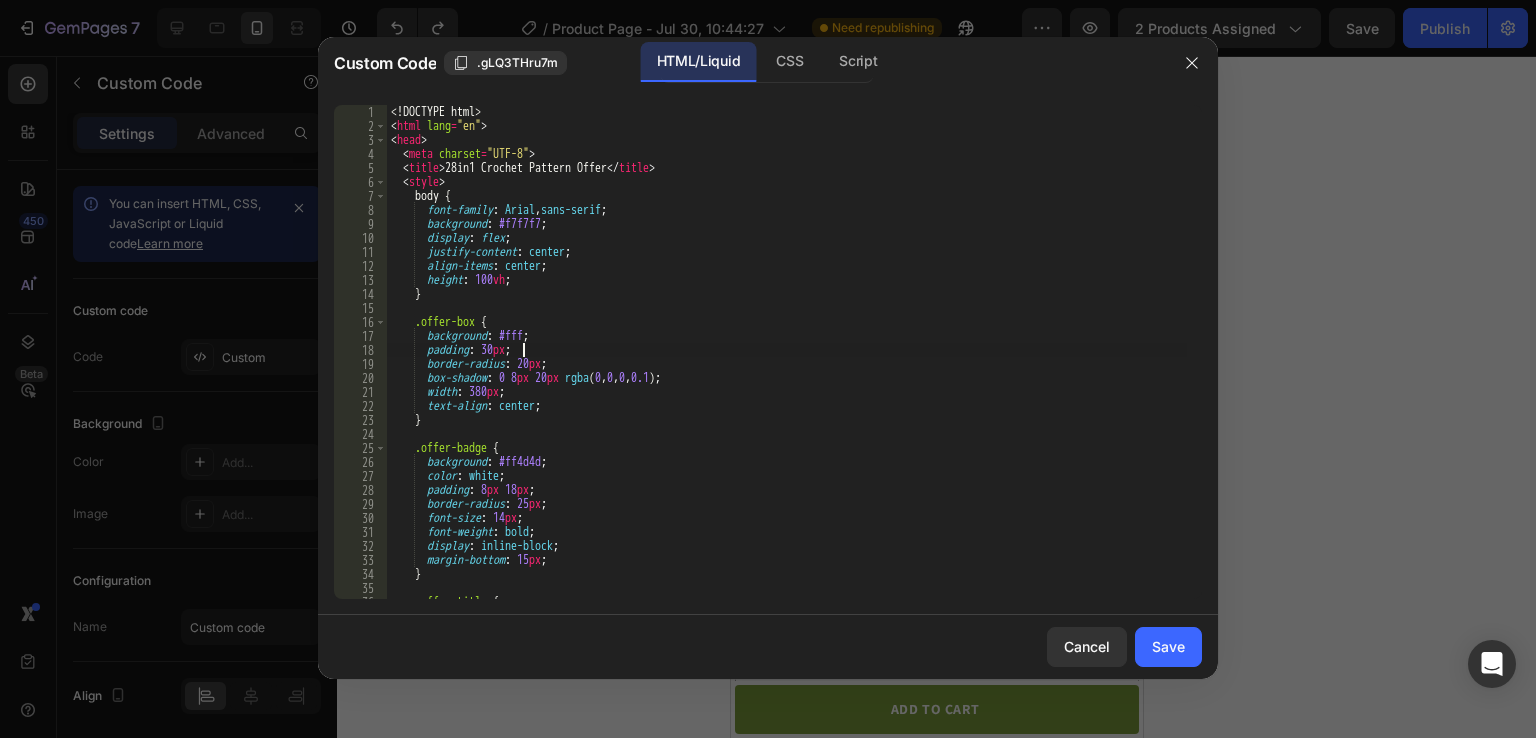 click on "<! DOCTYPE   html > < html   lang = "en" > < head >    < meta   charset = "UTF-8" >    < title > 28in1 Crochet Pattern Offer </ title >    < style >      body   {         font-family :   Arial ,  sans-serif ;         background :   #f7f7f7 ;         display :   flex ;         justify-content :   center ;         align-items :   center ;         height :   100 vh ;      }      .offer-box   {         background :   #fff ;         padding :   30 px ;         border-radius :   20 px ;         box-shadow :   0   8 px   20 px   rgba ( 0 , 0 , 0 , 0.1 ) ;         width :   380 px ;         text-align :   center ;      }      .offer-badge   {         background :   #ff4d4d ;         color :   white ;         padding :   8 px   18 px ;         border-radius :   25 px ;         font-size :   14 px ;         font-weight :   bold ;         display :   inline-block ;         margin-bottom :   15 px ;      }      .offer-title   {         font-size :   24 px ;" at bounding box center [787, 366] 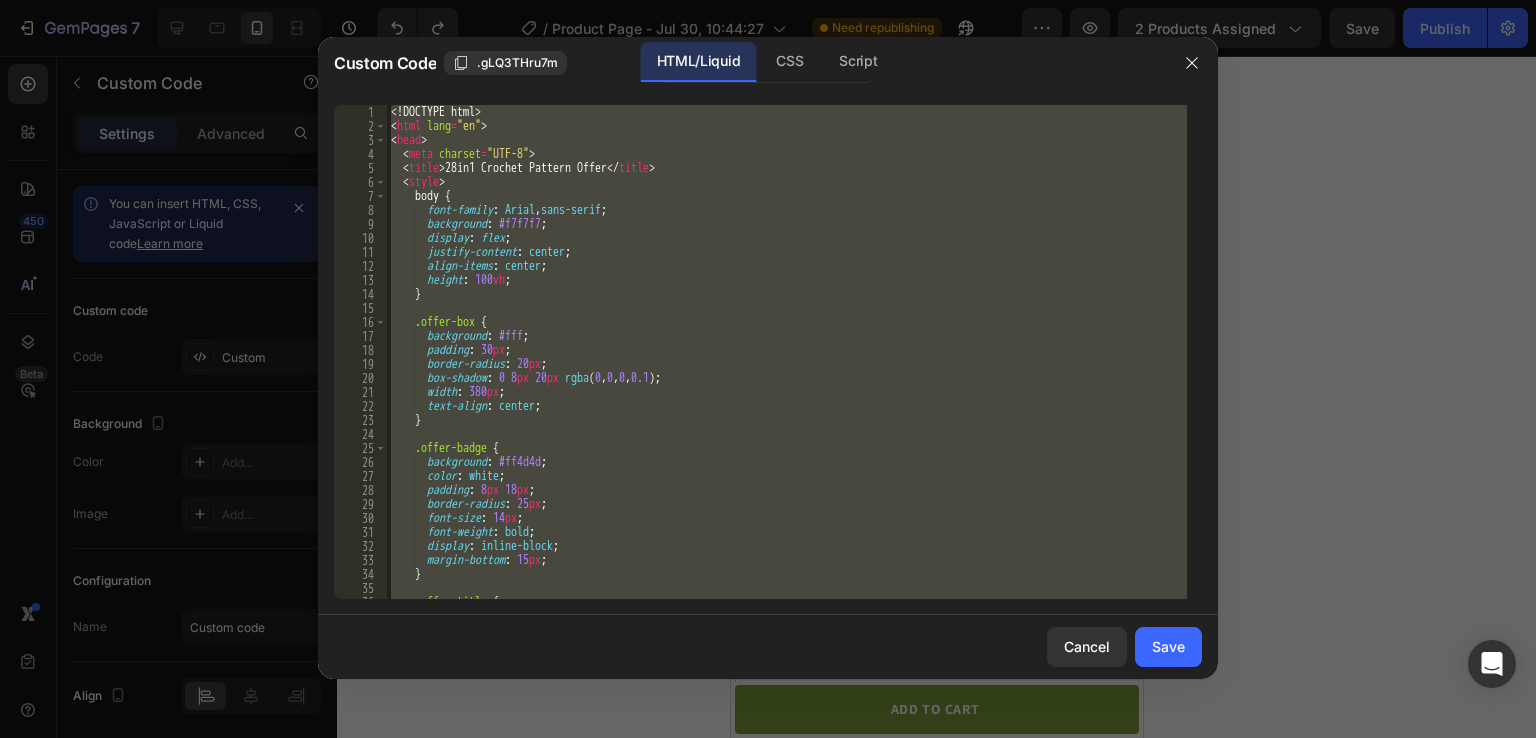 type 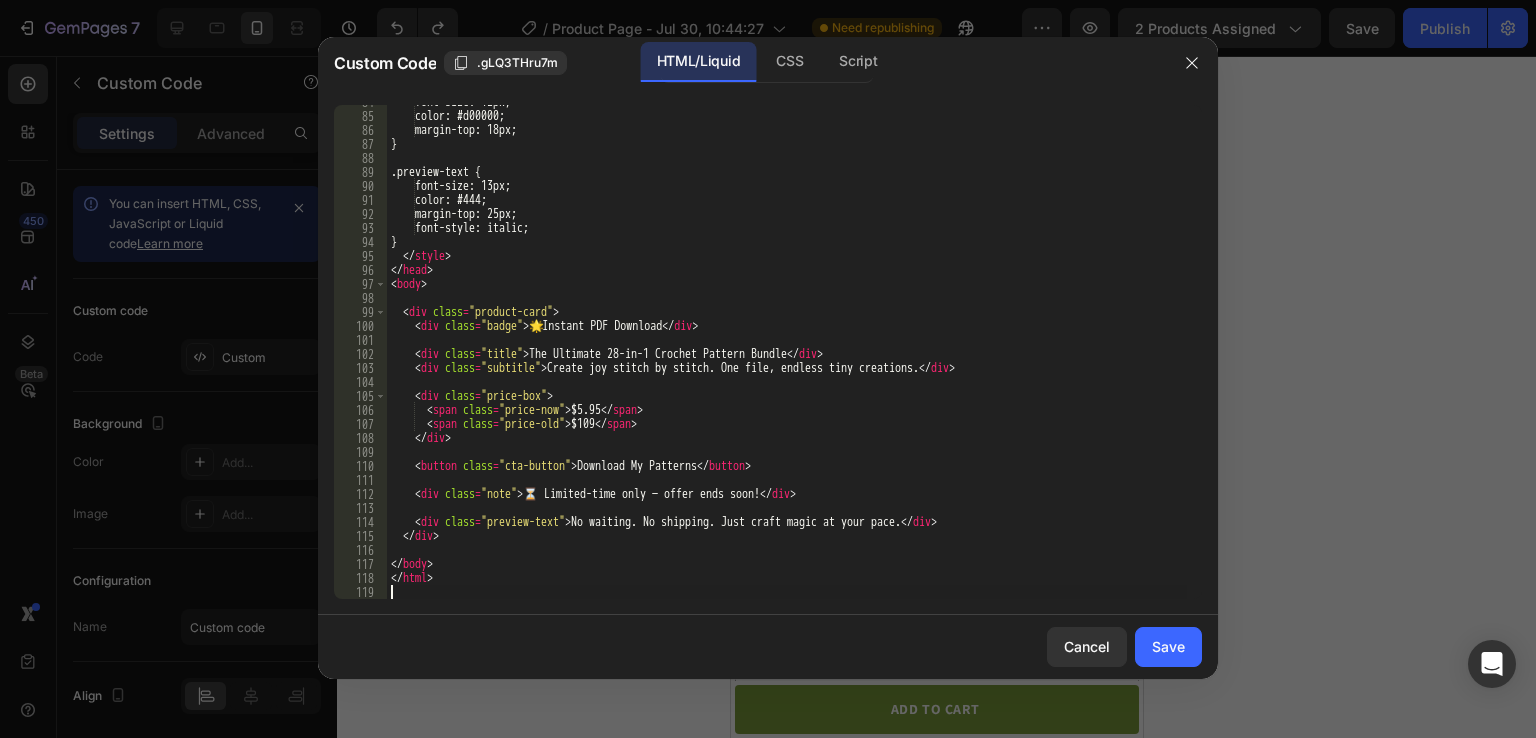 scroll, scrollTop: 1172, scrollLeft: 0, axis: vertical 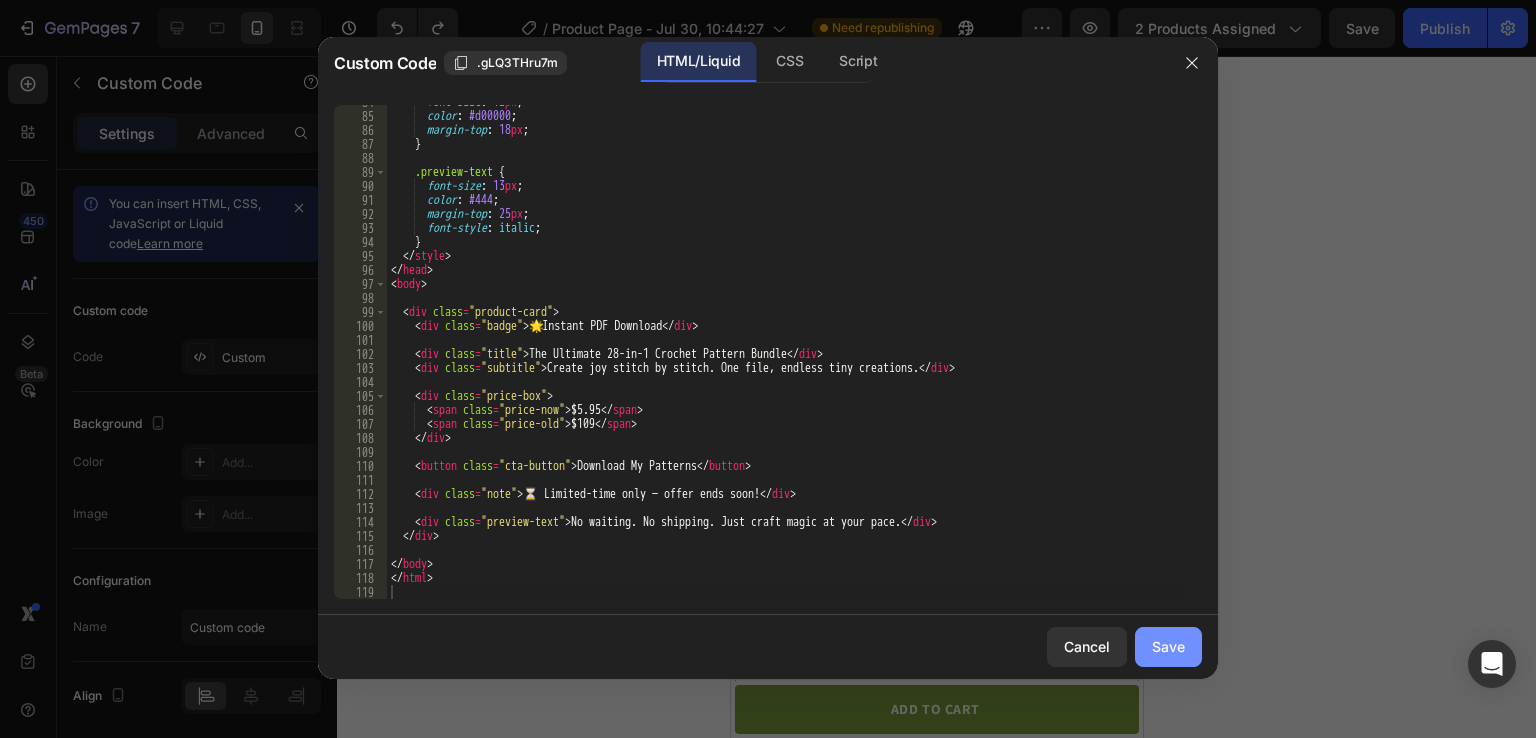 click on "Save" at bounding box center (1168, 646) 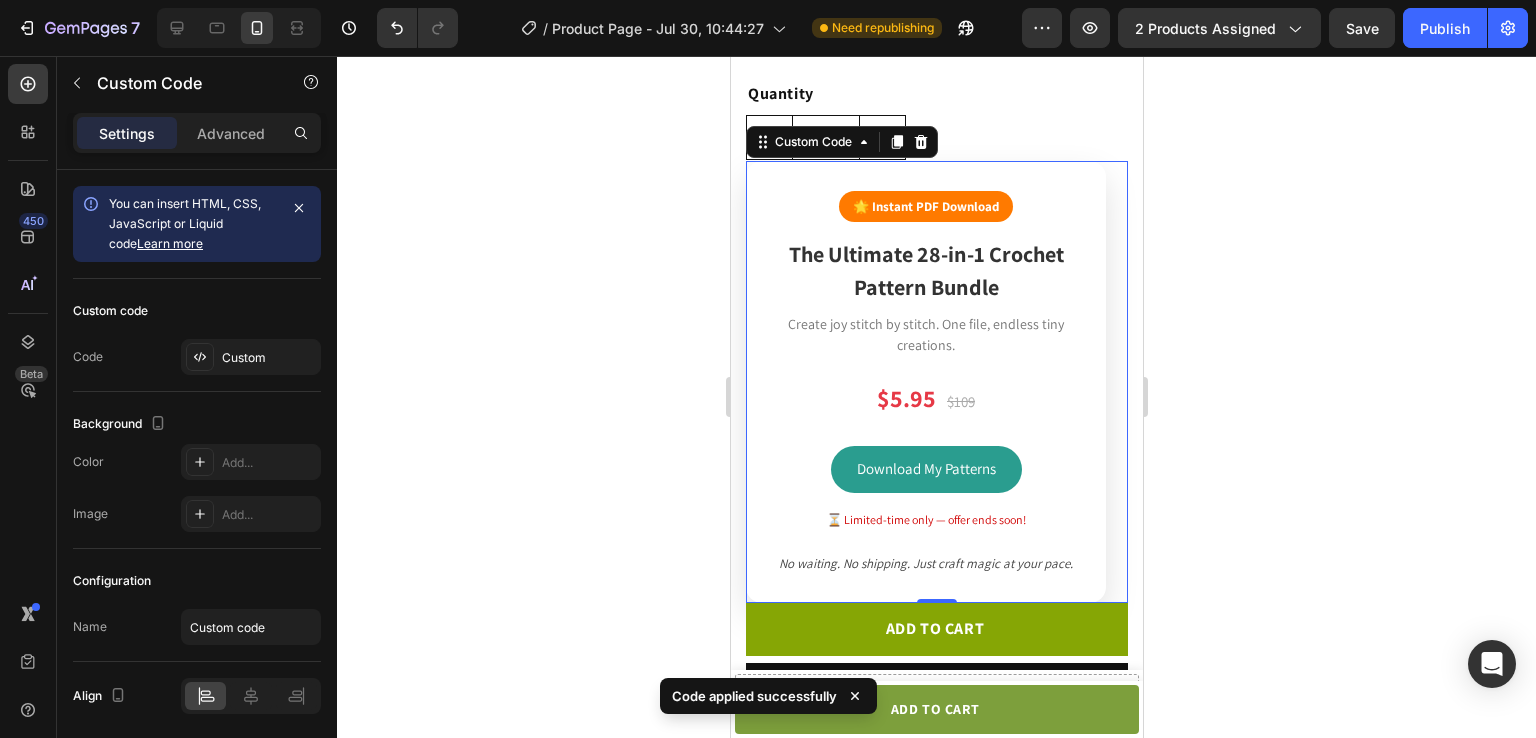 scroll, scrollTop: 766, scrollLeft: 0, axis: vertical 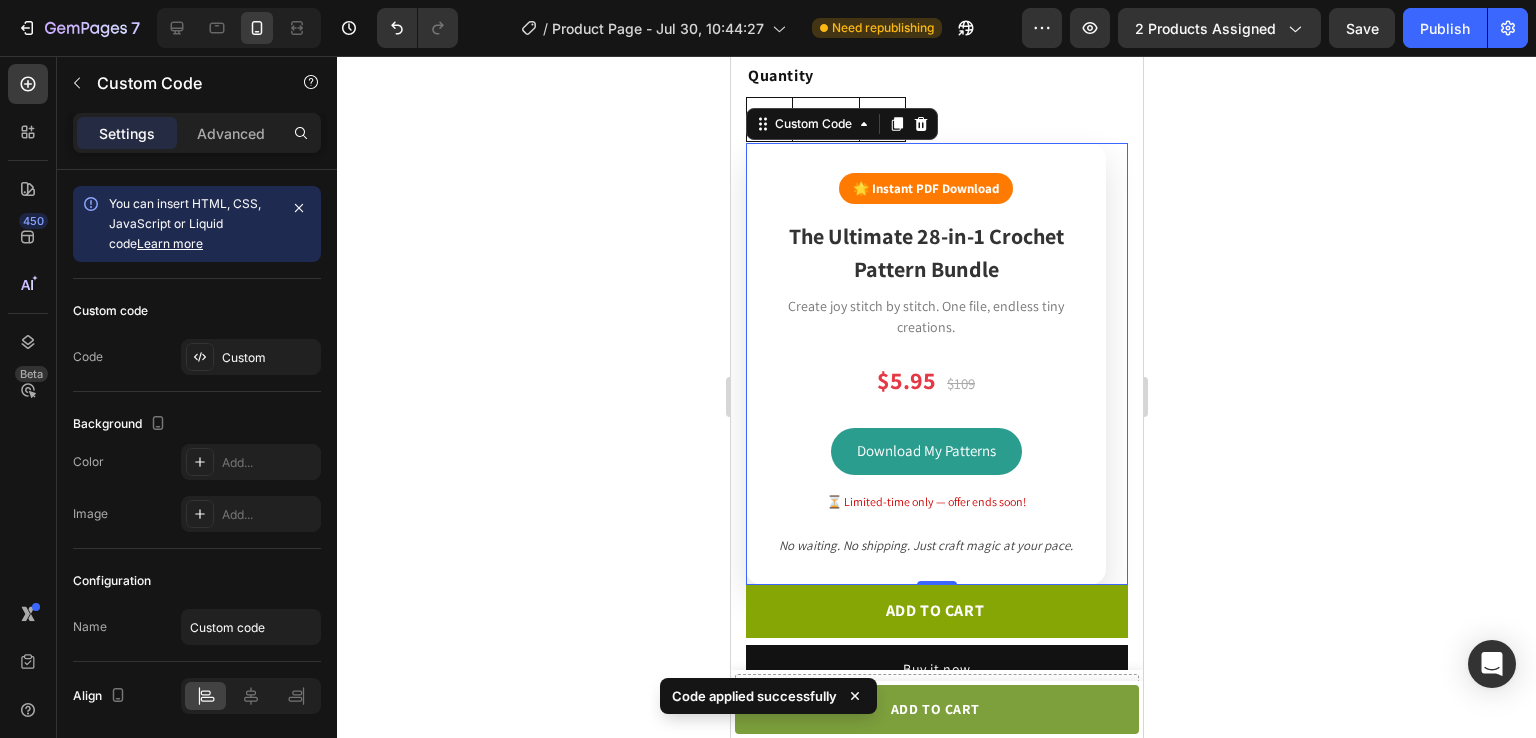 click 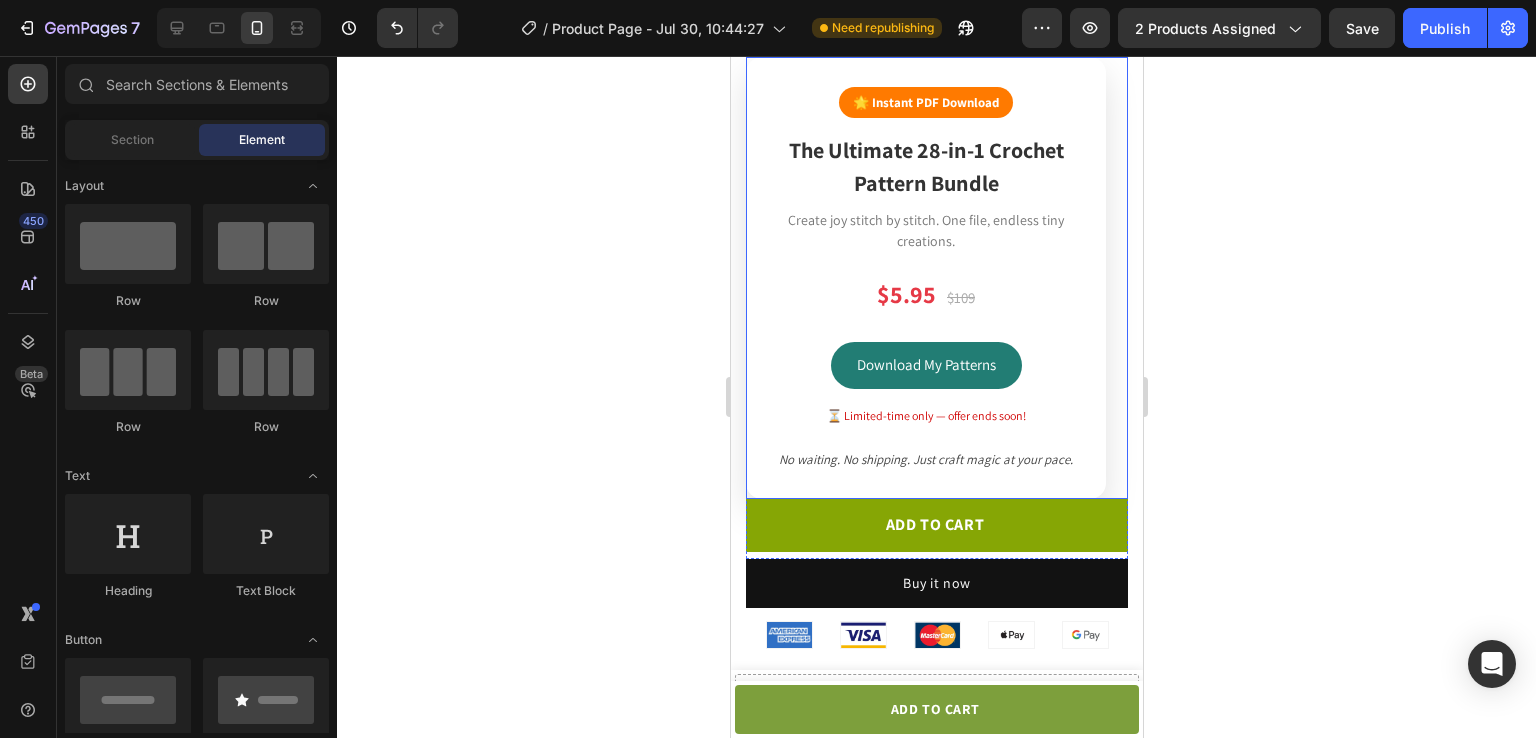 scroll, scrollTop: 855, scrollLeft: 0, axis: vertical 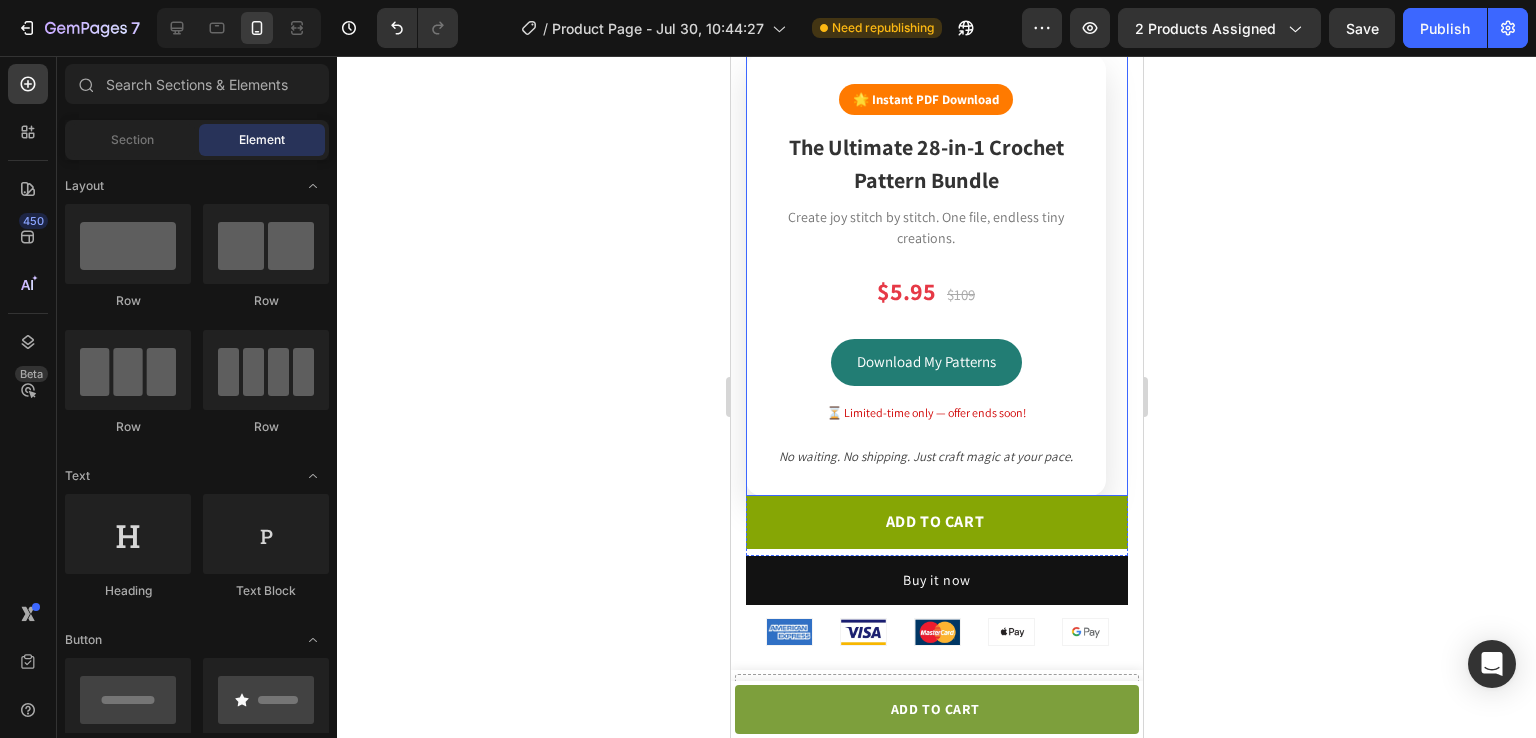 click on "Download My Patterns" 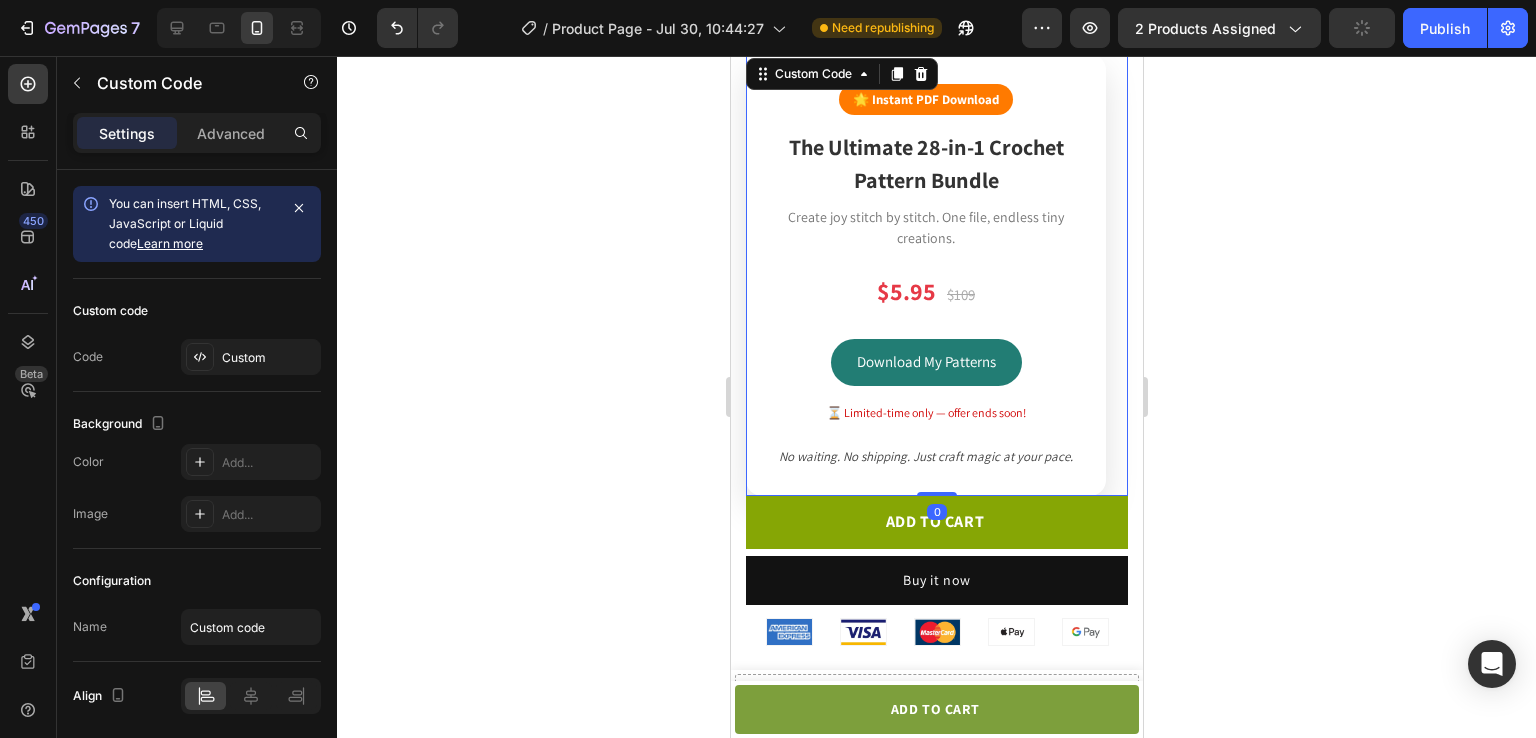 click on "Download My Patterns" 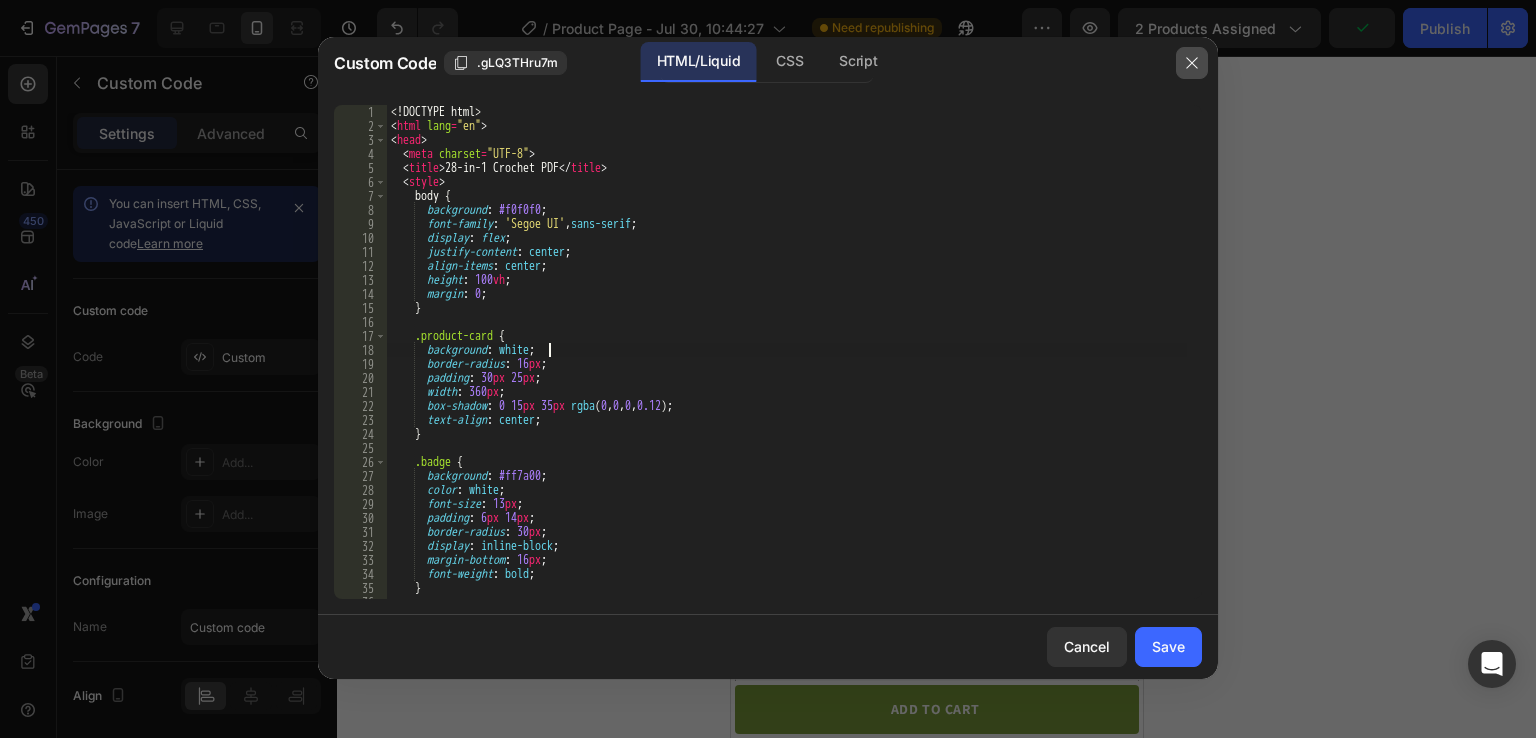 click 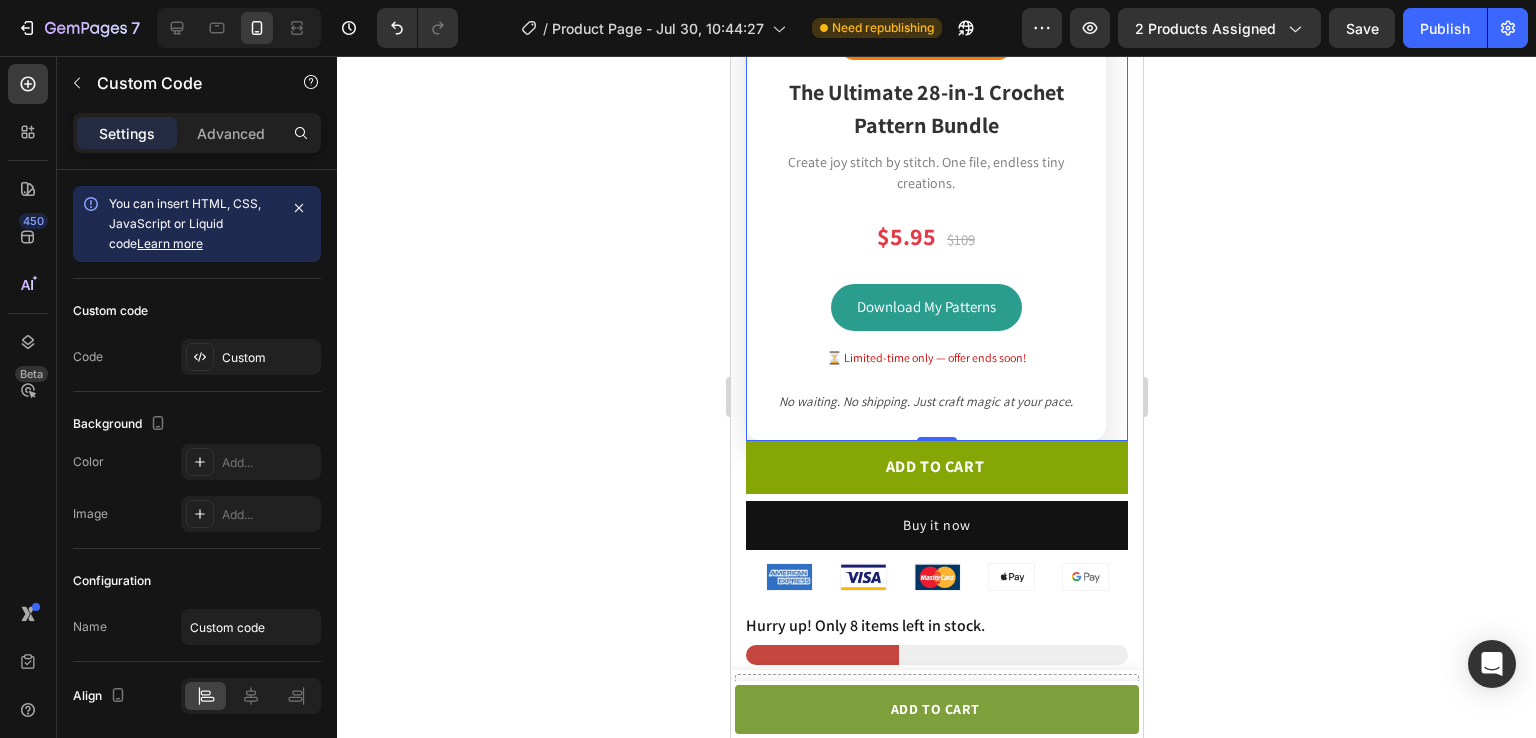 scroll, scrollTop: 915, scrollLeft: 0, axis: vertical 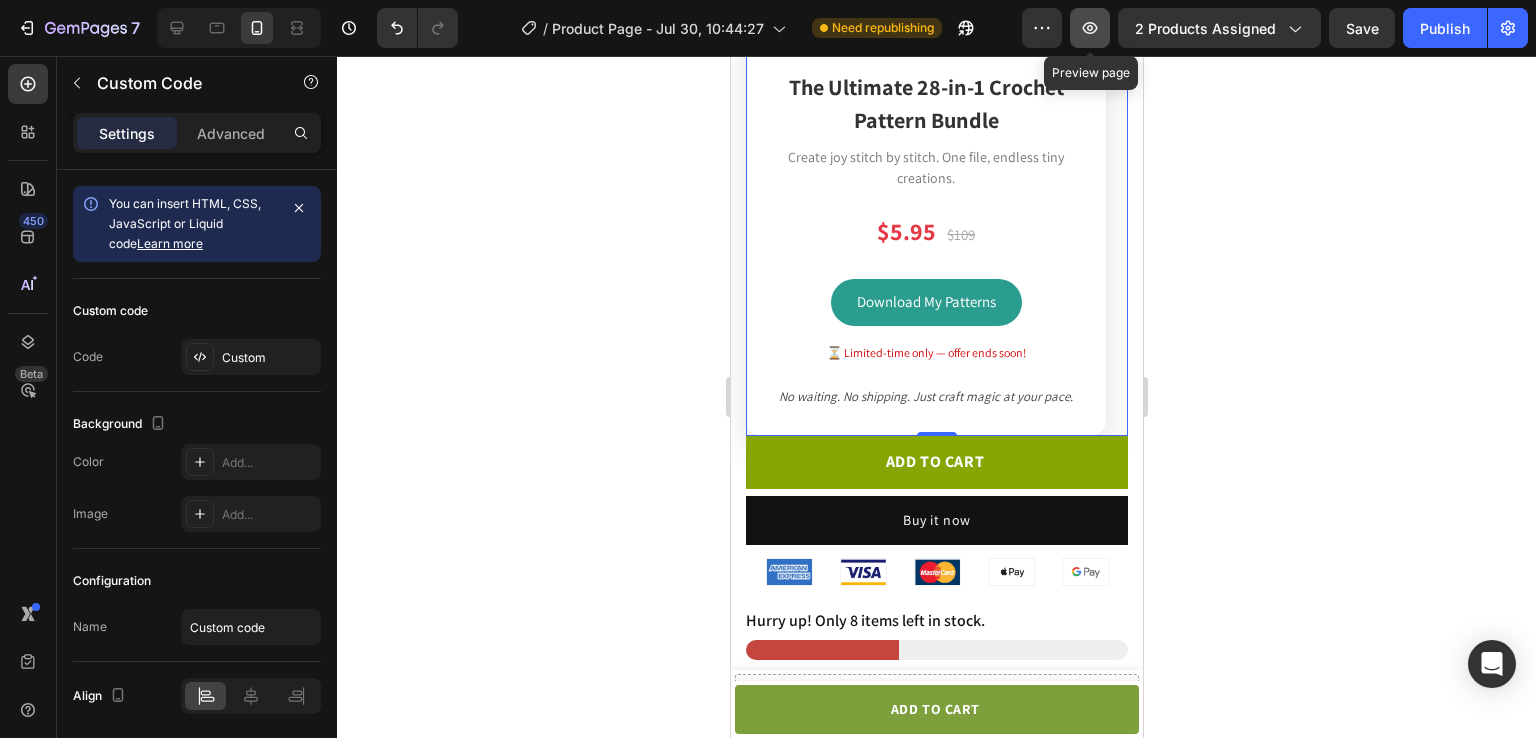 click 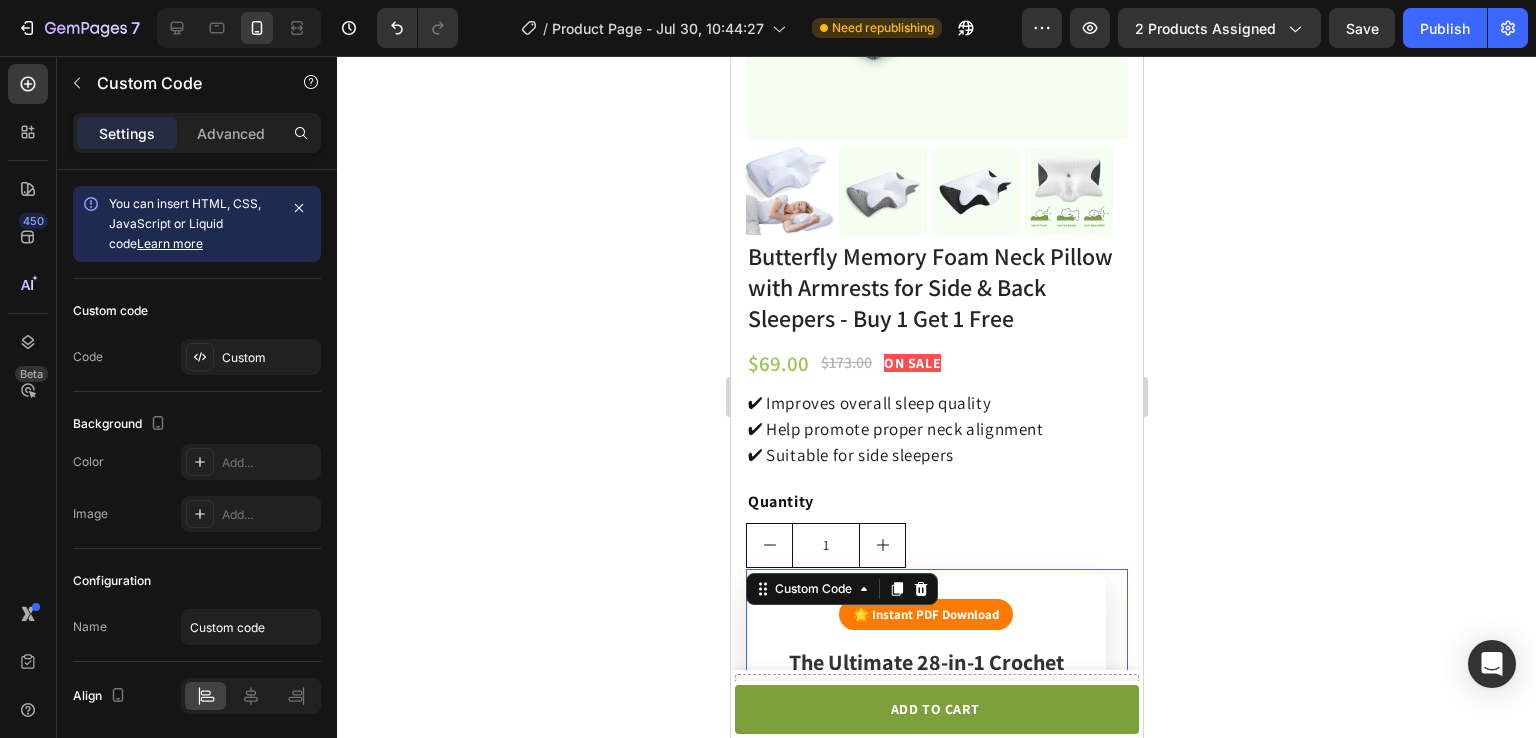 scroll, scrollTop: 467, scrollLeft: 0, axis: vertical 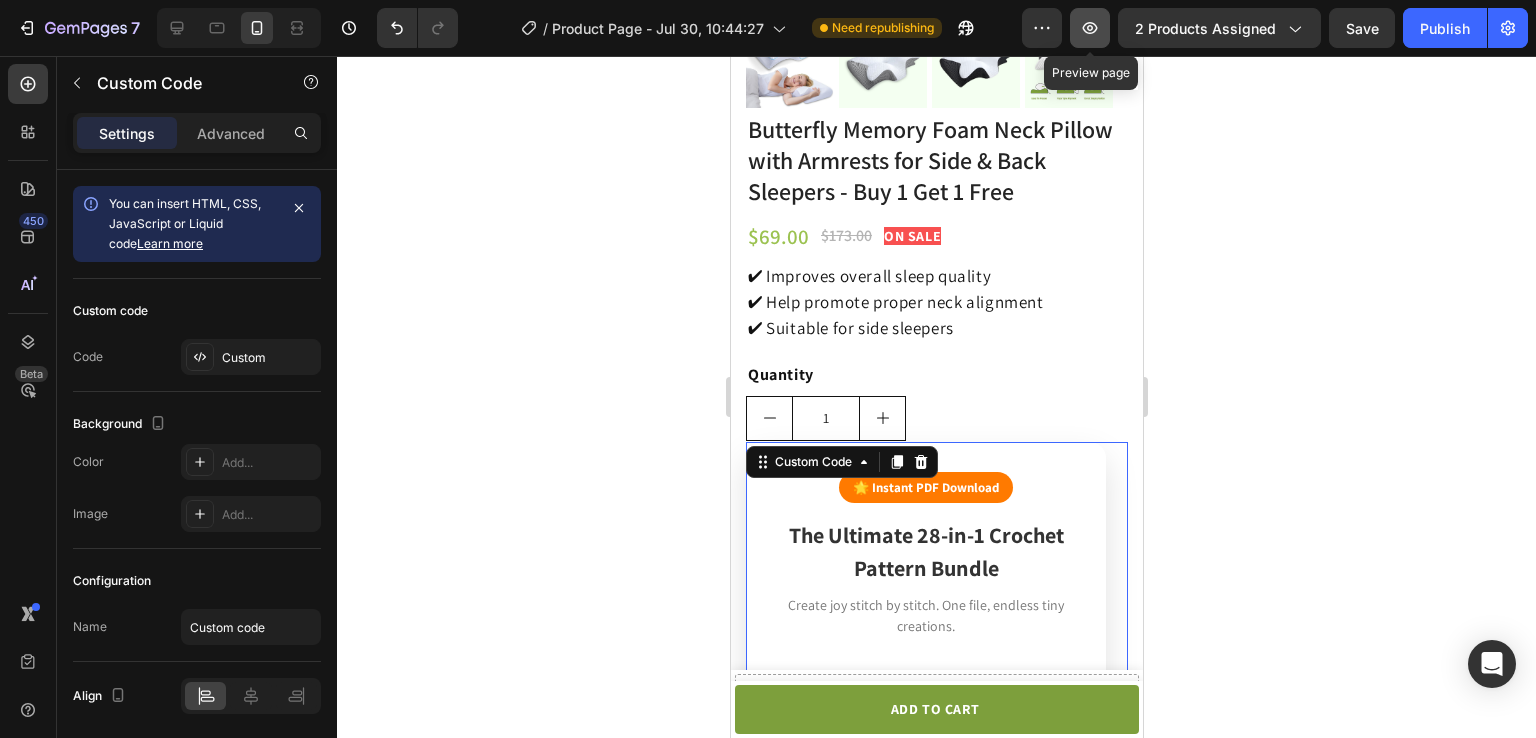 click 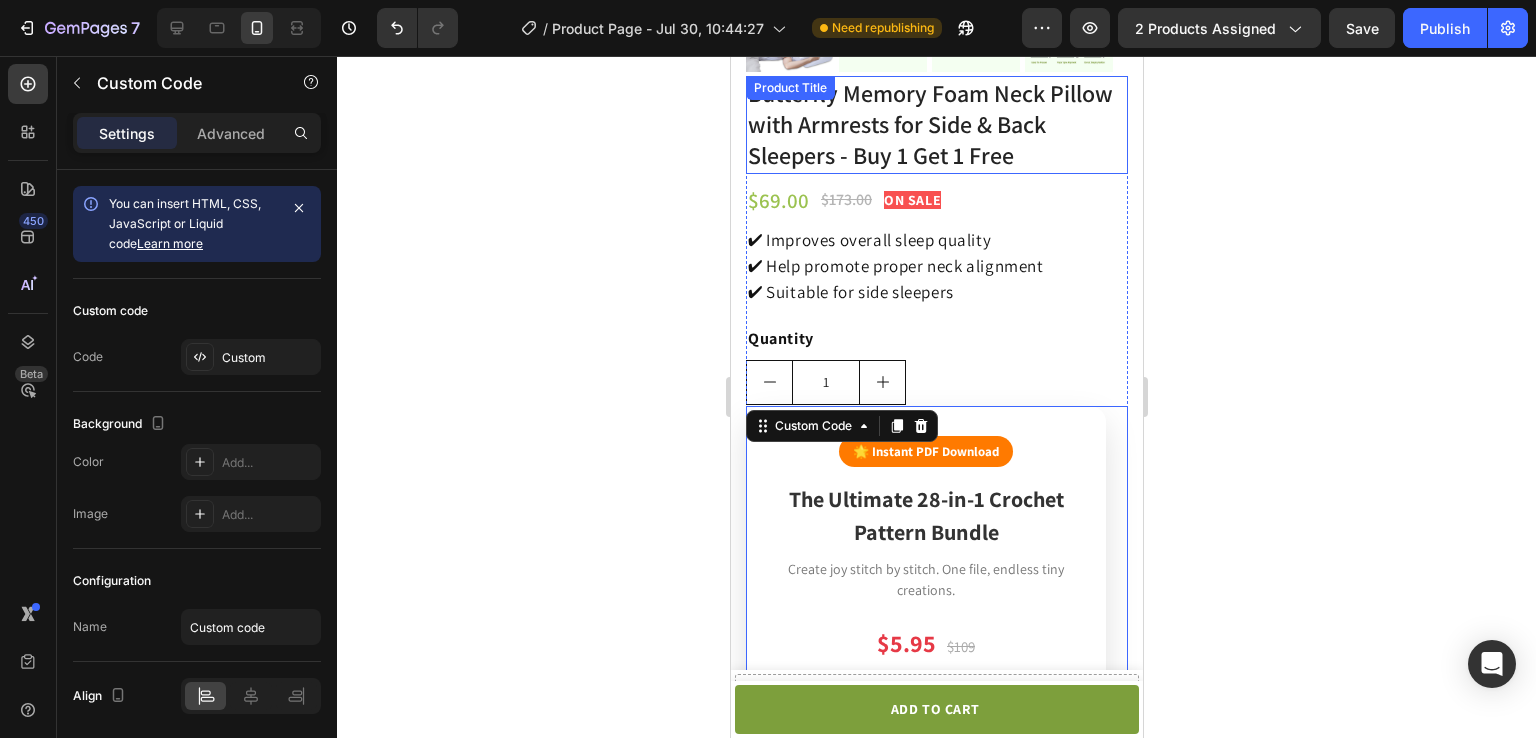 scroll, scrollTop: 504, scrollLeft: 0, axis: vertical 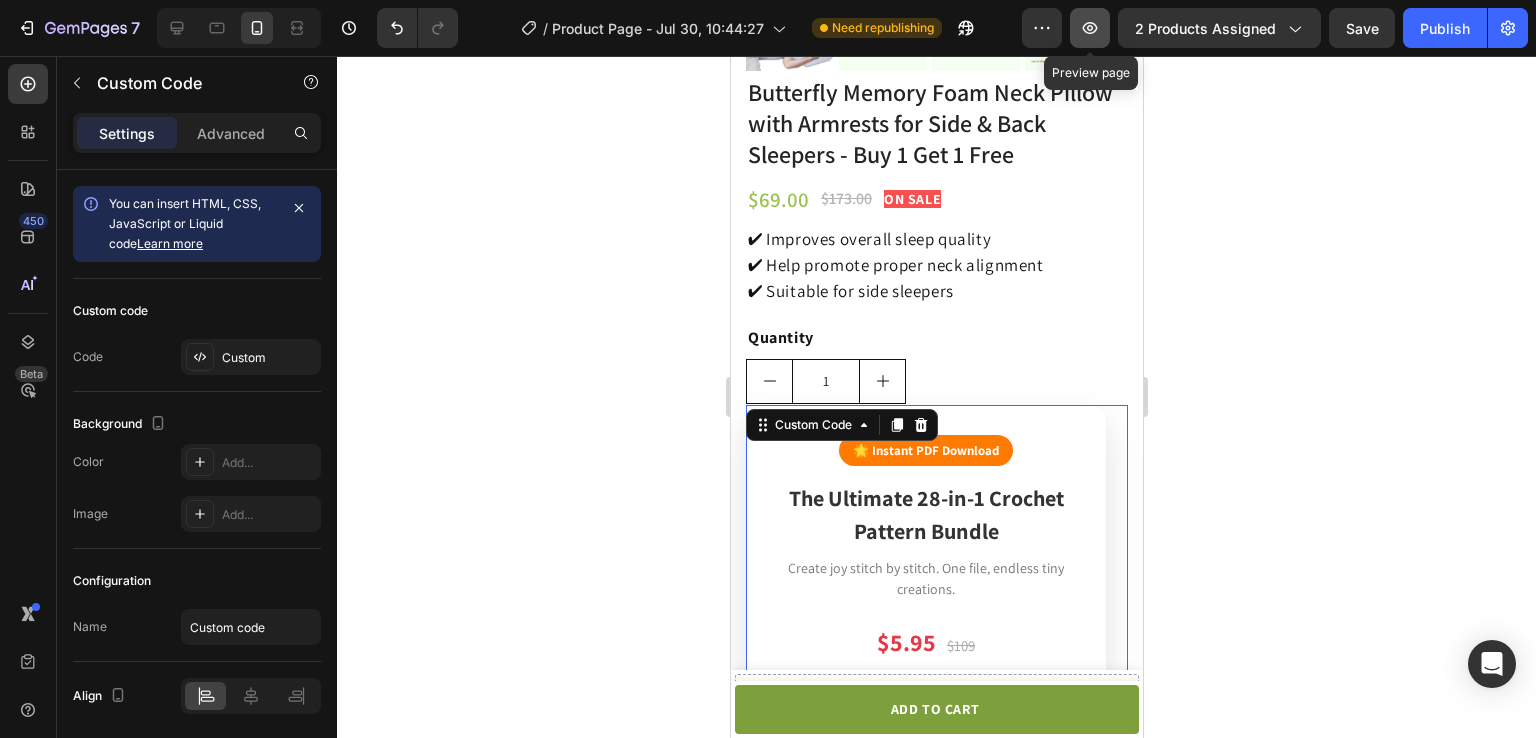 click 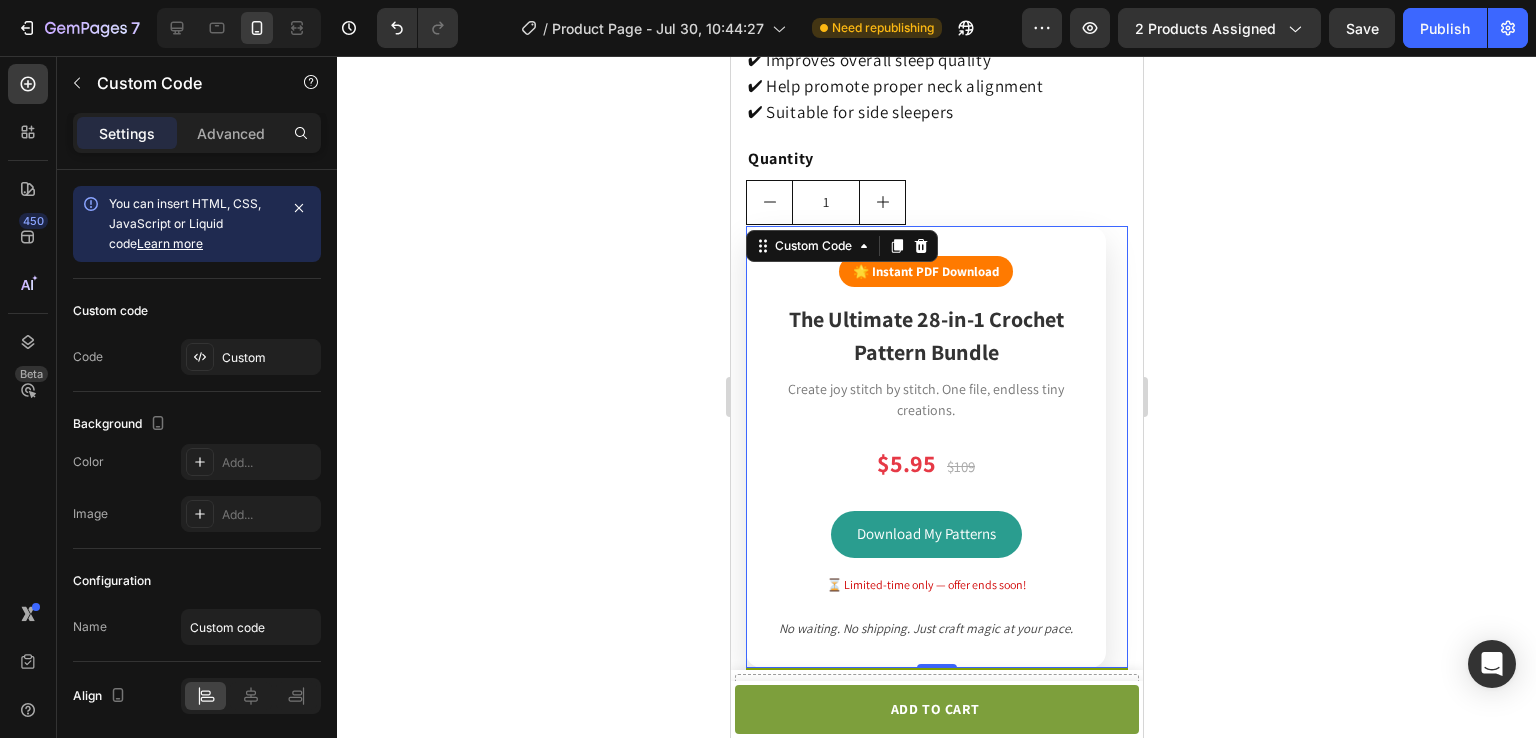 scroll, scrollTop: 748, scrollLeft: 0, axis: vertical 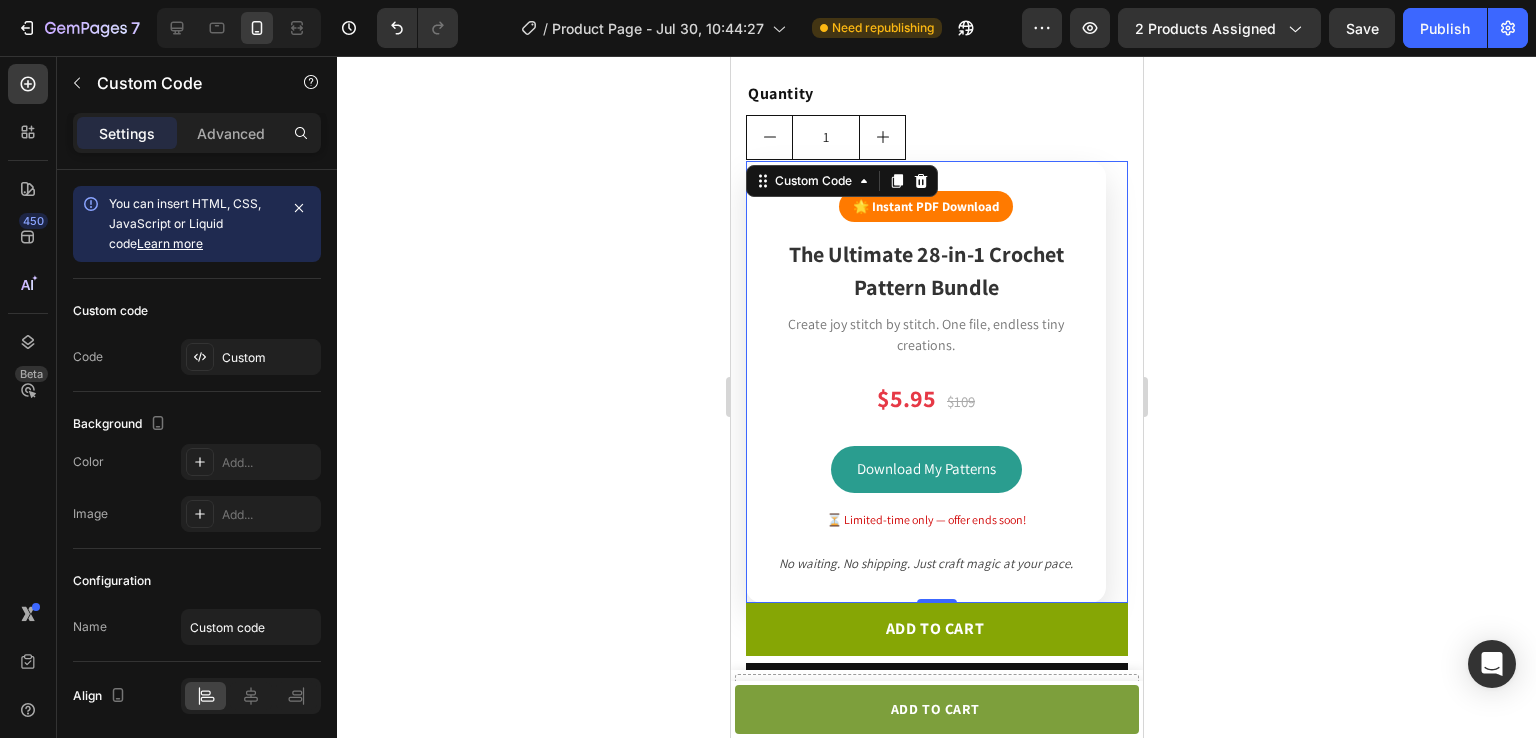 click on "$5.95
$109" 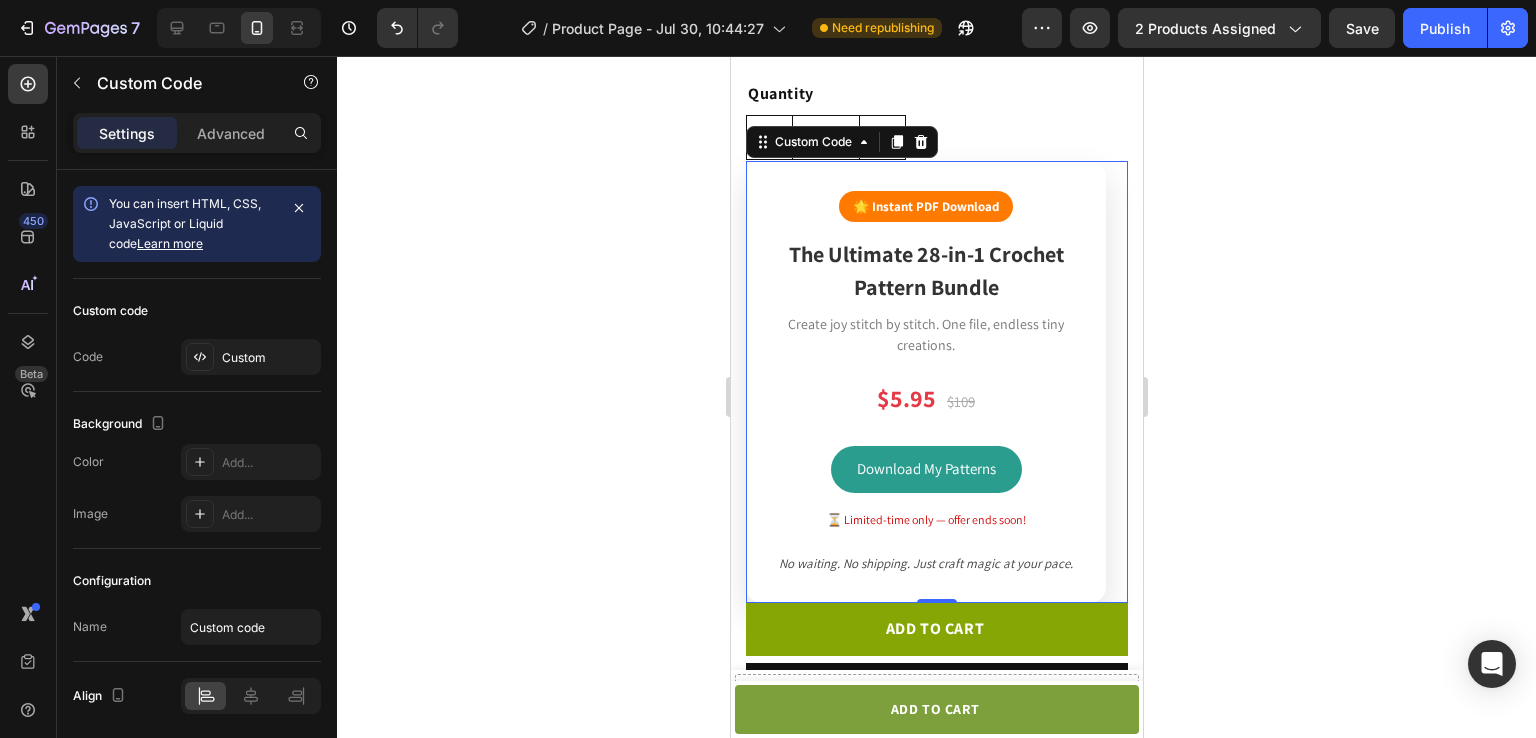 click on "$5.95
$109" 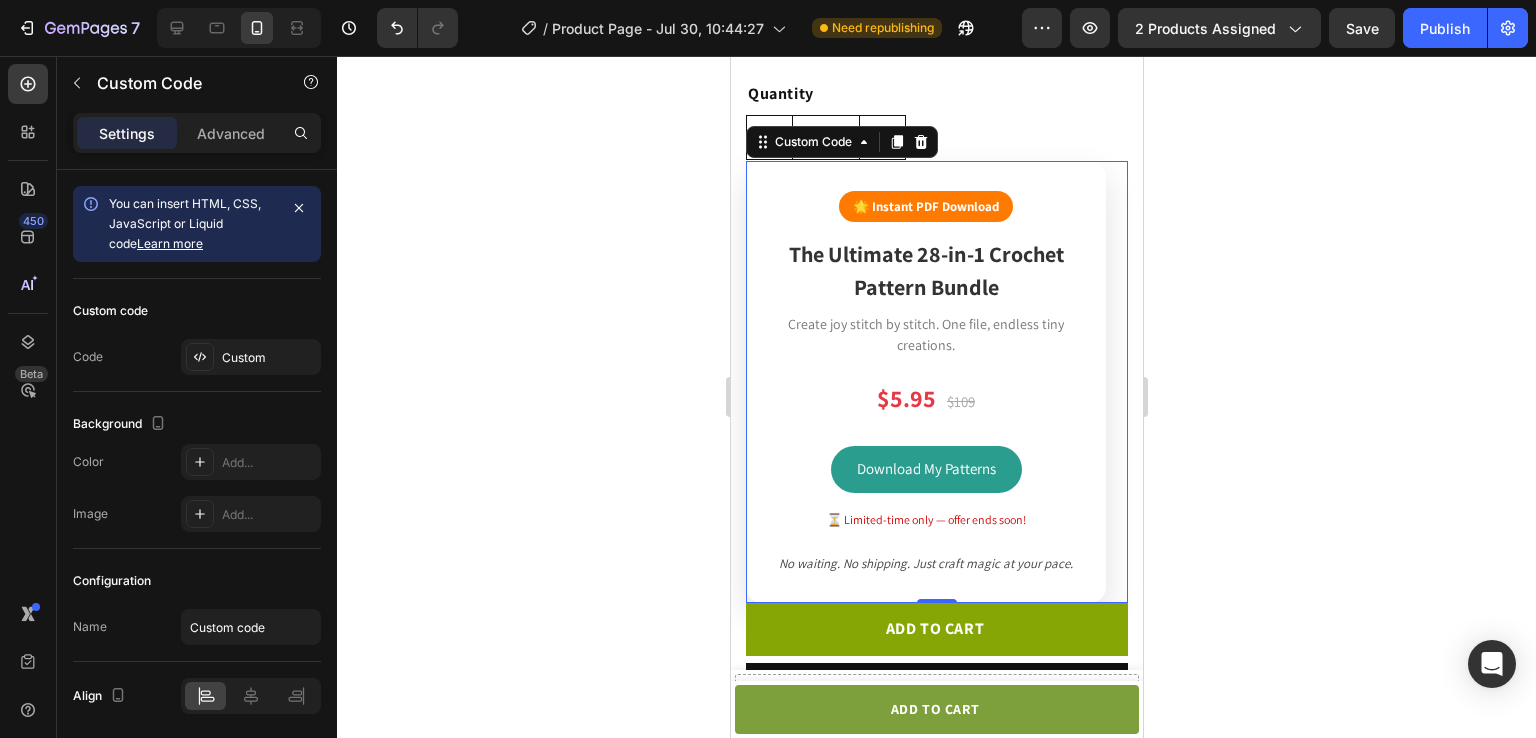 click on "$5.95
$109" 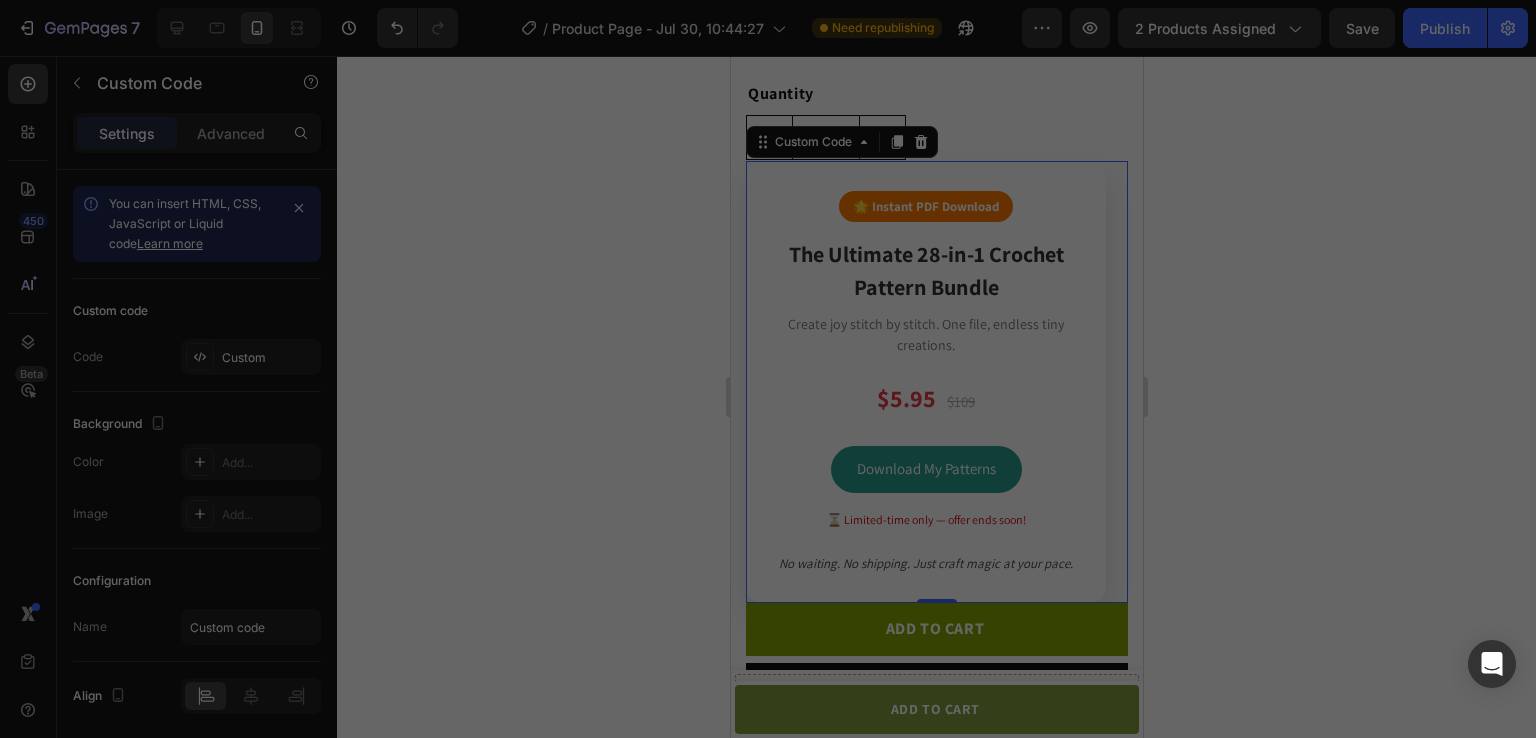 click on "background: white;
border-radius: 16px;
padding: 30px 25px;
width: 360px;
box-shadow: 0 15px 35px rgba(0, 0, 0, 0.12);
text-align: center;
}
.badge {
background: #ff7a00;
color: white;
font-size: 13px;
padding: 6px 14px;
border-radius: 30px;
display: inline-block;
margin-bottom: 16px;
font-weight: bold;
}
.title {" at bounding box center [787, 366] 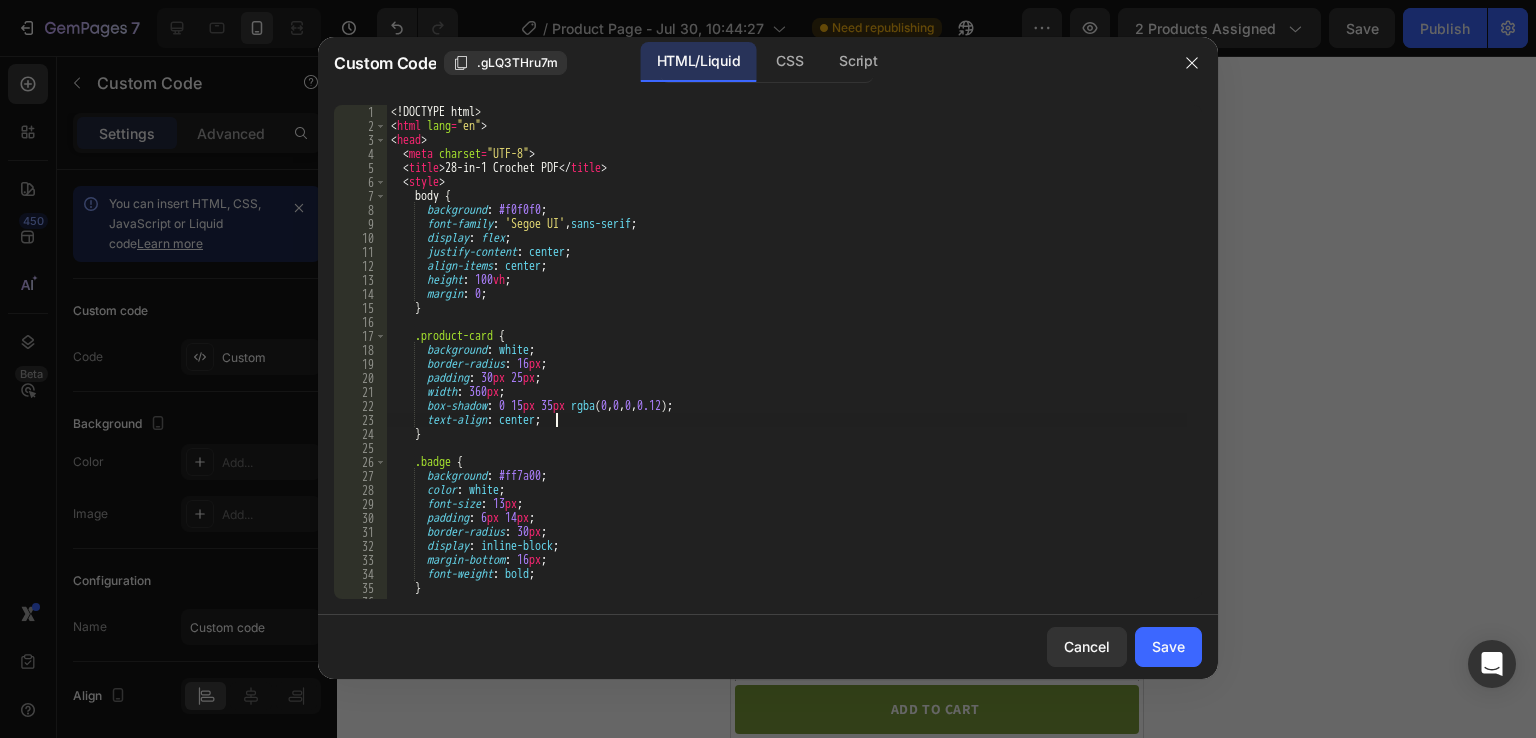 click on "background: white;
border-radius: 16px;
padding: 30px 25px;
width: 360px;
box-shadow: 0 15px 35px rgba(0, 0, 0, 0.12);
text-align: center;
}
.badge {
background: #ff7a00;
color: white;
font-size: 13px;
padding: 6px 14px;
border-radius: 30px;
display: inline-block;
margin-bottom: 16px;
font-weight: bold;
}
.title {" at bounding box center [787, 366] 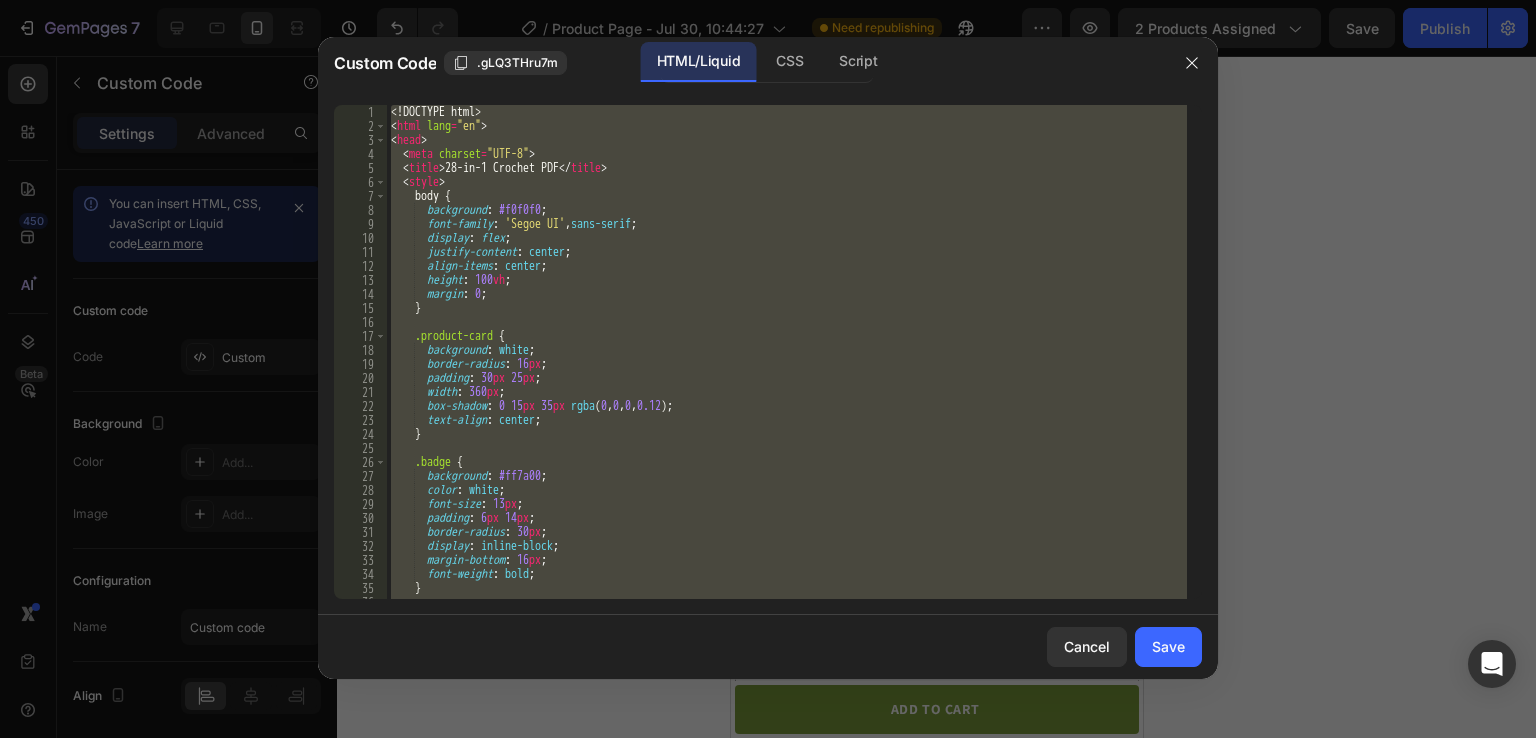 type 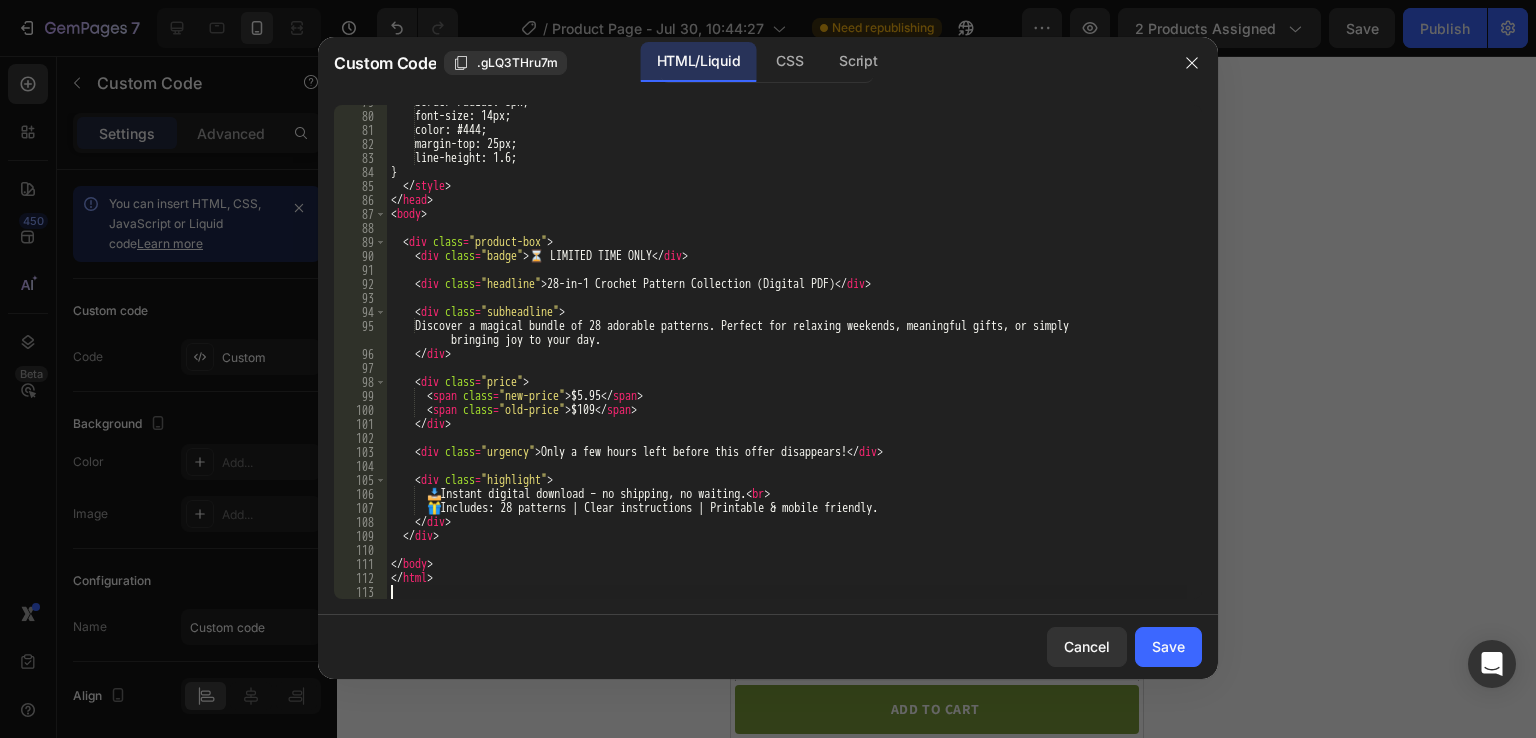 scroll, scrollTop: 1102, scrollLeft: 0, axis: vertical 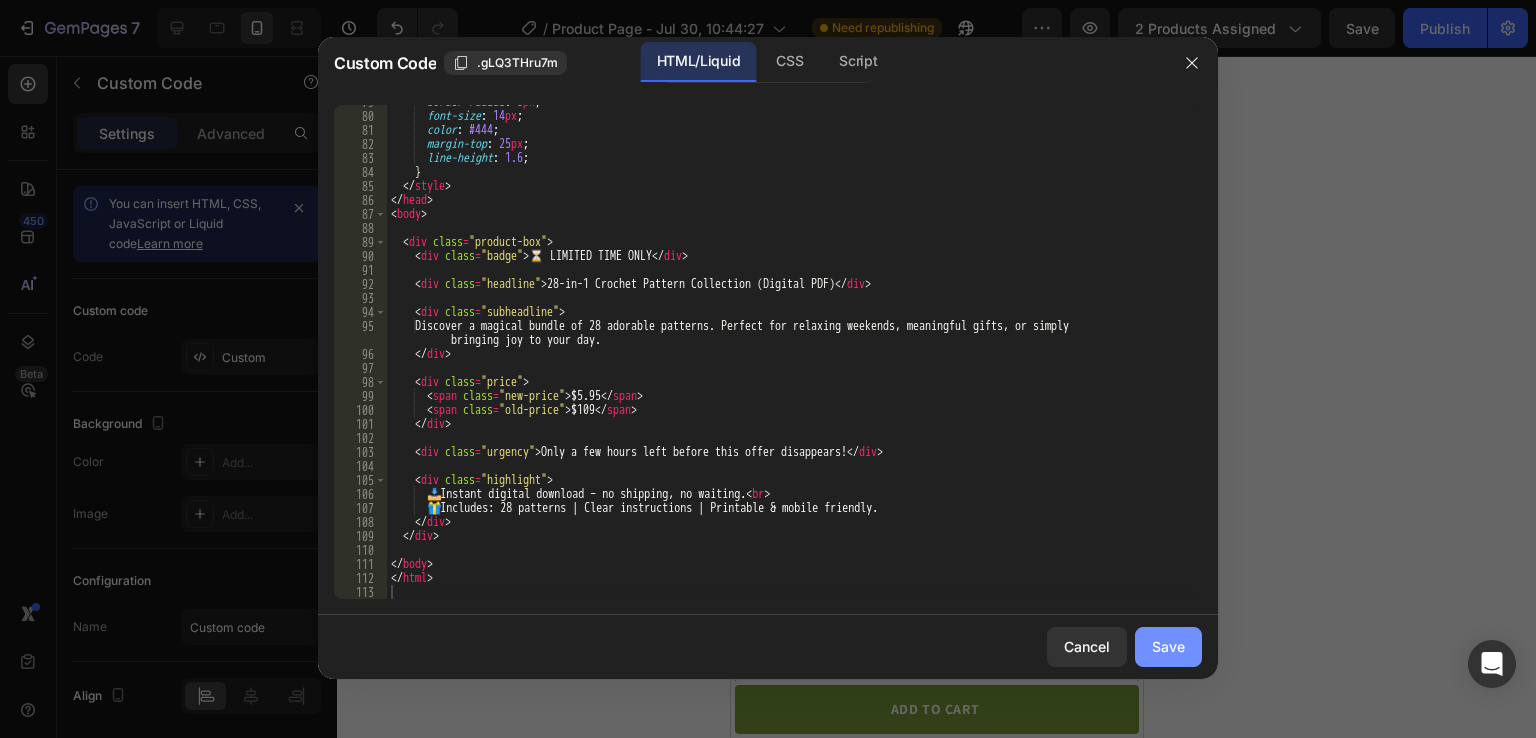 click on "Save" at bounding box center (1168, 646) 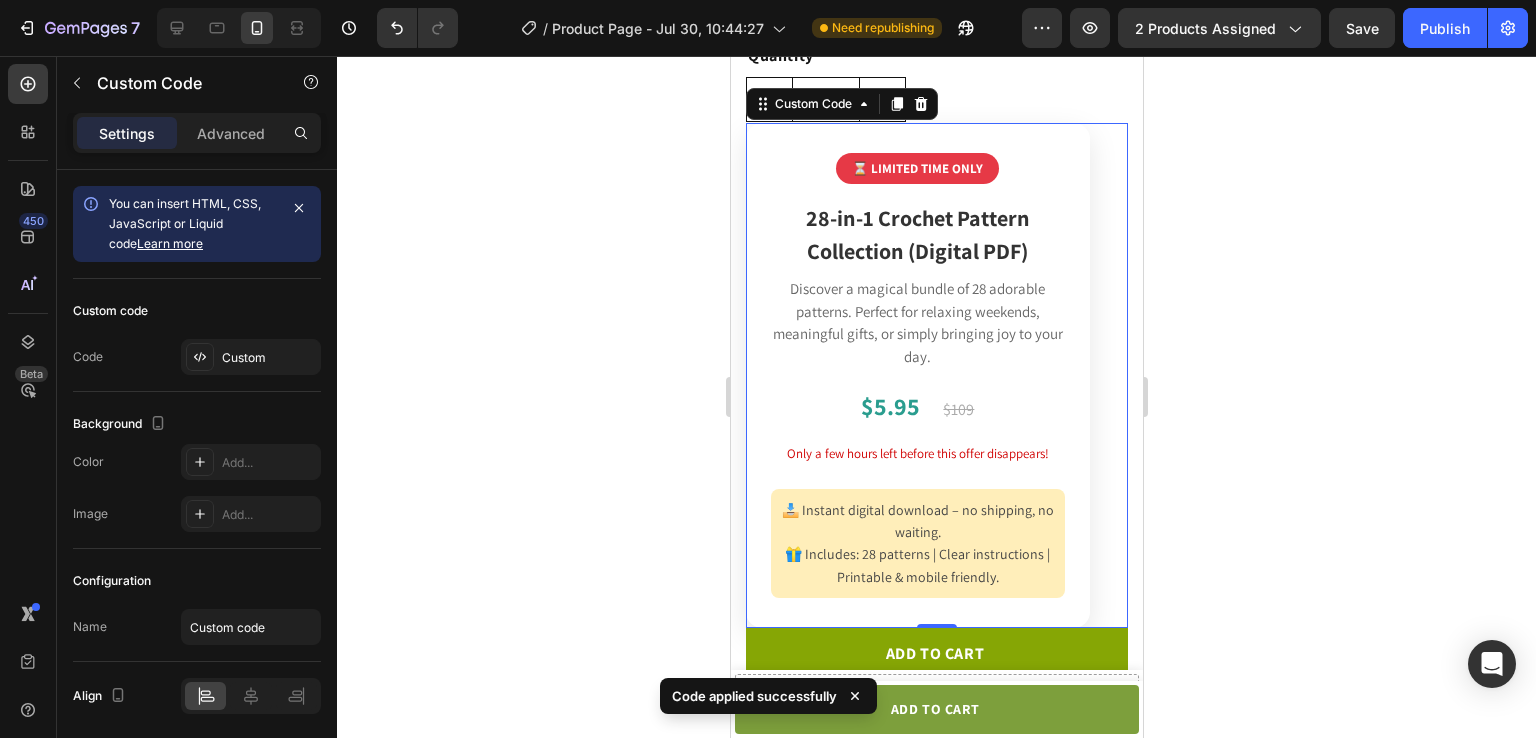 scroll, scrollTop: 790, scrollLeft: 0, axis: vertical 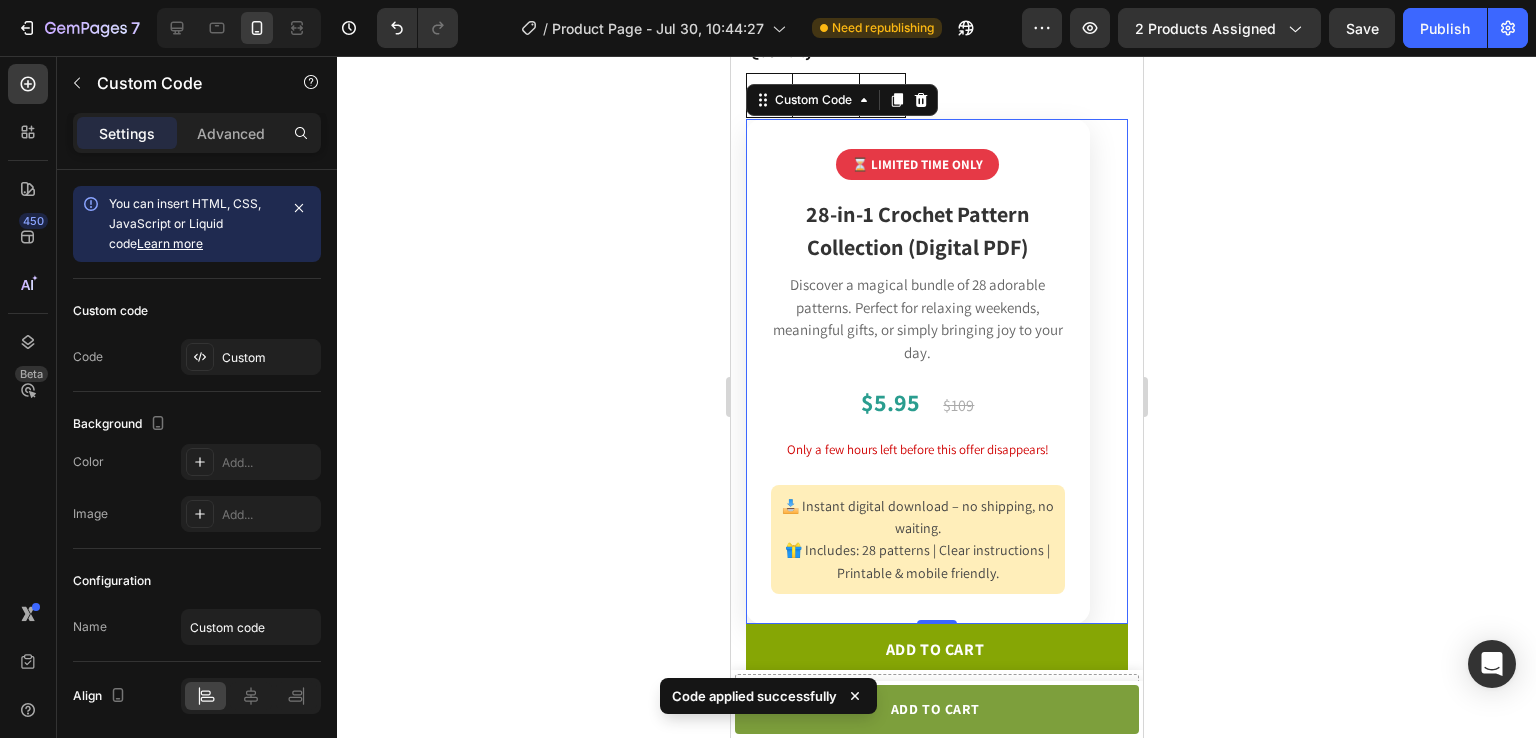 click 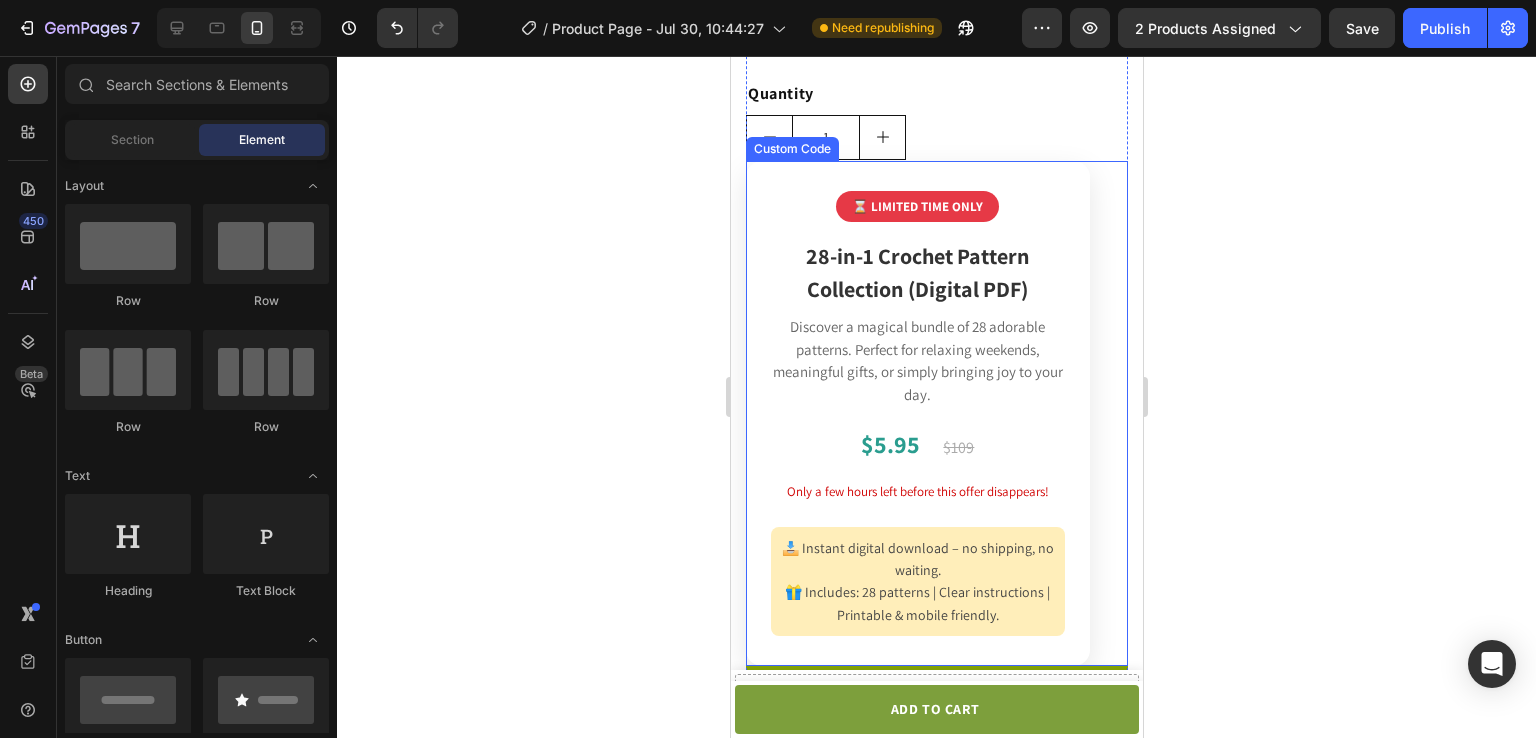 scroll, scrollTop: 836, scrollLeft: 0, axis: vertical 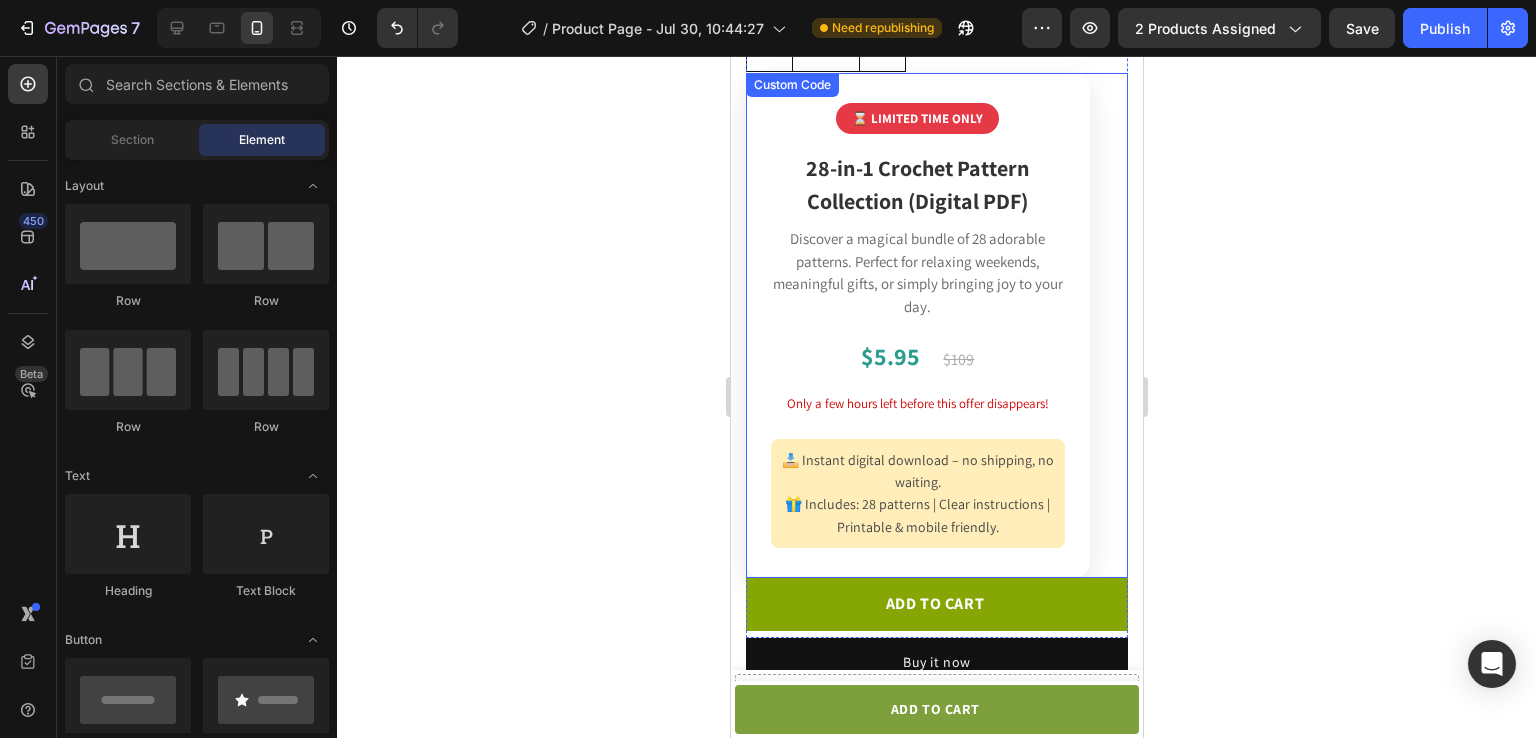 click on "Discover a magical bundle of 28 adorable patterns. Perfect for relaxing weekends, meaningful gifts, or simply bringing joy to your day." 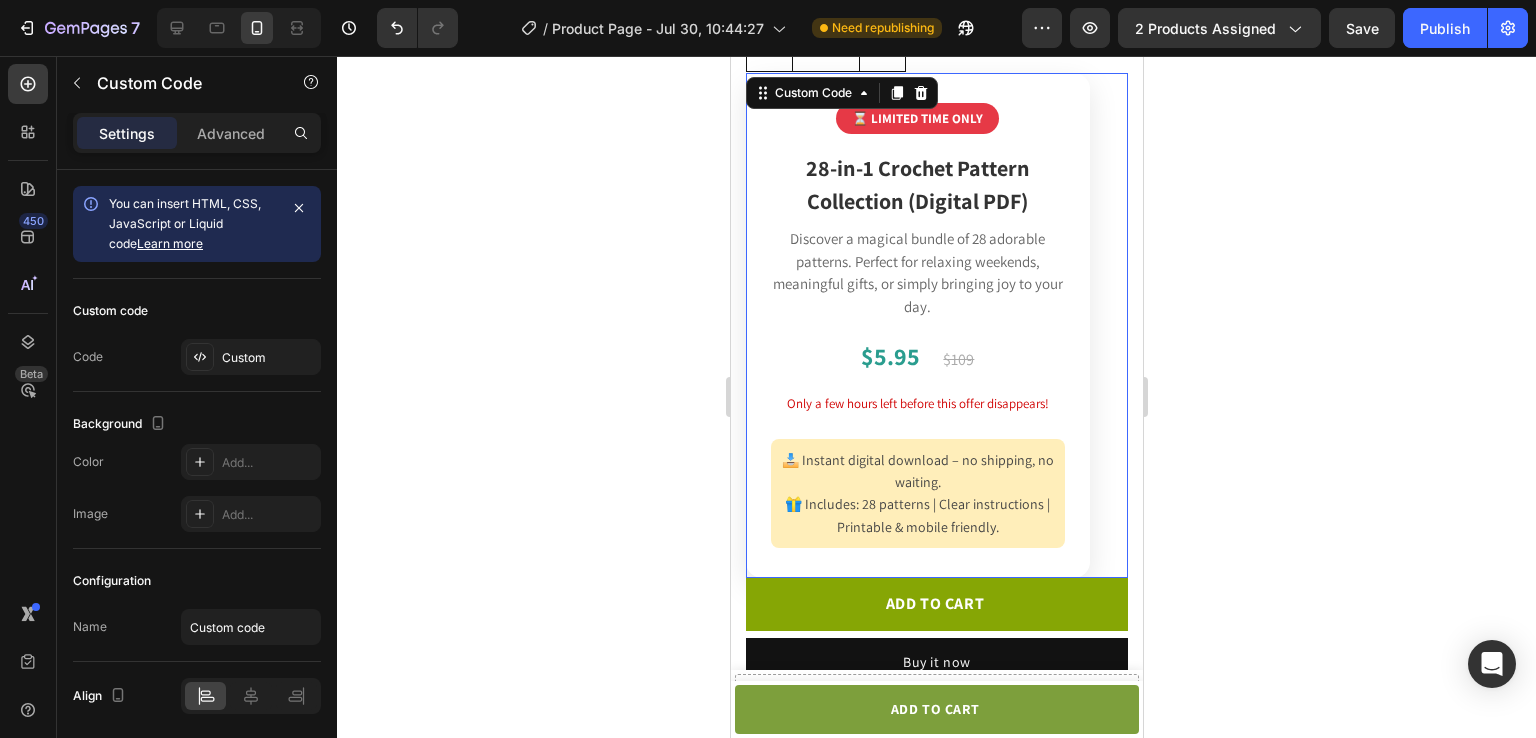 click on "Discover a magical bundle of 28 adorable patterns. Perfect for relaxing weekends, meaningful gifts, or simply bringing joy to your day." 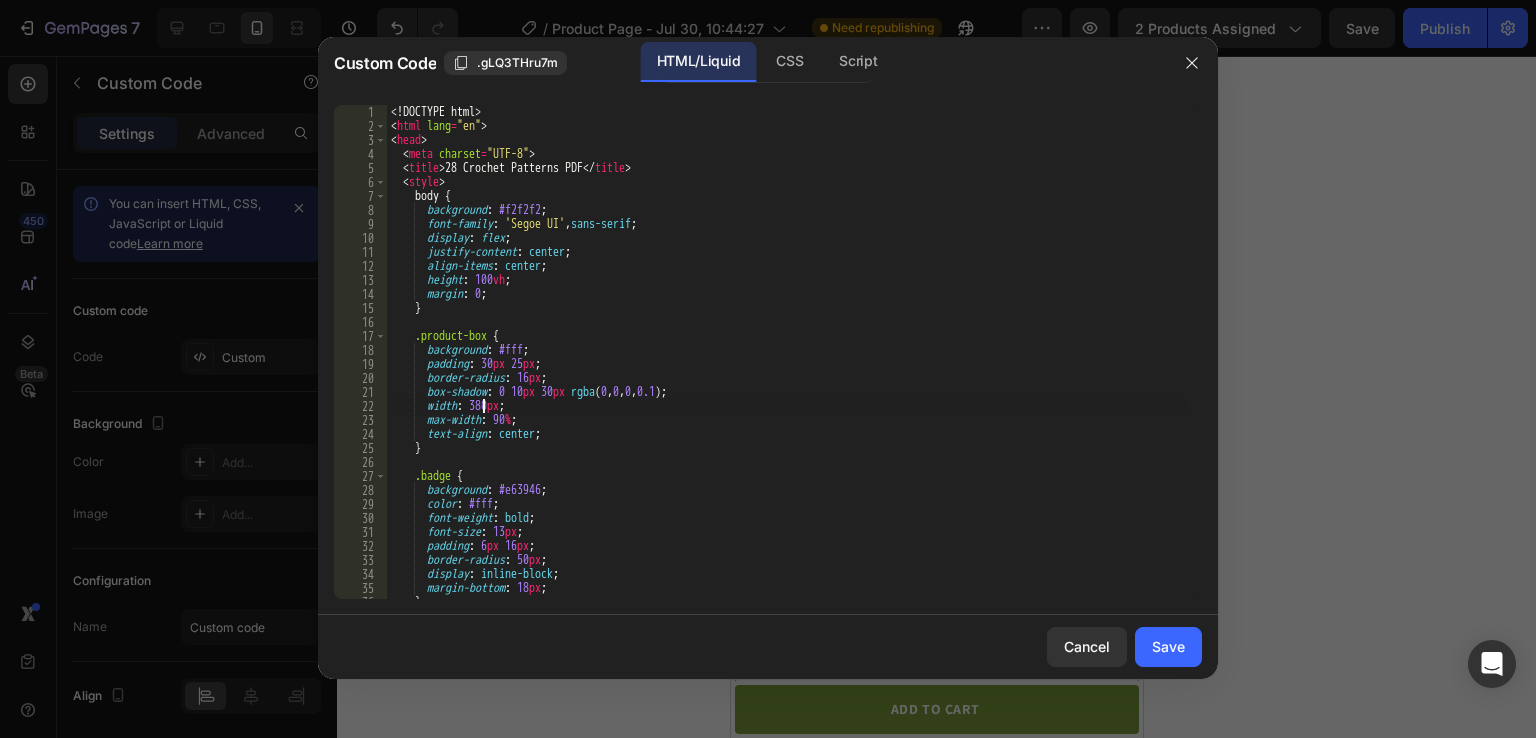 click on "background: #f2f2f2;
font-family: 'Segoe UI', sans-serif;
display: flex;
justify-content: center;
align-items: center;
height: 100vh;
margin: 0;
}
.product-box {
background: #fff;
padding: 30px 25px;
border-radius: 16px;
box-shadow: 0 10px 30px rgba(0, 0, 0, 0.1);
width: 380px;
max-width: 90%;
text-align: center;
}
.badge {
background: #e63946;
color: #fff;
font-weight: bold;
font-size: 13px;
padding: 6px 16px;
border-radius: 50px;
display: inline-block;
margin-bottom: 18px;" at bounding box center [787, 366] 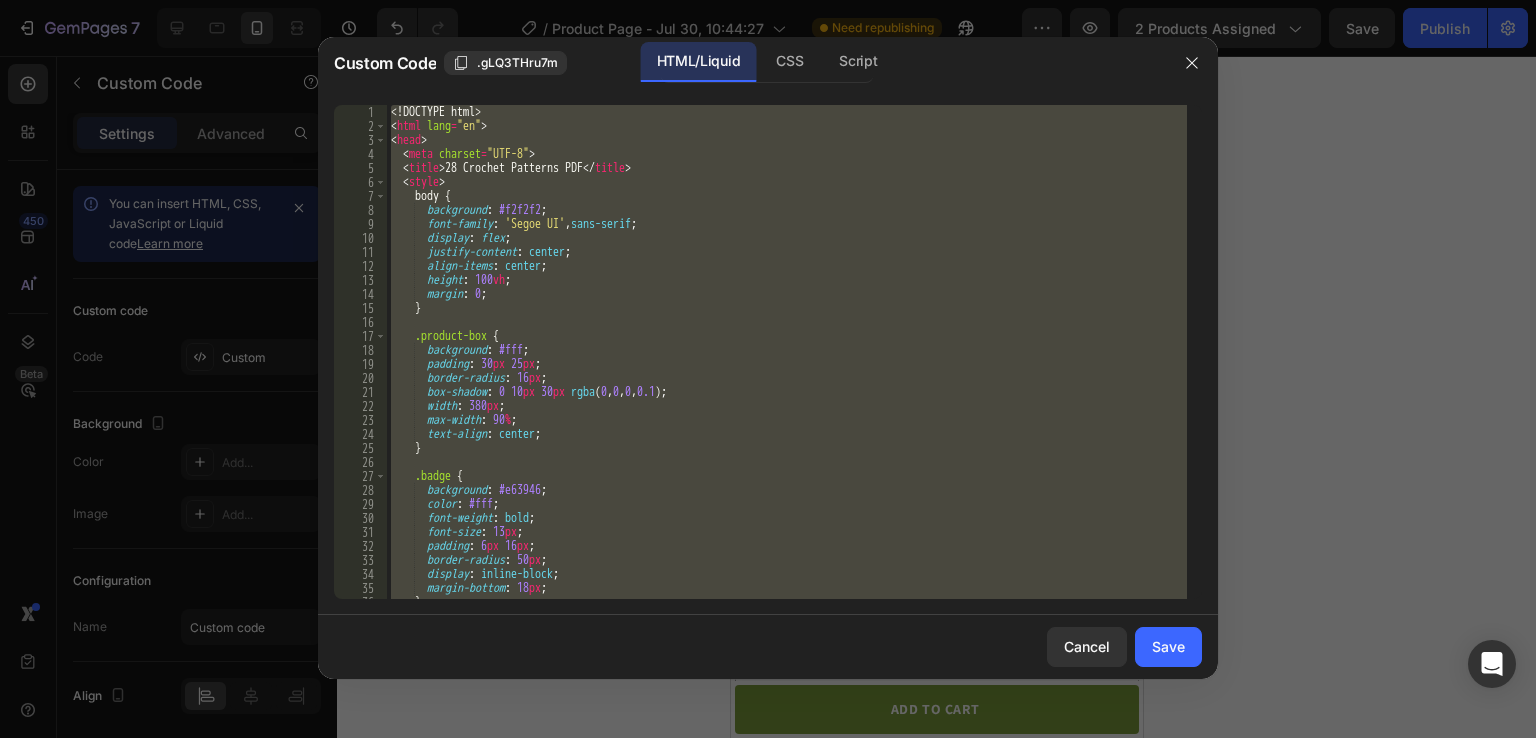 type 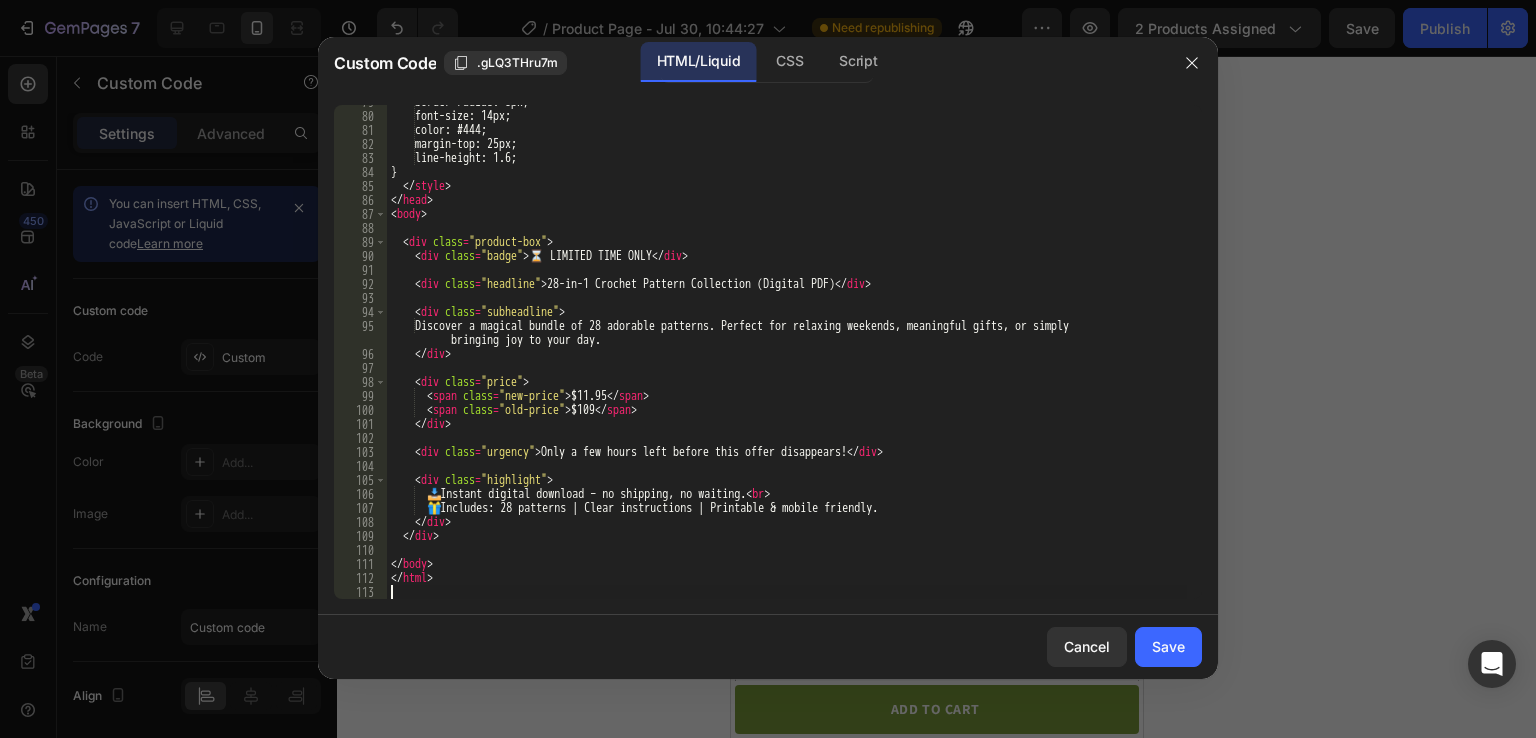 scroll, scrollTop: 1102, scrollLeft: 0, axis: vertical 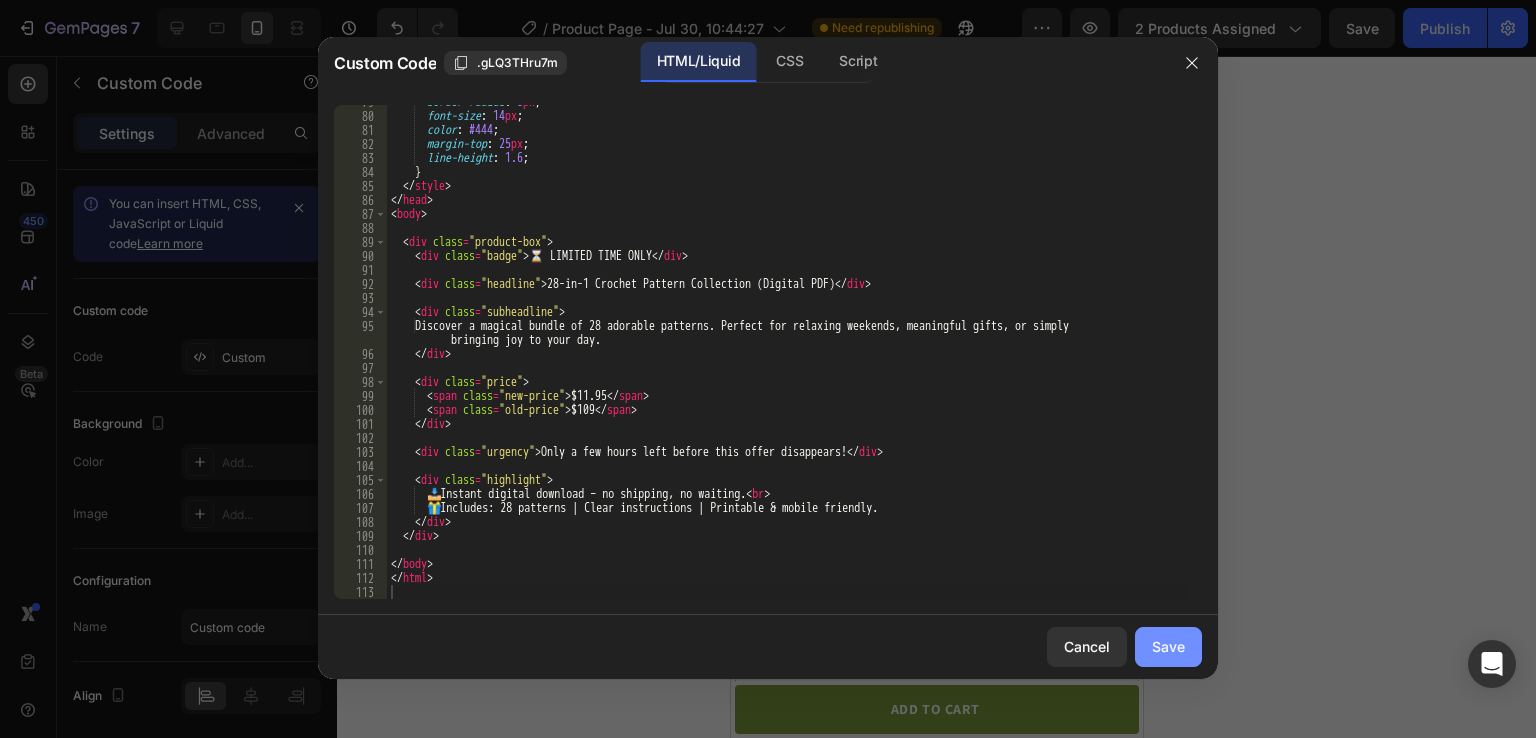 click on "Save" 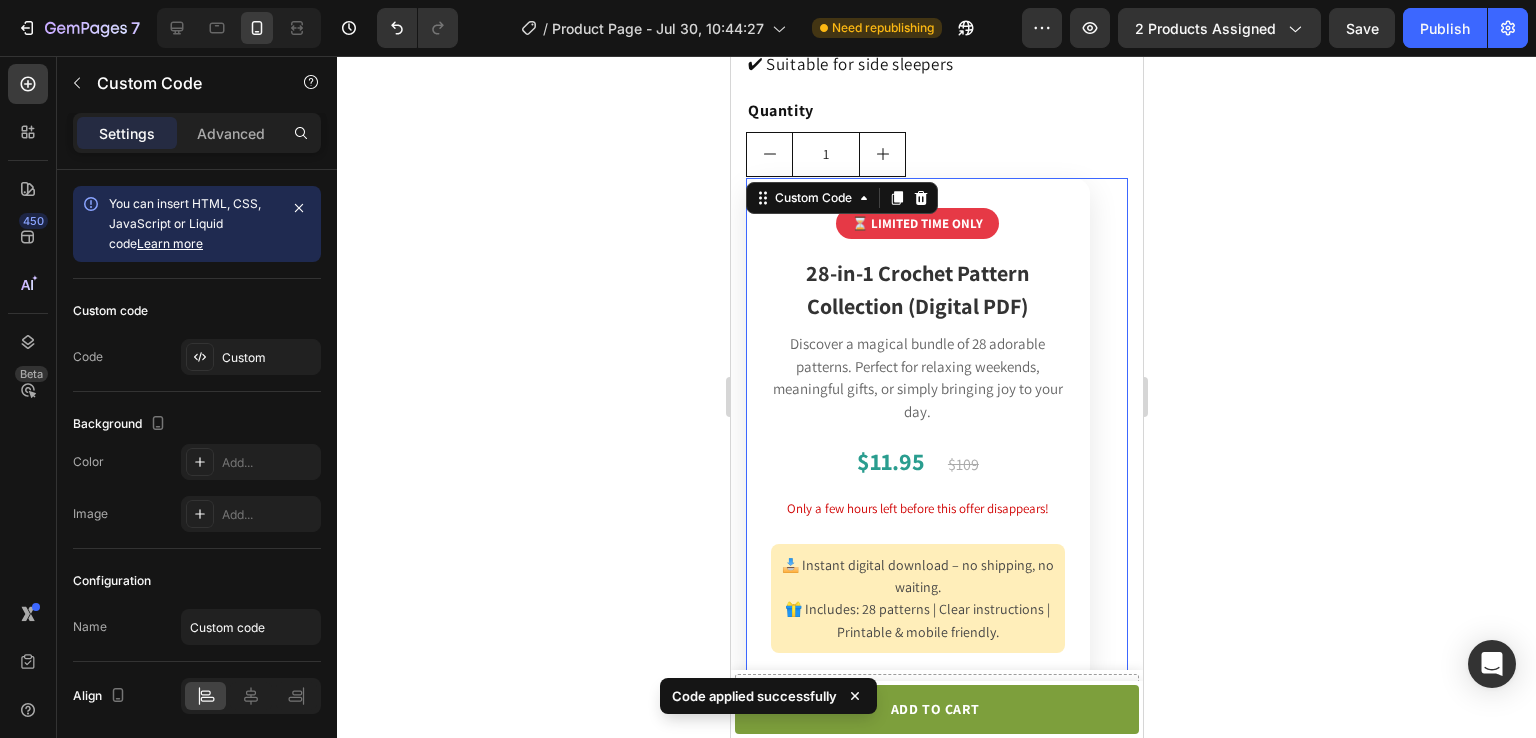 scroll, scrollTop: 730, scrollLeft: 0, axis: vertical 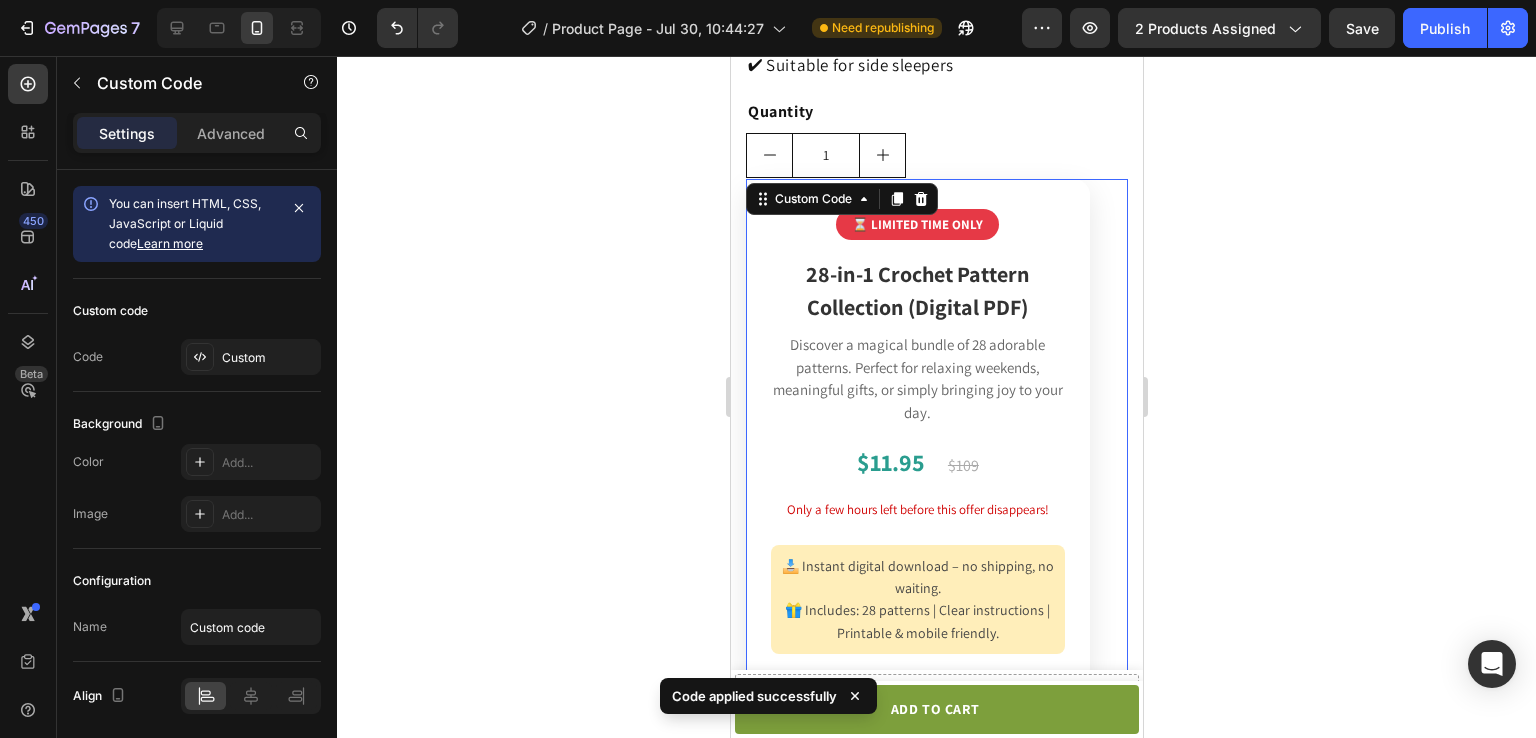 click 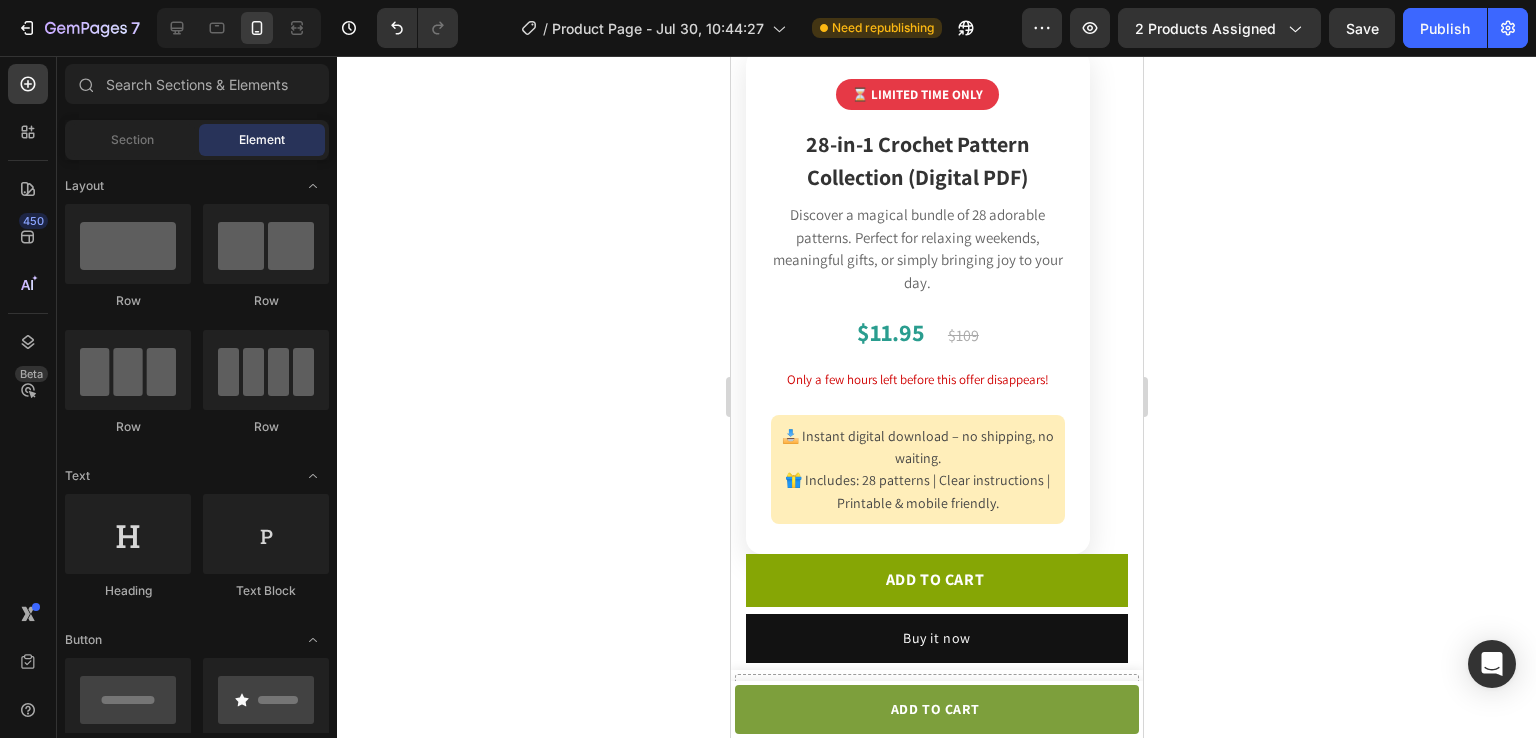 scroll, scrollTop: 870, scrollLeft: 0, axis: vertical 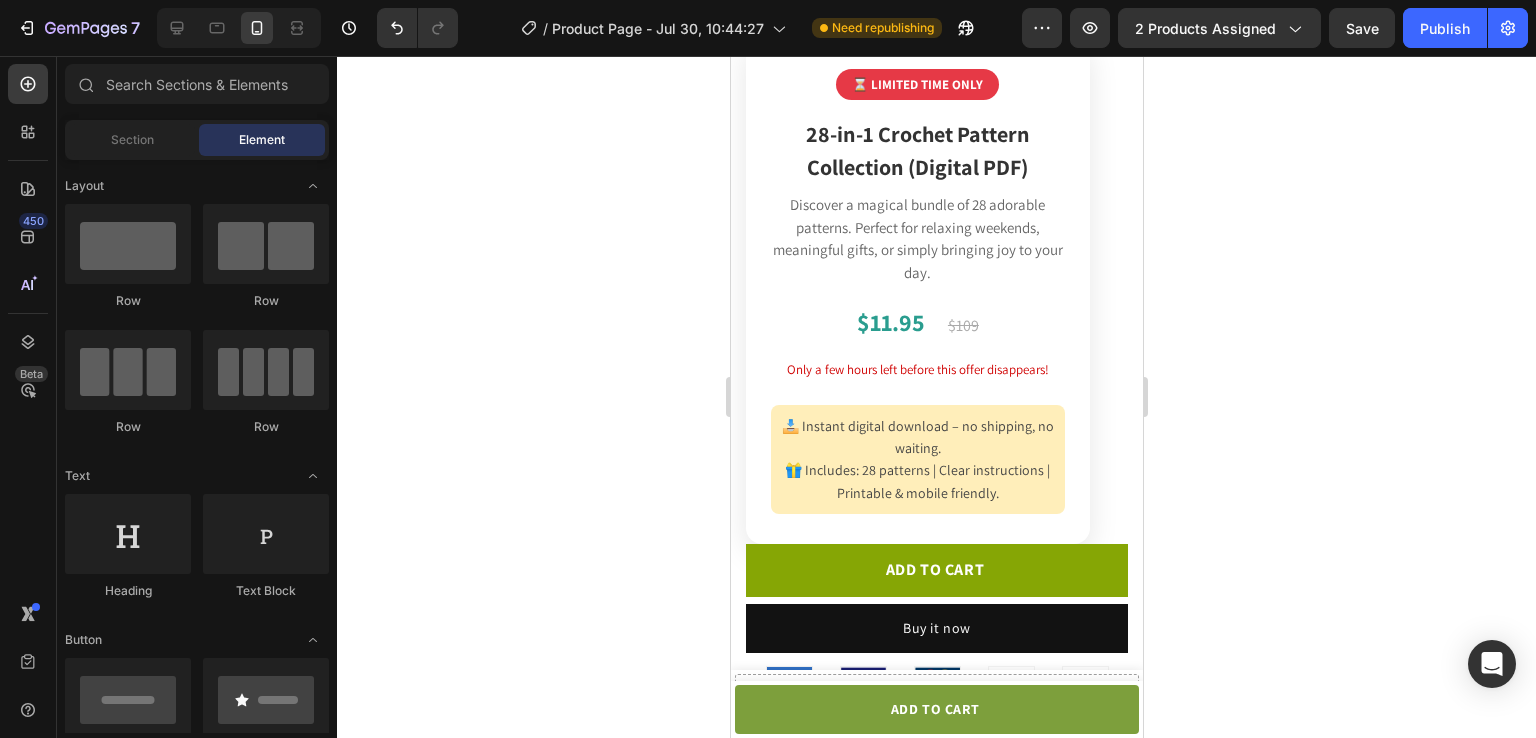 click 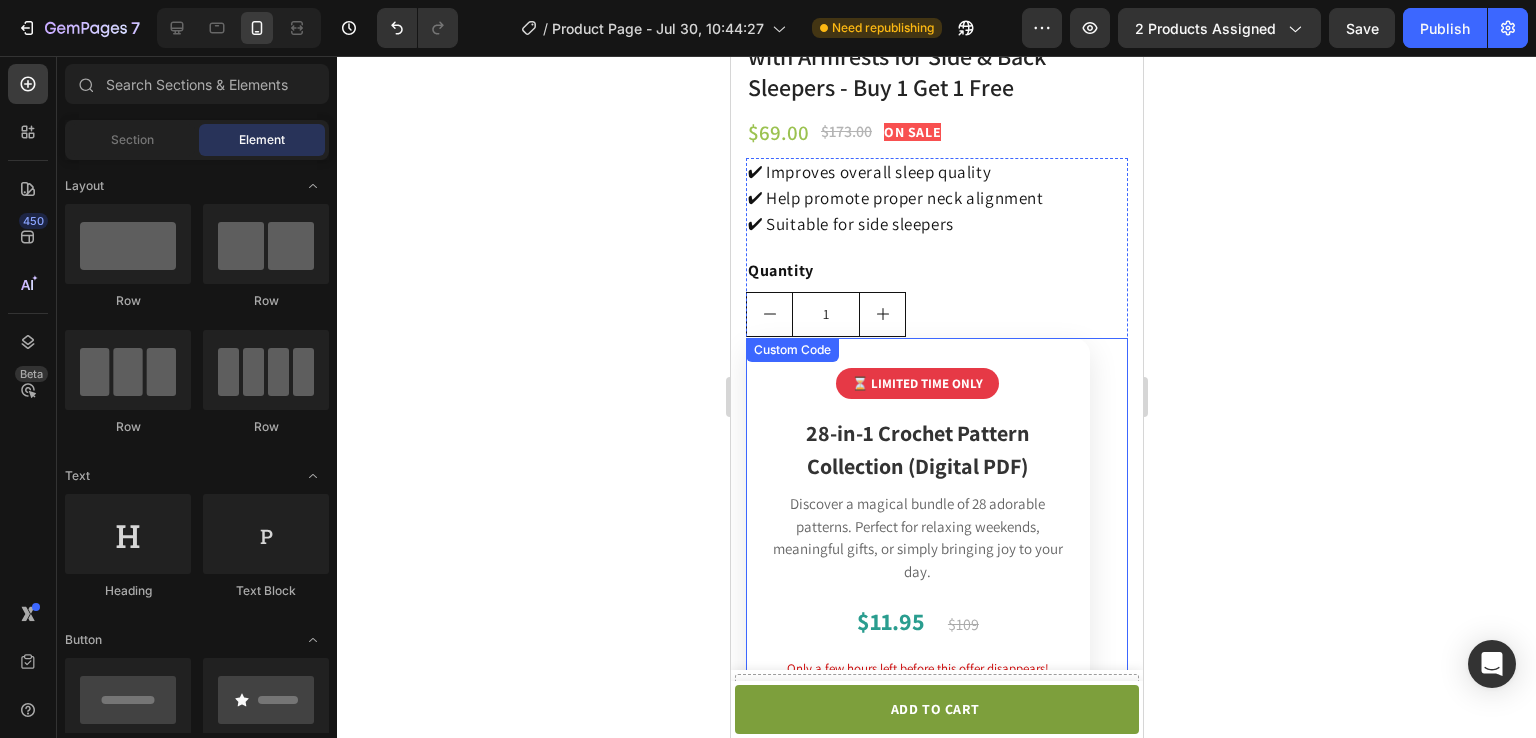 scroll, scrollTop: 566, scrollLeft: 0, axis: vertical 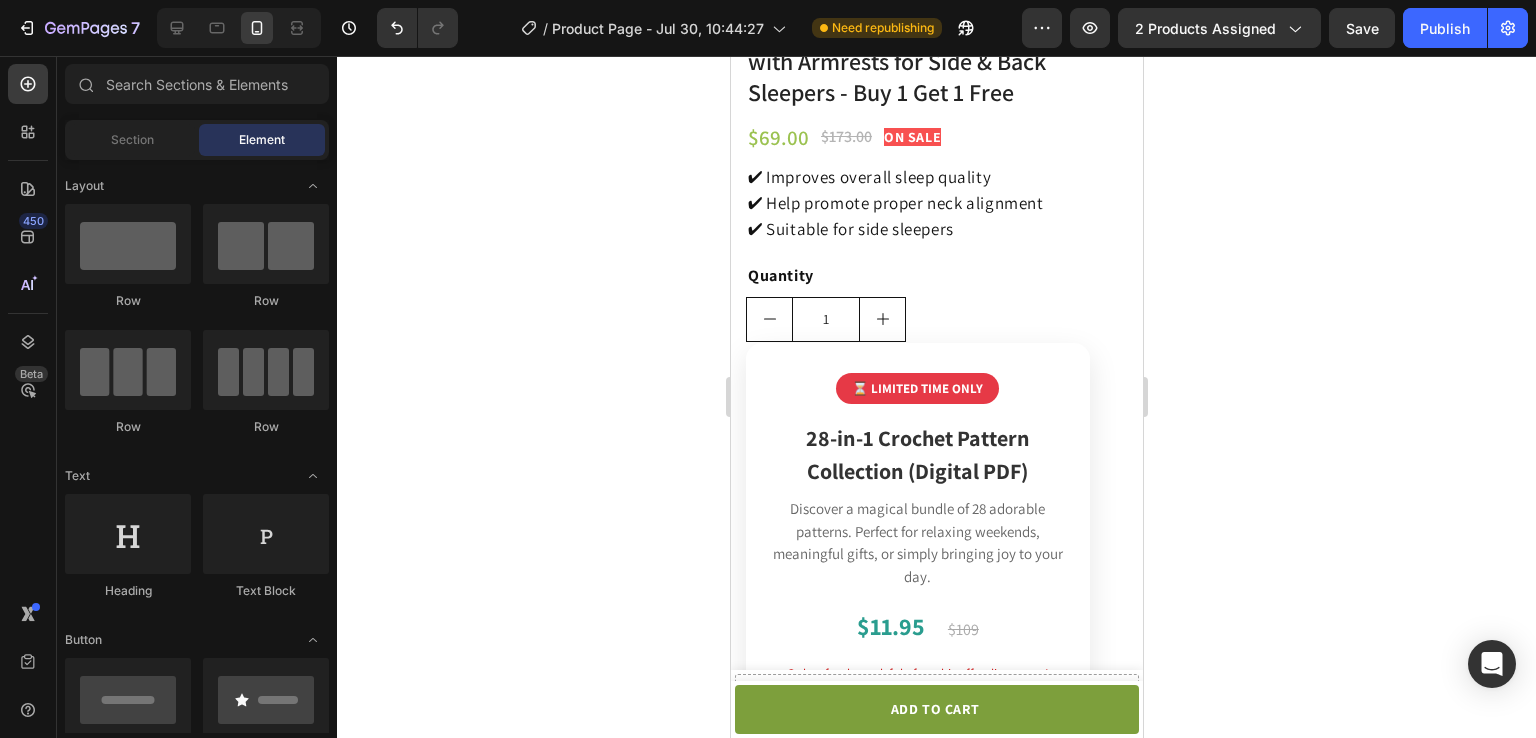 click 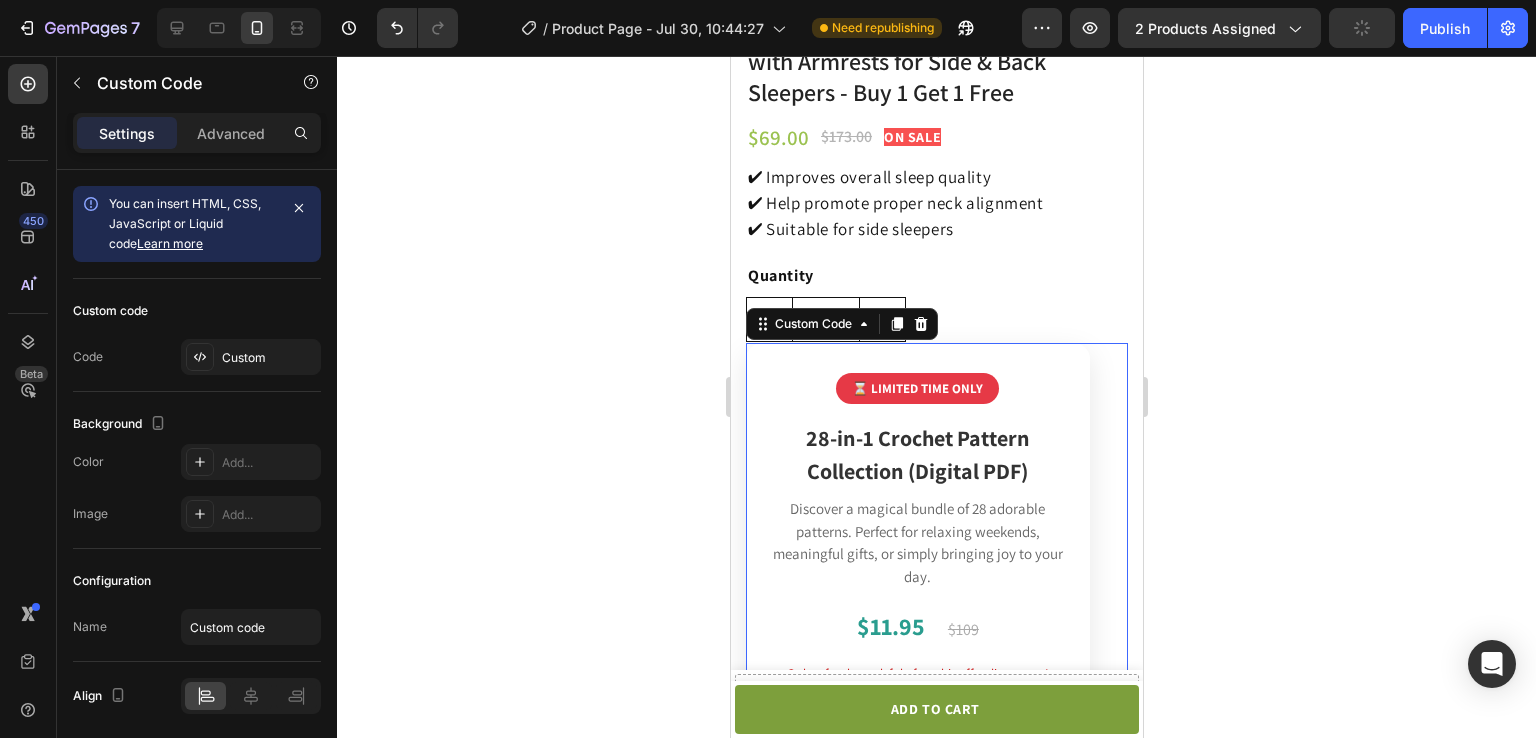 click on "⏳ LIMITED TIME ONLY
28-in-1 Crochet Pattern Collection (Digital PDF)
Discover a magical bundle of 28 adorable patterns. Perfect for relaxing weekends, meaningful gifts, or simply bringing joy to your day.
$11.95
$109
Only a few hours left before this offer disappears!
📥 Instant digital download – no shipping, no waiting.
🎁 Includes: 28 patterns | Clear instructions | Printable & mobile friendly." 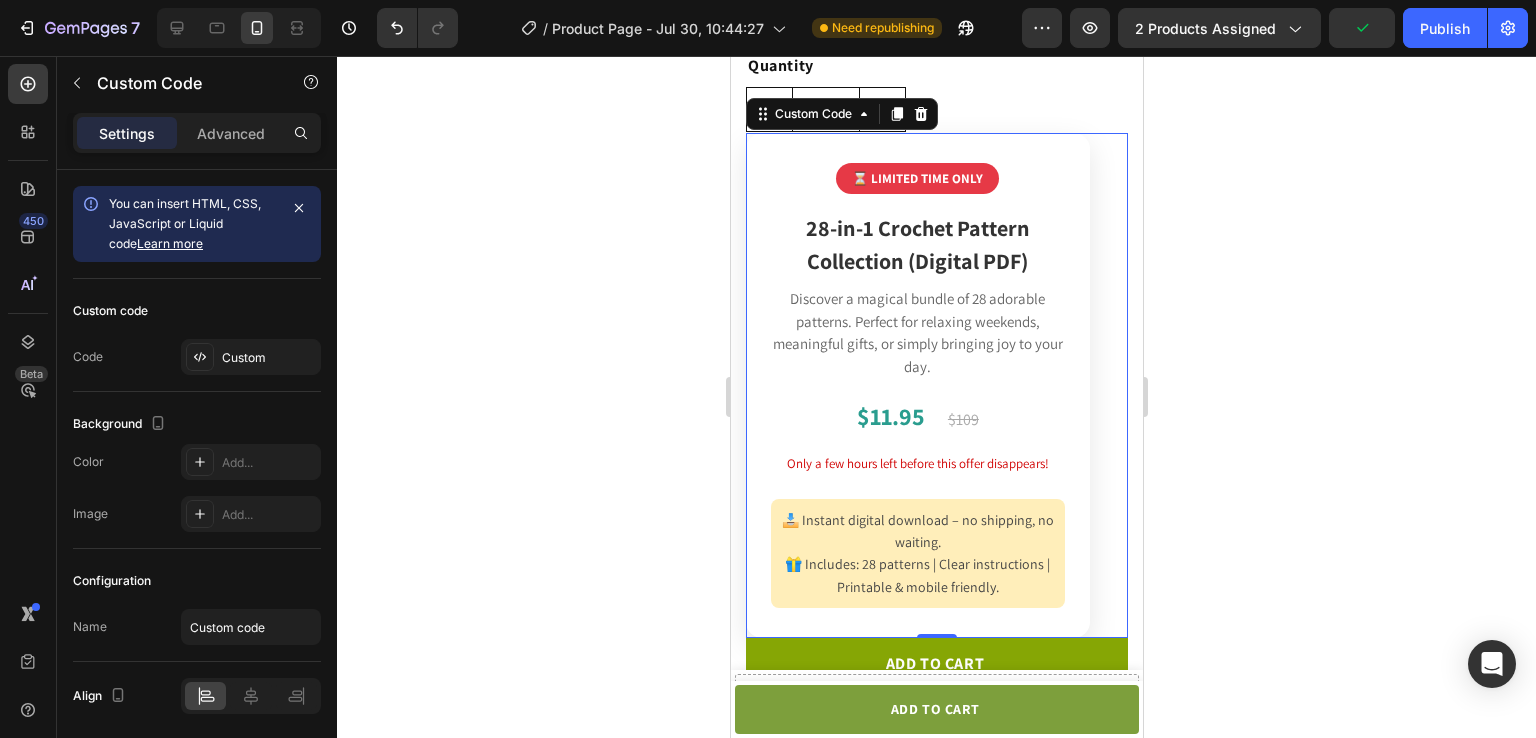 scroll, scrollTop: 778, scrollLeft: 0, axis: vertical 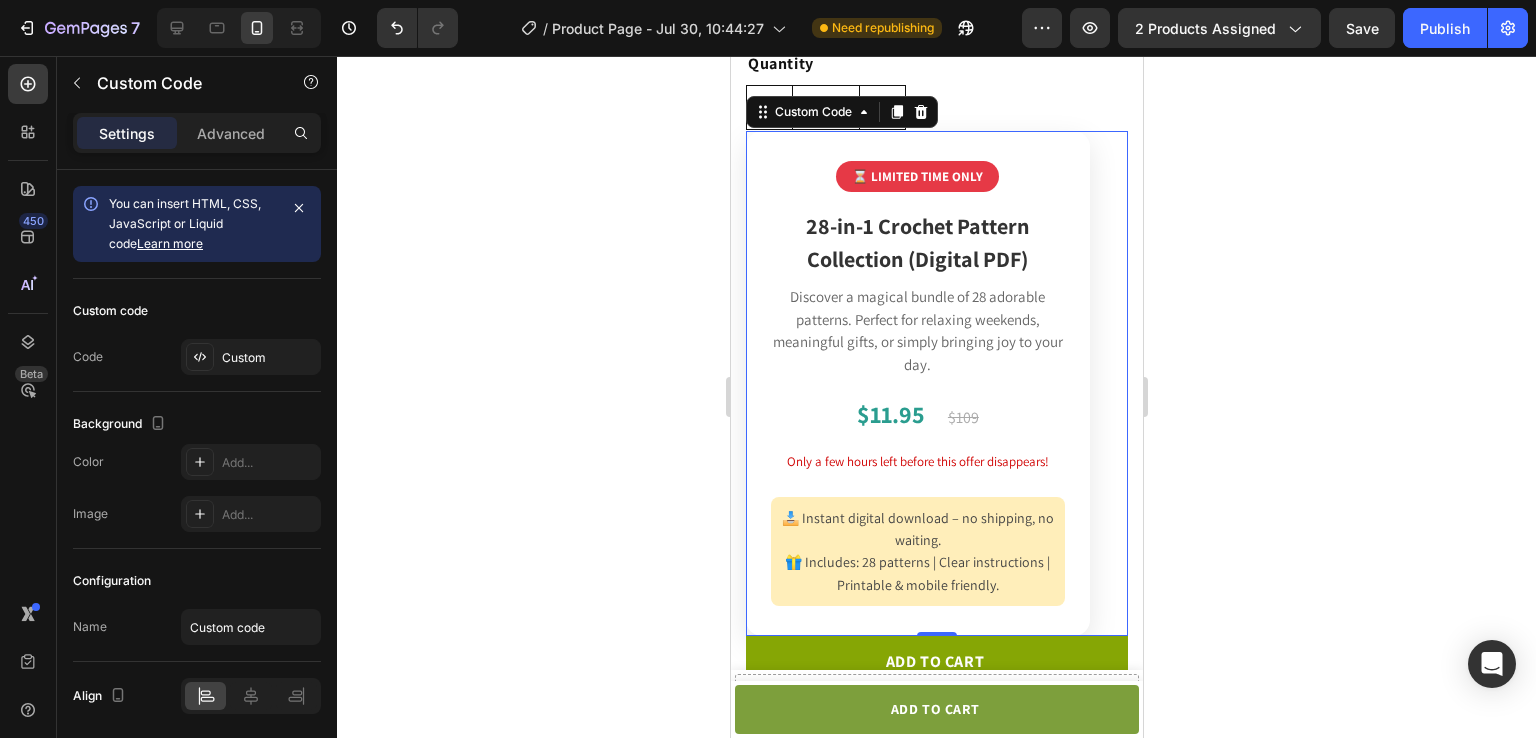 click on "⏳ LIMITED TIME ONLY
28-in-1 Crochet Pattern Collection (Digital PDF)
Discover a magical bundle of 28 adorable patterns. Perfect for relaxing weekends, meaningful gifts, or simply bringing joy to your day.
$11.95
$109
Only a few hours left before this offer disappears!
📥 Instant digital download – no shipping, no waiting.
🎁 Includes: 28 patterns | Clear instructions | Printable & mobile friendly." 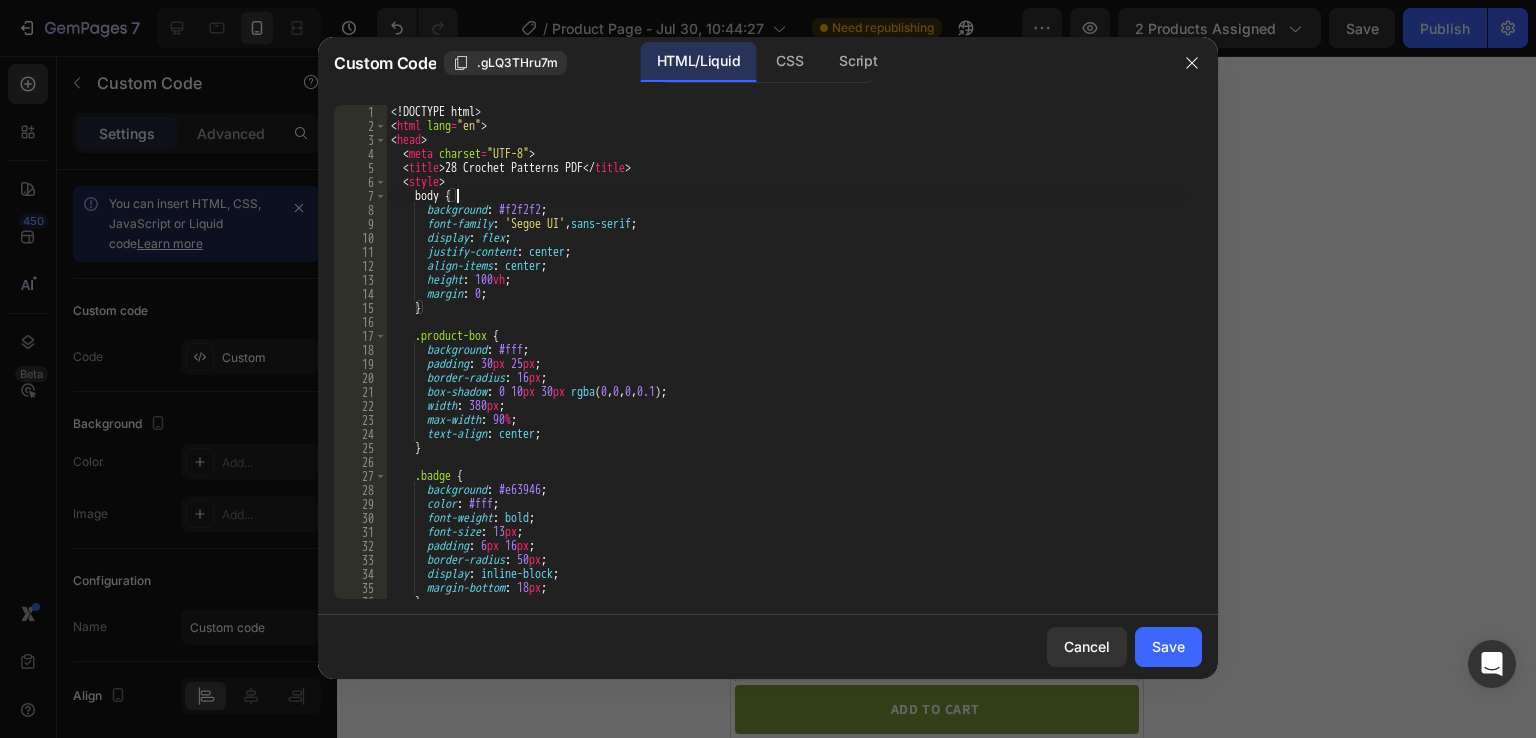 click on "background: #f2f2f2;
font-family: 'Segoe UI', sans-serif;
display: flex;
justify-content: center;
align-items: center;
height: 100vh;
margin: 0;
}
.product-box {
background: #fff;
padding: 30px 25px;
border-radius: 16px;
box-shadow: 0 10px 30px rgba(0, 0, 0, 0.1);
width: 380px;
max-width: 90%;
text-align: center;
}
.badge {
background: #e63946;
color: #fff;
font-weight: bold;
font-size: 13px;
padding: 6px 16px;
border-radius: 50px;
display: inline-block;
margin-bottom: 18px;" at bounding box center (787, 366) 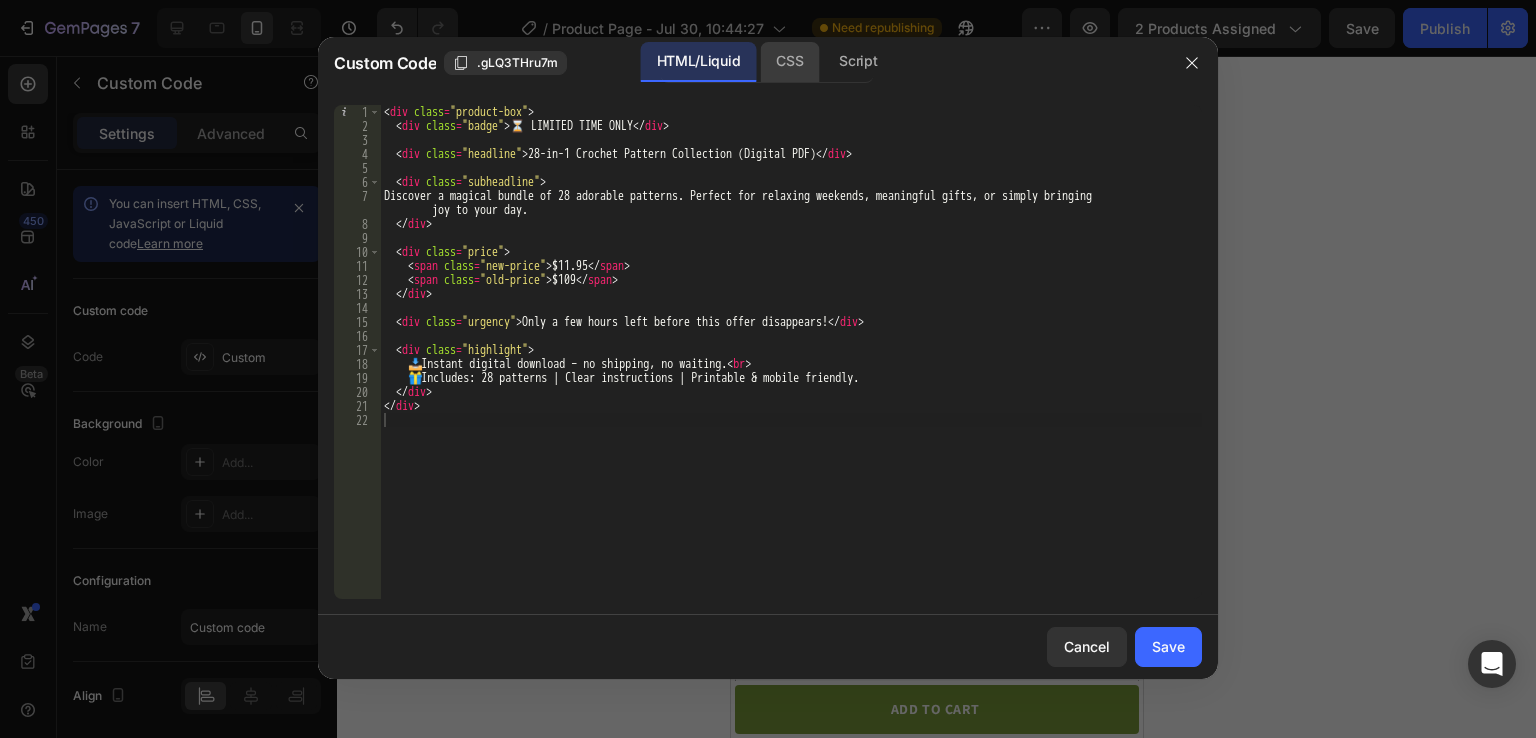click on "CSS" 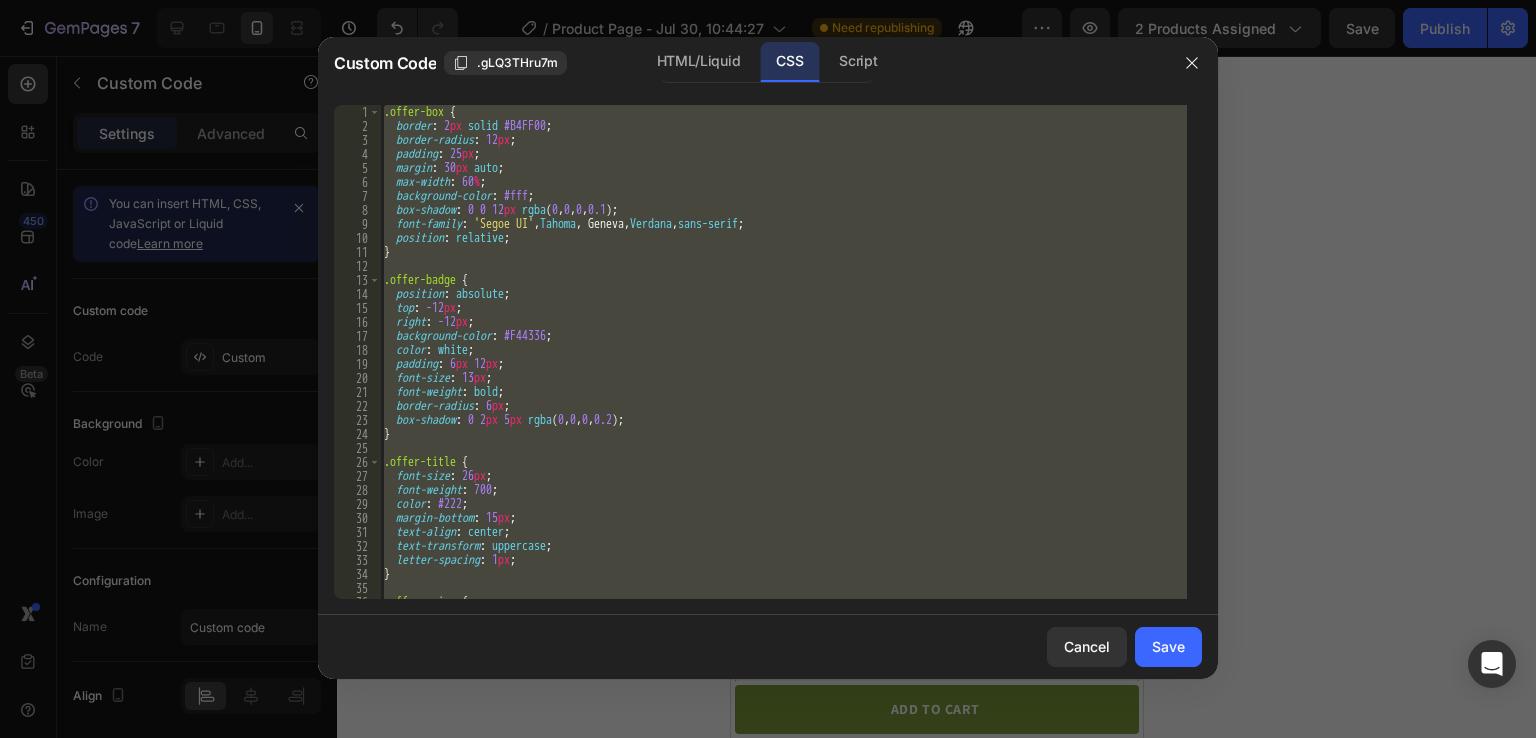 click on ".offer-box {    border: 2px solid #B4FF00;    border-radius: 12px;    padding: 25px;    margin: 30px auto;    max-width: 60%;    background-color: #fff;    box-shadow: 0 0 12px rgba(0, 0, 0, 0.1);    font-family: 'Segoe UI', Tahoma, Geneva, Verdana, sans-serif;    position: relative; } .offer-badge {    position: absolute;    top: -12px;    right: -12px;    background-color: #F44336;    color: white;    padding: 6px 12px;    font-size: 13px;    font-weight: bold;    border-radius: 6px;    box-shadow: 0 2px 5px rgba(0, 0, 0, 0.2); } .offer-title {    font-size: 26px;    font-weight: 700;    color: #222;    margin-bottom: 15px;    text-align: center;    text-transform: uppercase;    letter-spacing: 1px; } .offer-price {    font-size: 22px;" at bounding box center (783, 352) 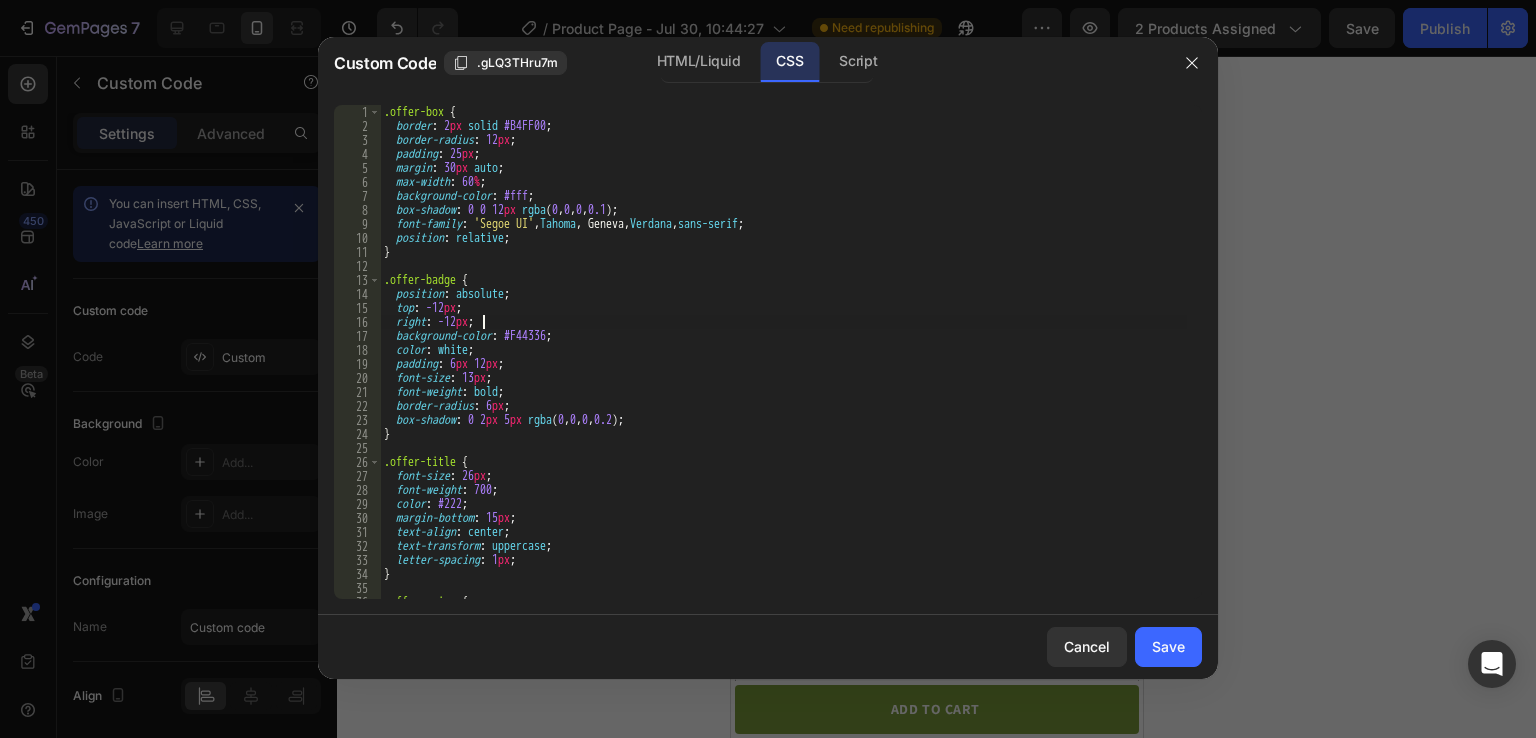 type on "#color2:focus {" 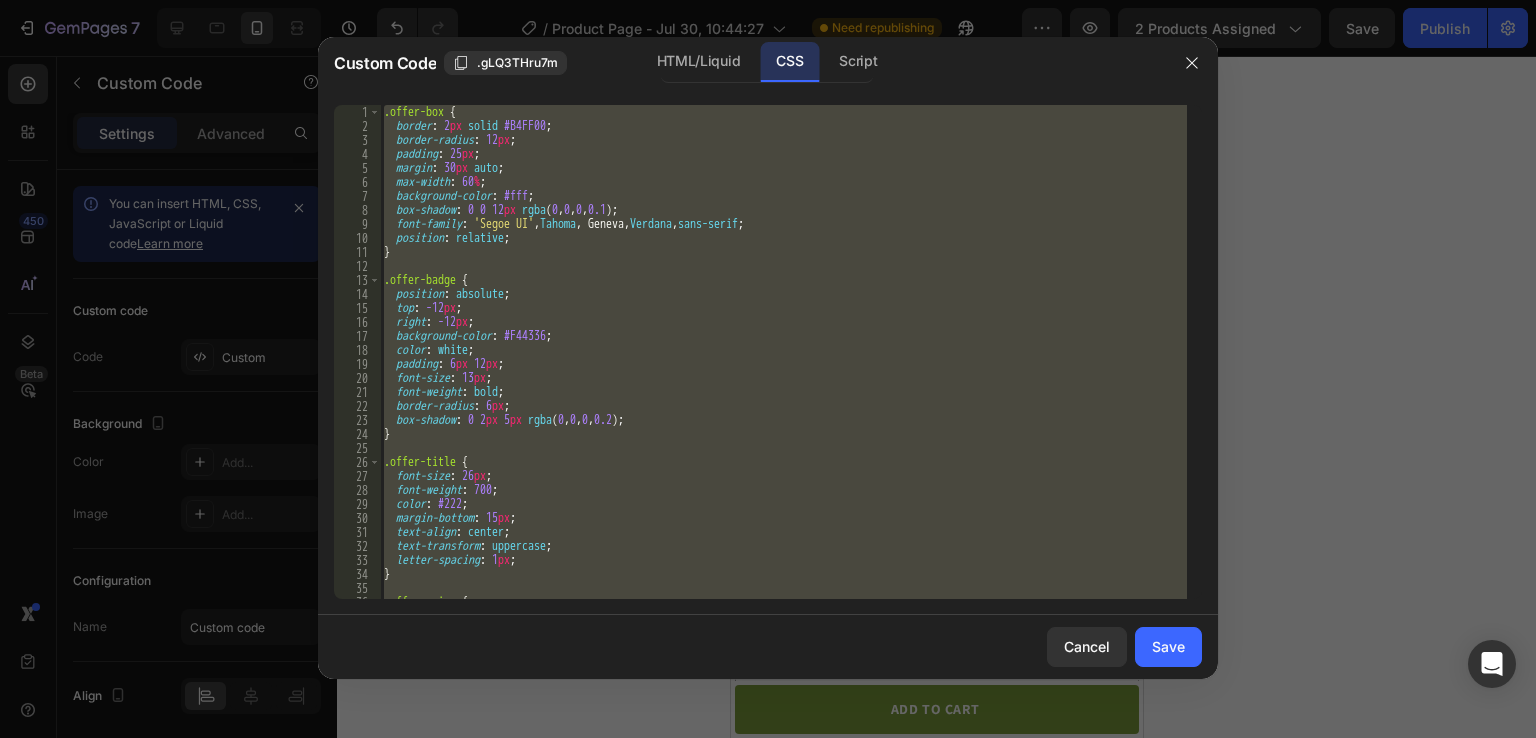 type 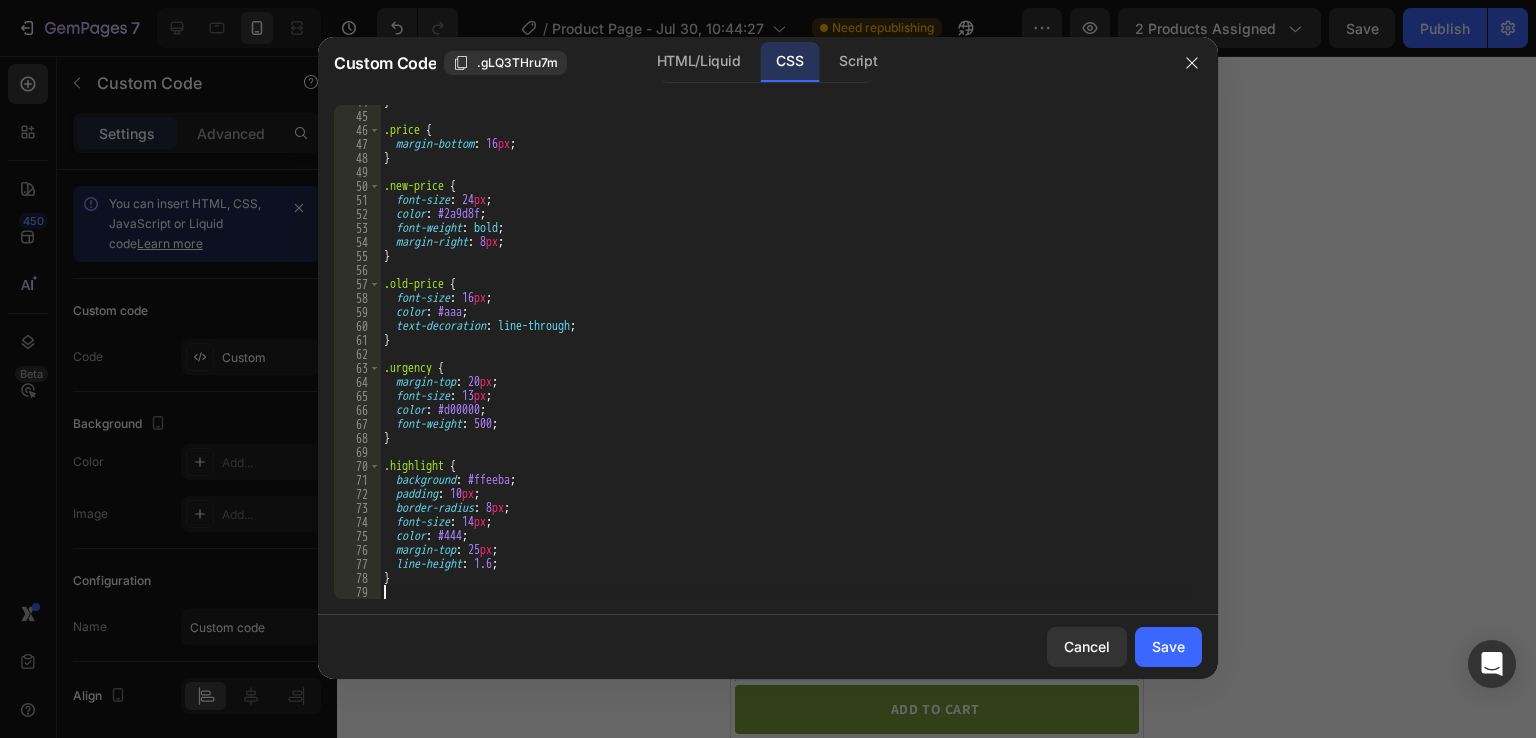 scroll, scrollTop: 612, scrollLeft: 0, axis: vertical 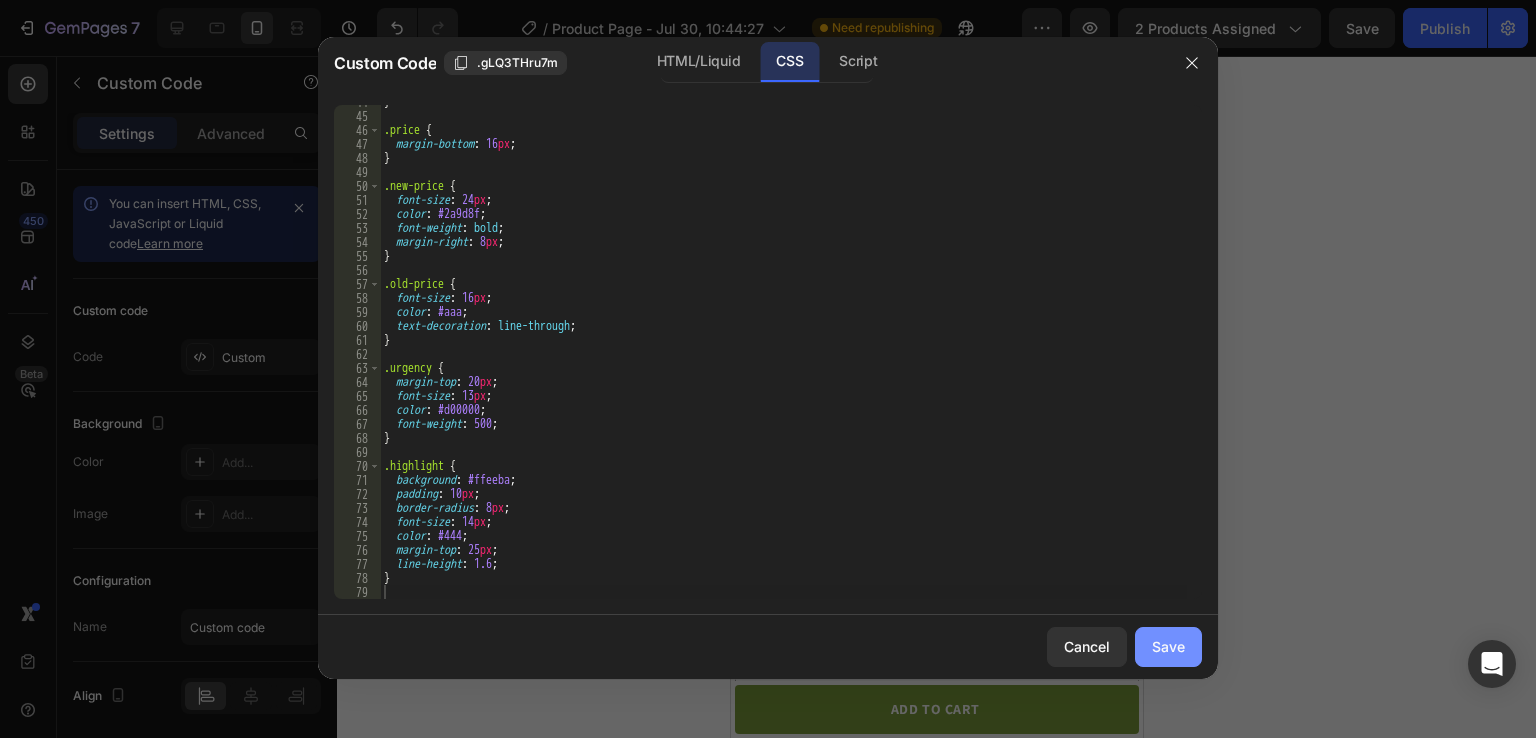 click on "Save" at bounding box center (1168, 646) 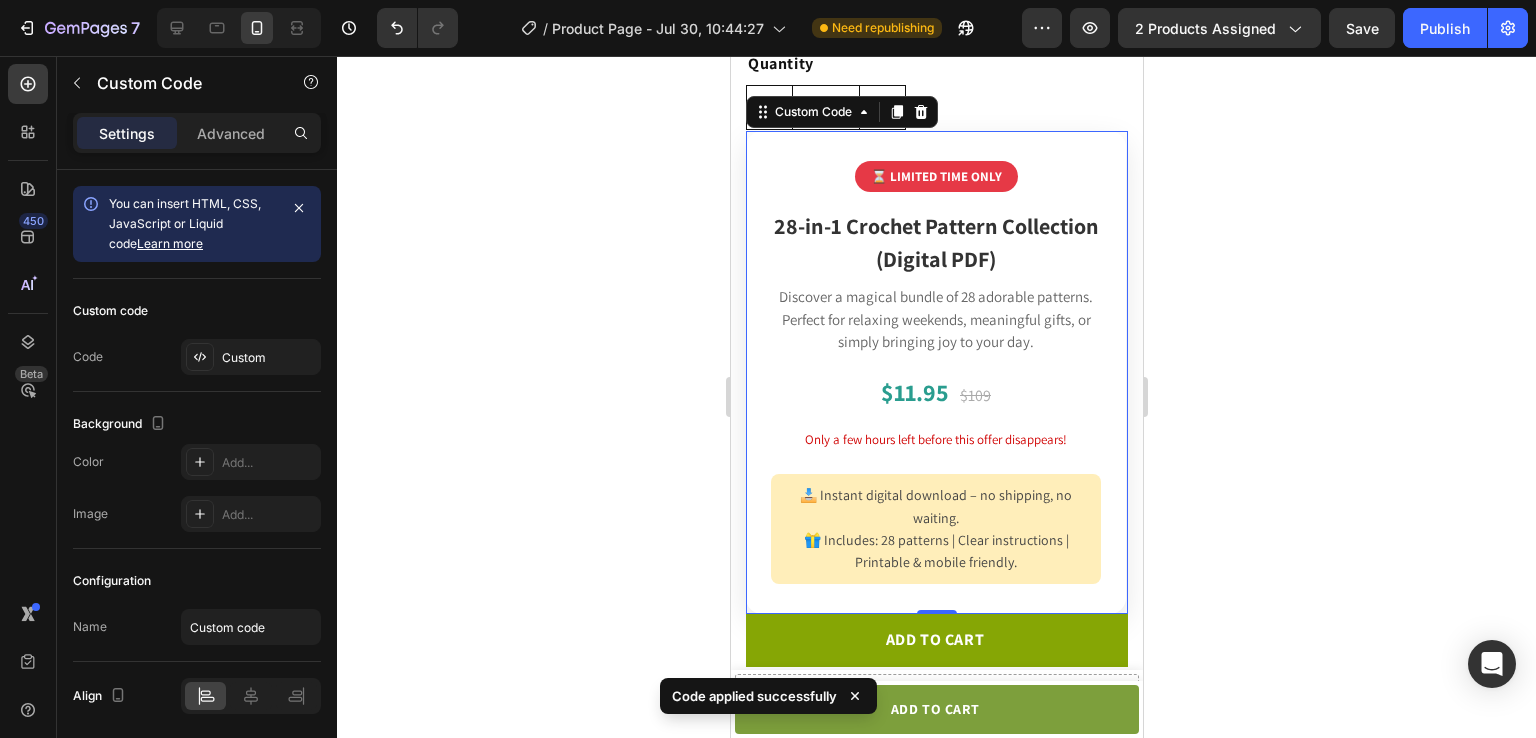 scroll, scrollTop: 716, scrollLeft: 0, axis: vertical 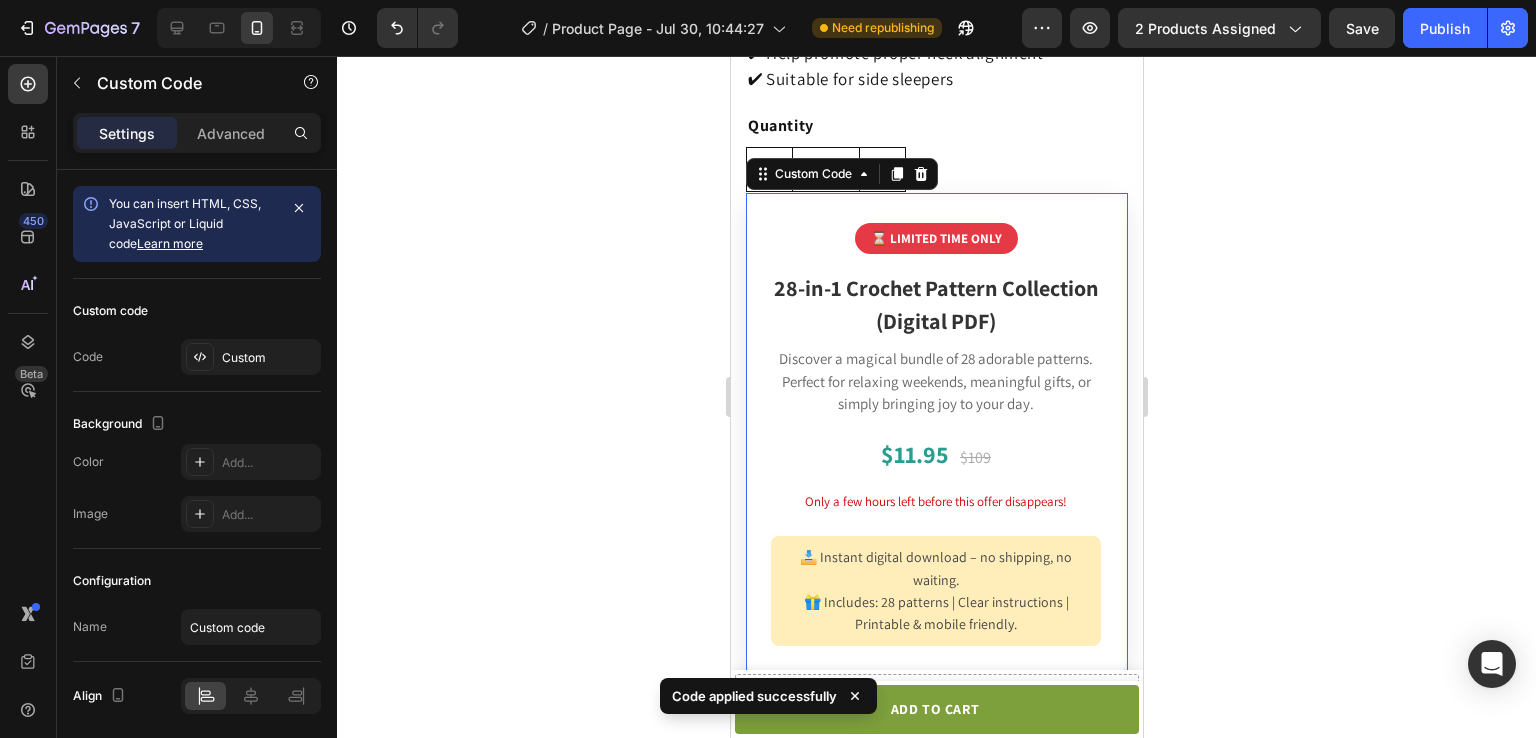 click 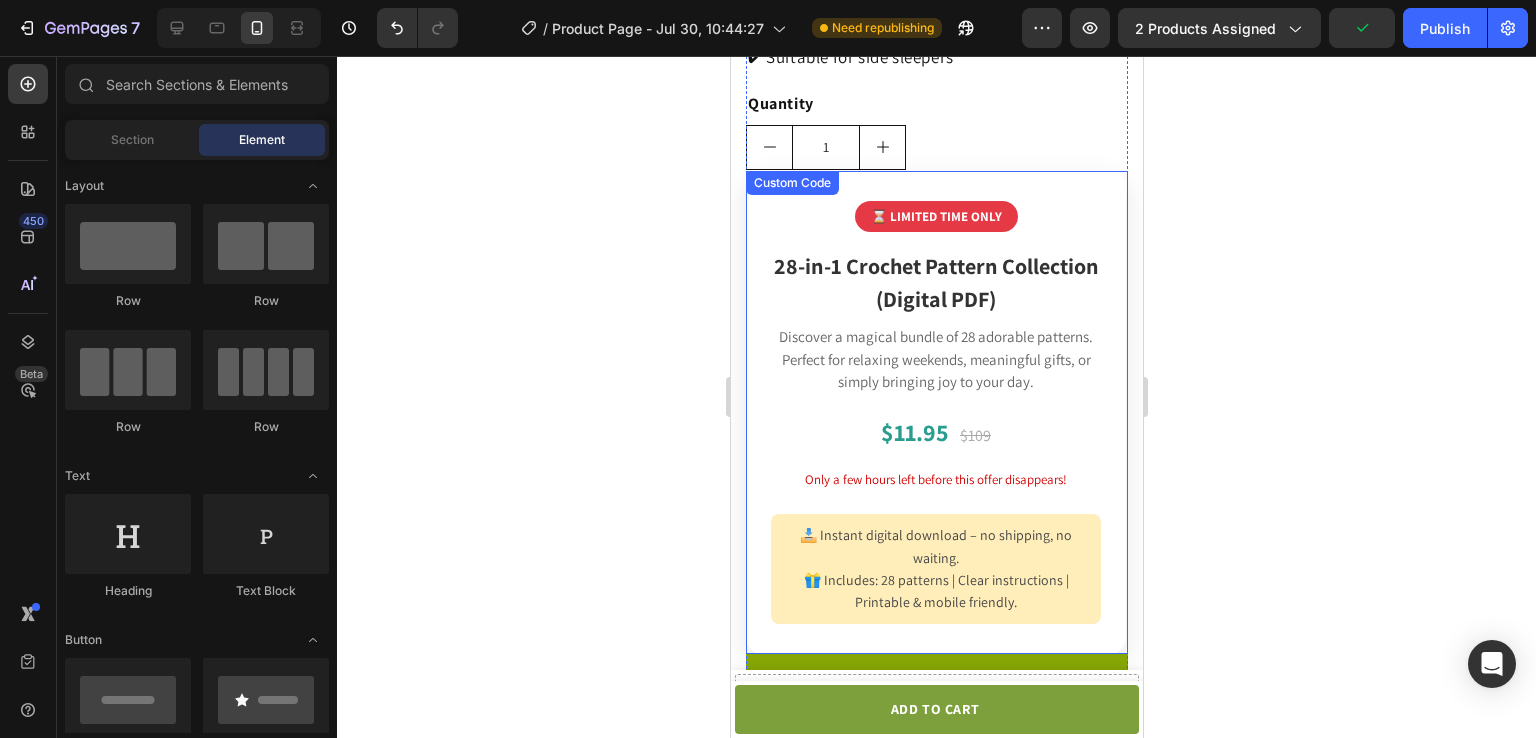 scroll, scrollTop: 735, scrollLeft: 0, axis: vertical 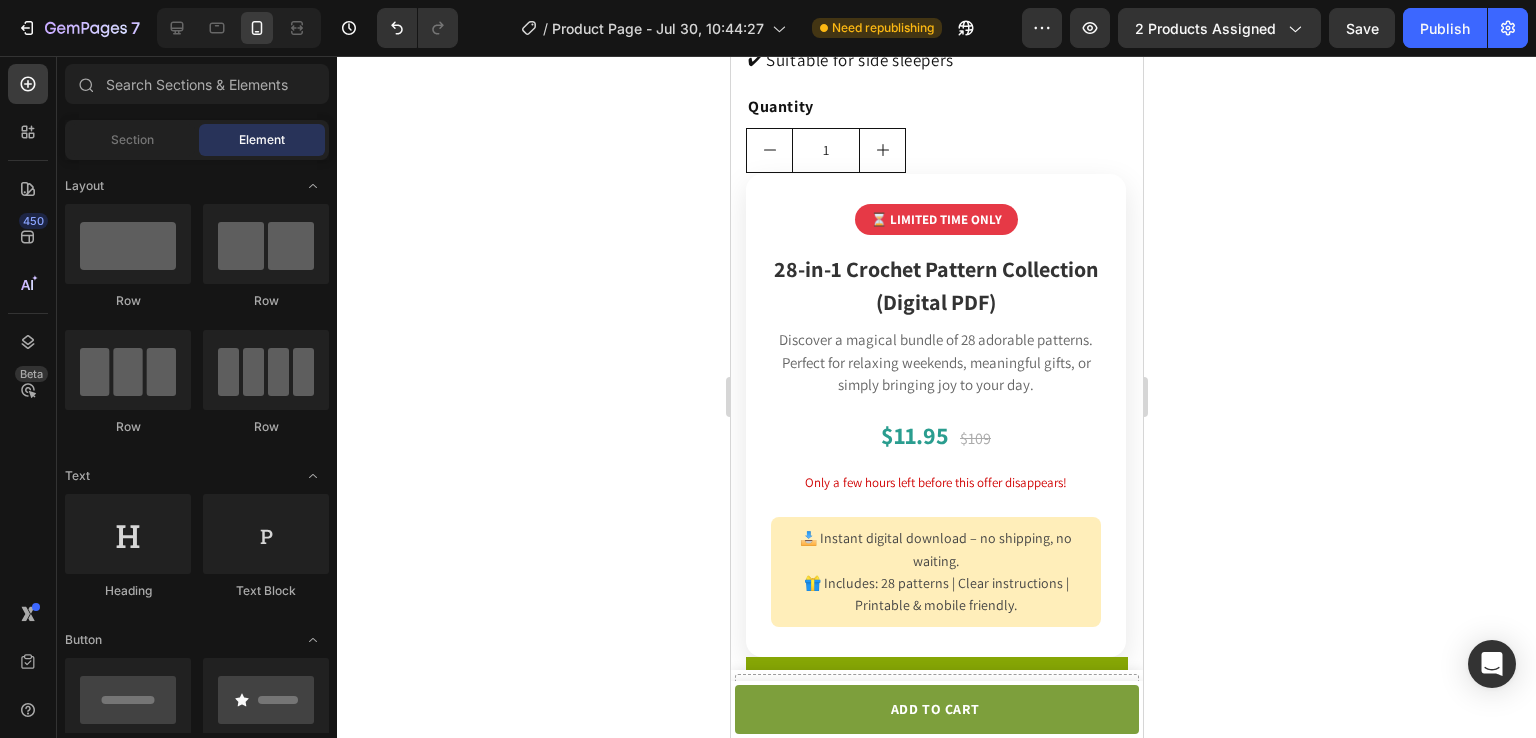 click 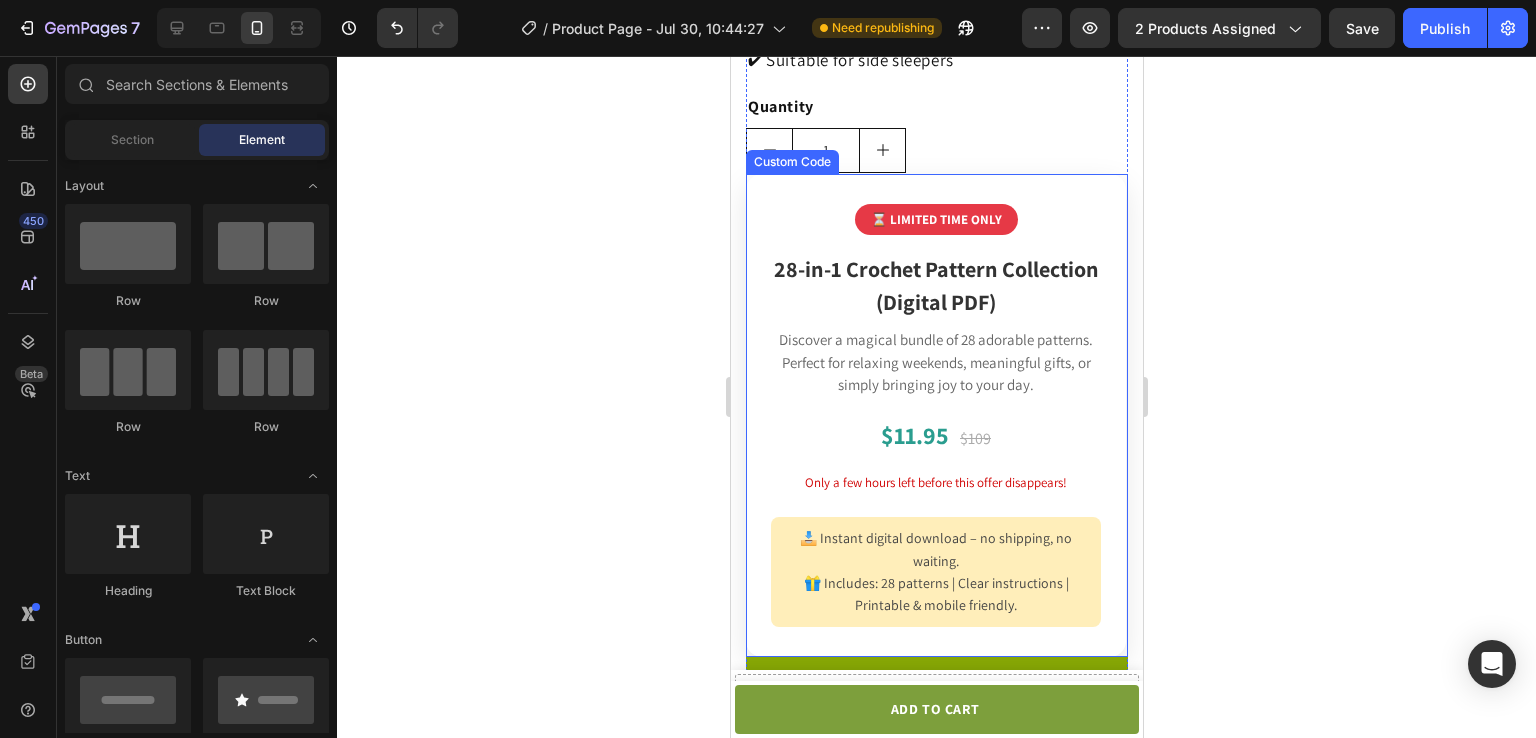 click on "28-in-1 Crochet Pattern Collection (Digital PDF)" 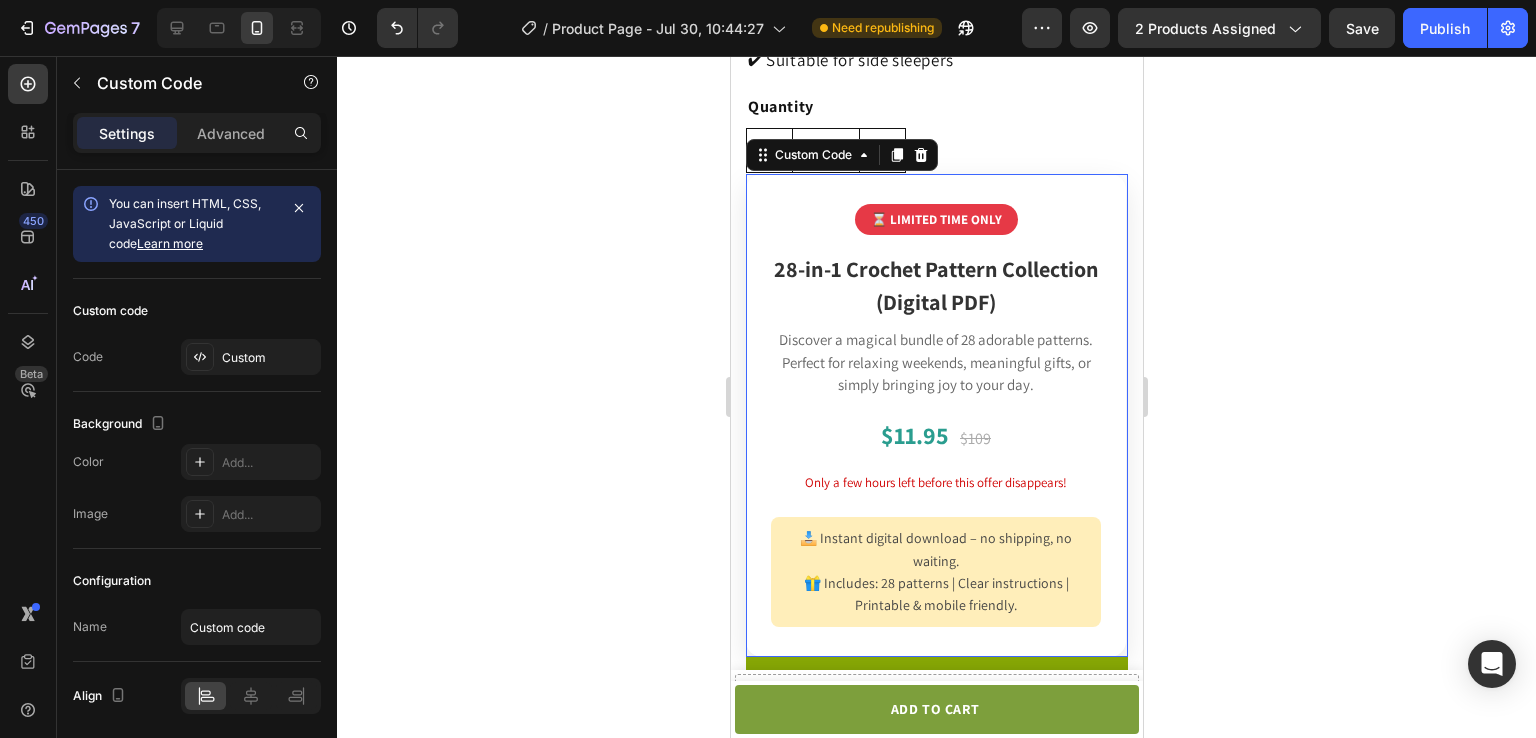 click on "28-in-1 Crochet Pattern Collection (Digital PDF)" 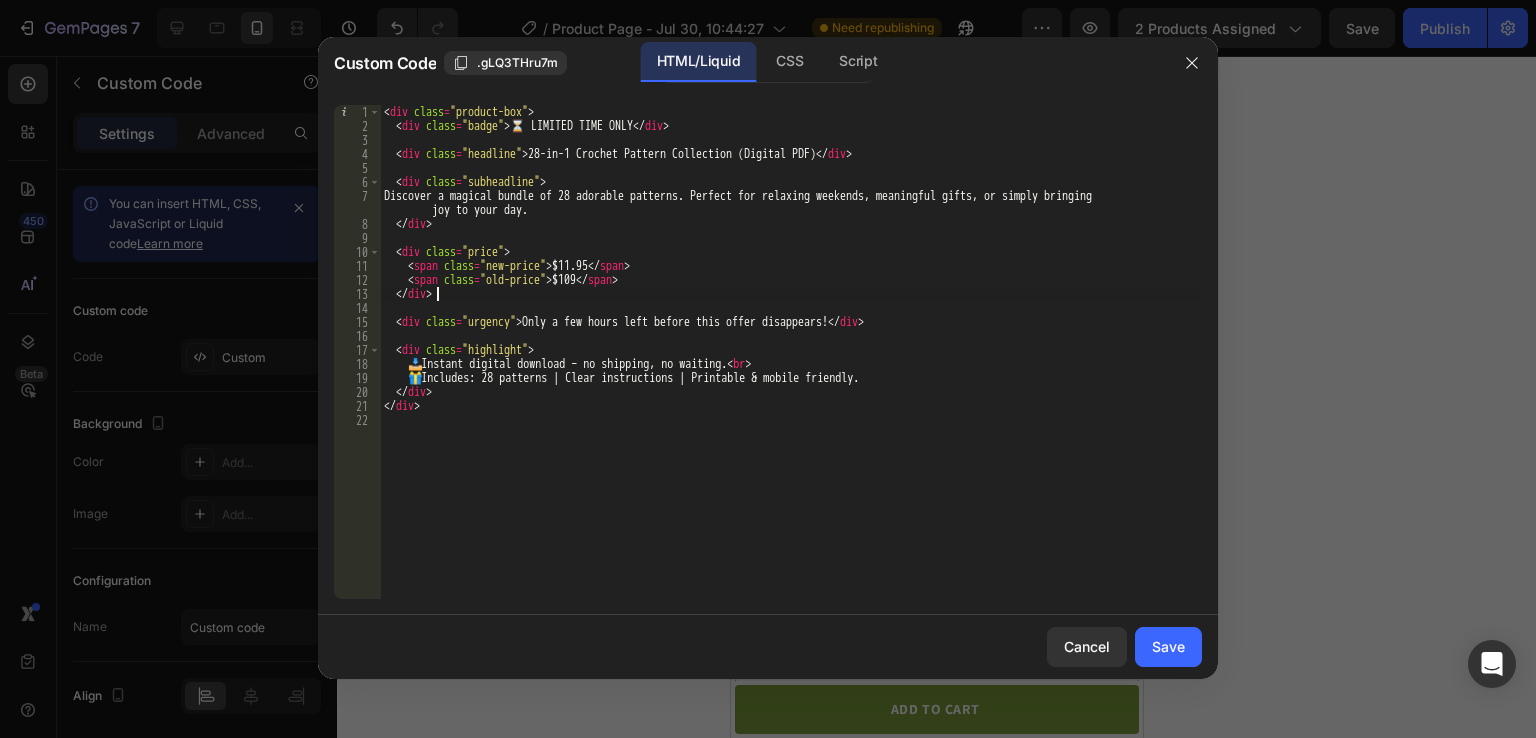 click on "⏳ LIMITED TIME ONLY
28-in-1 Crochet Pattern Collection (Digital PDF)
Discover a magical bundle of 28 adorable patterns. Perfect for relaxing weekends, meaningful gifts, or simply joy to your day.
$11.95
$109
Only a few hours left before this offer disappears!
📥 Instant digital download – no shipping, no waiting.
🎁 Includes: 28 patterns | Clear instructions | Printable & mobile friendly." at bounding box center (791, 366) 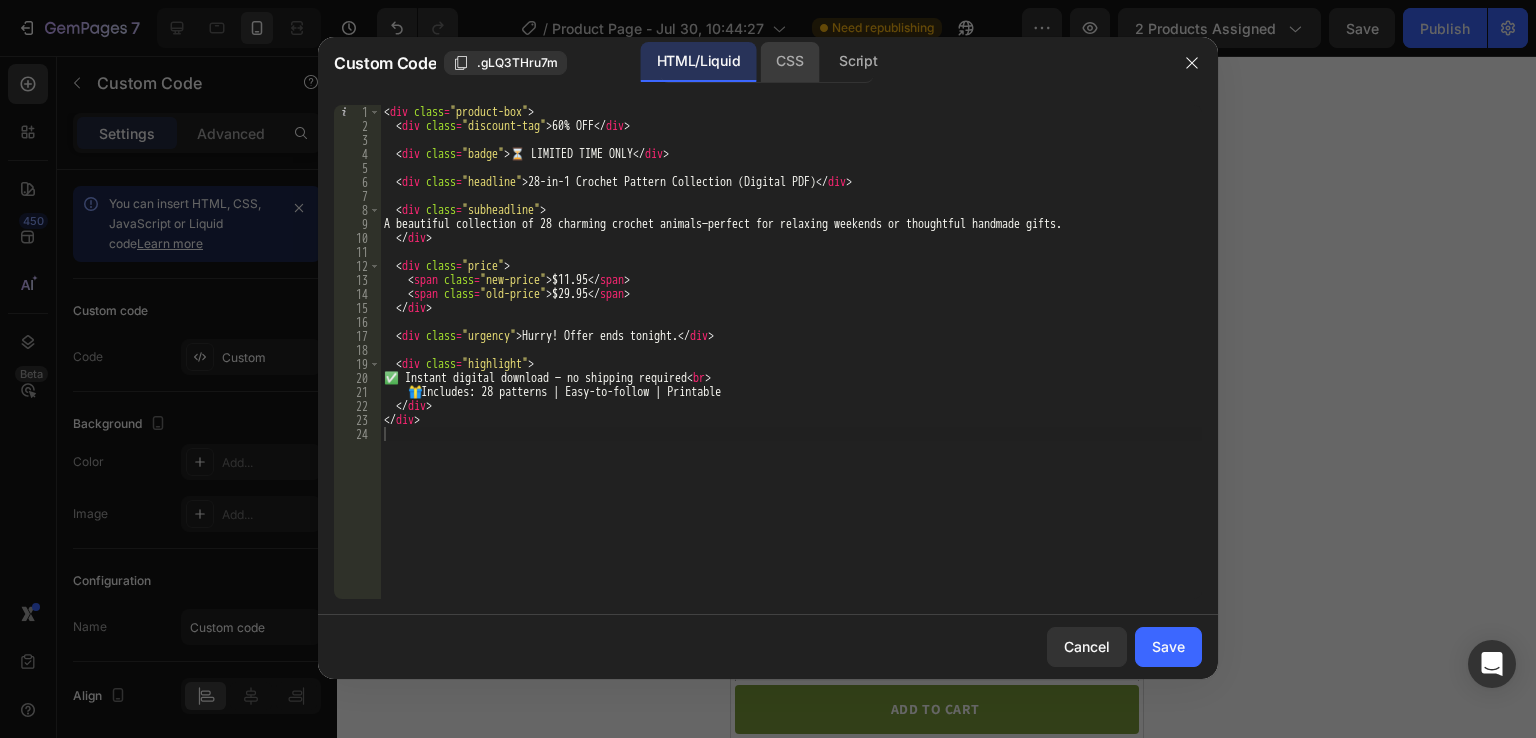 click on "CSS" 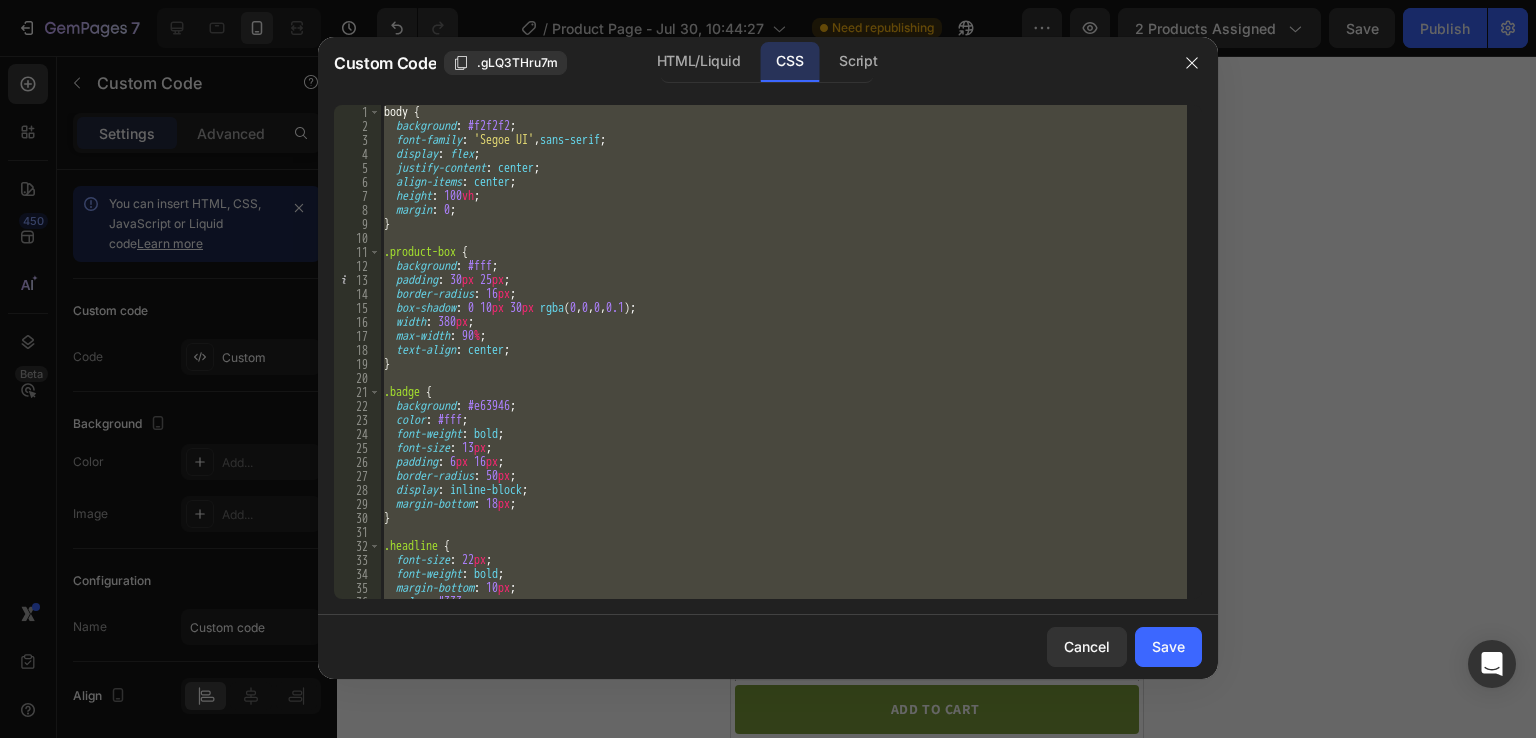 type on "}" 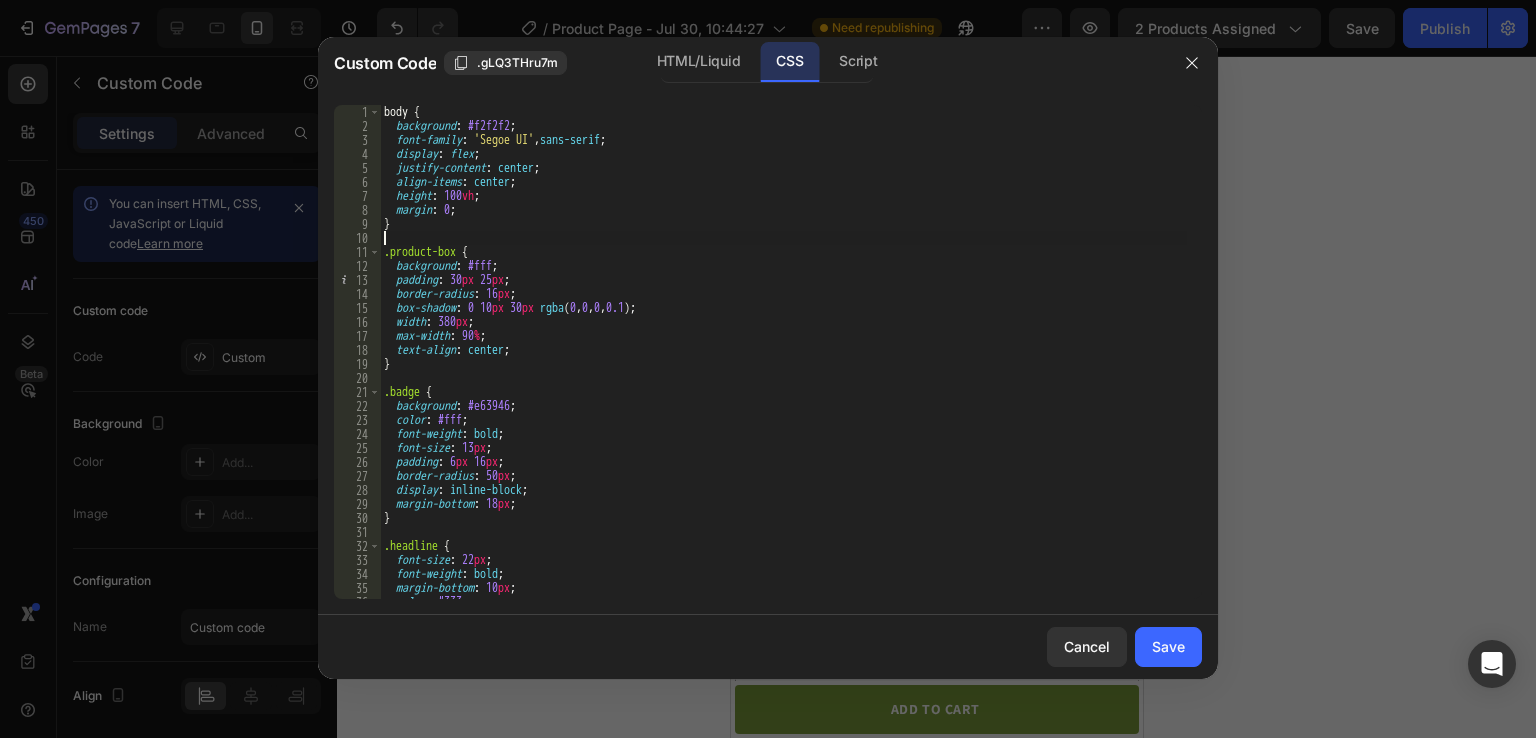 click on "body   {    background :   #f2f2f2 ;    font-family :   ' Segoe UI ' ,  sans-serif ;    display :   flex ;    justify-content :   center ;    align-items :   center ;    height :   100 vh ;    margin :   0 ; } .product-box   {    background :   #fff ;    padding :   30 px   25 px ;    border-radius :   16 px ;    box-shadow :   0   10 px   30 px   rgba ( 0 , 0 , 0 , 0.1 ) ;    width :   380 px ;    max-width :   90 % ;    text-align :   center ; } .badge   {    background :   #e63946 ;    color :   #fff ;    font-weight :   bold ;    font-size :   13 px ;    padding :   6 px   16 px ;    border-radius :   50 px ;    display :   inline-block ;    margin-bottom :   18 px ; } .headline   {    font-size :   22 px ;    font-weight :   bold ;    margin-bottom :   10 px ;    color :   #333 ; }" at bounding box center [783, 366] 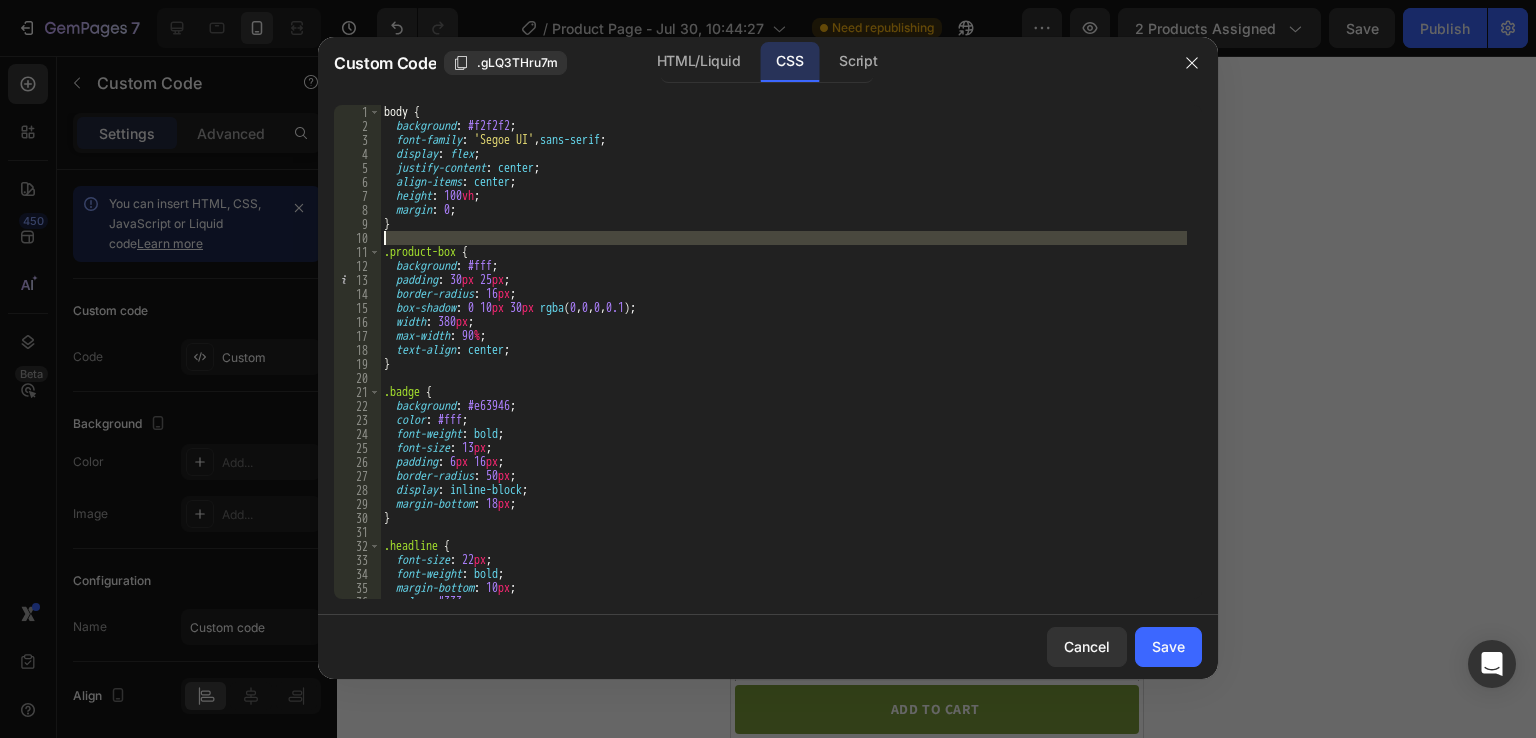 click on "body   {    background :   #f2f2f2 ;    font-family :   ' Segoe UI ' ,  sans-serif ;    display :   flex ;    justify-content :   center ;    align-items :   center ;    height :   100 vh ;    margin :   0 ; } .product-box   {    background :   #fff ;    padding :   30 px   25 px ;    border-radius :   16 px ;    box-shadow :   0   10 px   30 px   rgba ( 0 , 0 , 0 , 0.1 ) ;    width :   380 px ;    max-width :   90 % ;    text-align :   center ; } .badge   {    background :   #e63946 ;    color :   #fff ;    font-weight :   bold ;    font-size :   13 px ;    padding :   6 px   16 px ;    border-radius :   50 px ;    display :   inline-block ;    margin-bottom :   18 px ; } .headline   {    font-size :   22 px ;    font-weight :   bold ;    margin-bottom :   10 px ;    color :   #333 ; }" at bounding box center [783, 366] 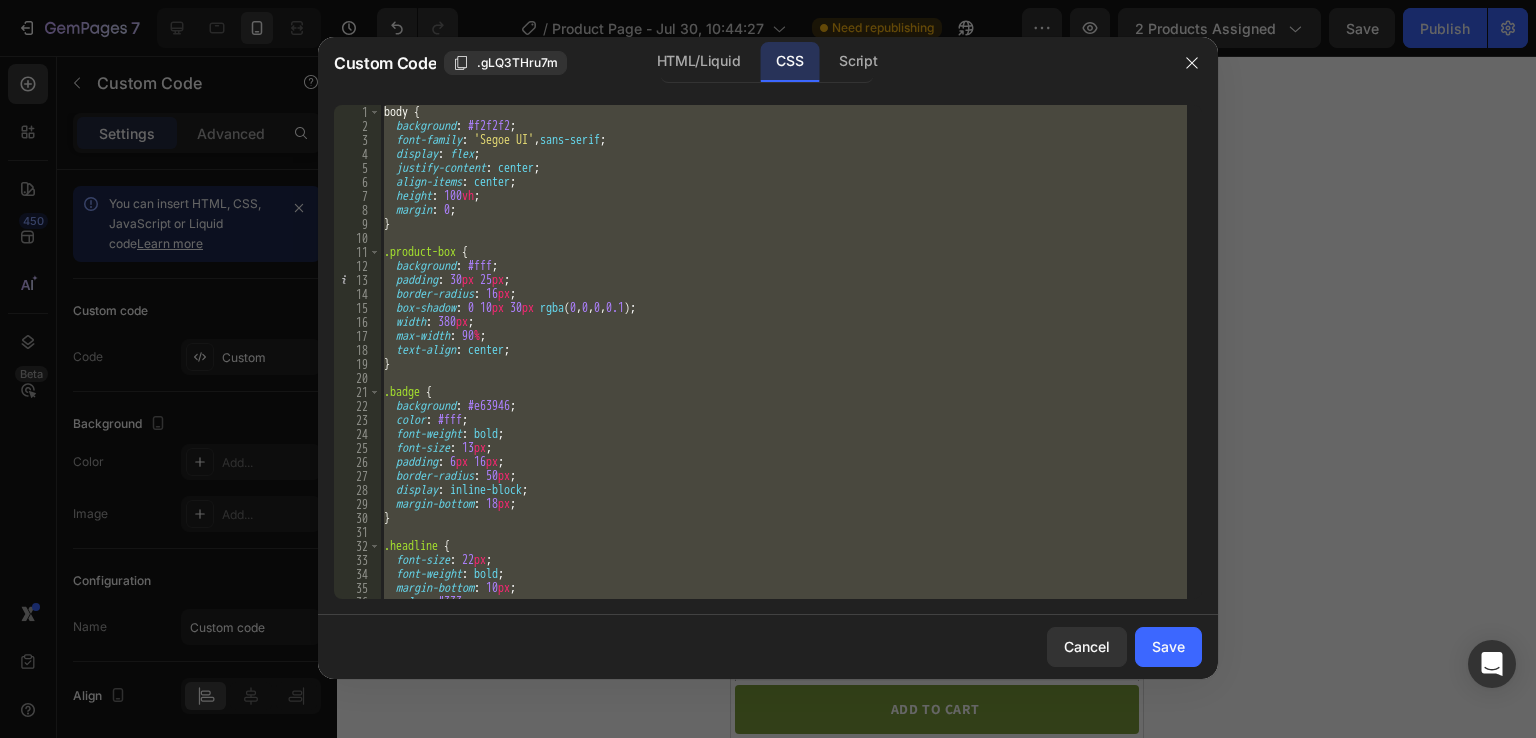 click on "body   {    background :   #f2f2f2 ;    font-family :   ' Segoe UI ' ,  sans-serif ;    display :   flex ;    justify-content :   center ;    align-items :   center ;    height :   100 vh ;    margin :   0 ; } .product-box   {    background :   #fff ;    padding :   30 px   25 px ;    border-radius :   16 px ;    box-shadow :   0   10 px   30 px   rgba ( 0 , 0 , 0 , 0.1 ) ;    width :   380 px ;    max-width :   90 % ;    text-align :   center ; } .badge   {    background :   #e63946 ;    color :   #fff ;    font-weight :   bold ;    font-size :   13 px ;    padding :   6 px   16 px ;    border-radius :   50 px ;    display :   inline-block ;    margin-bottom :   18 px ; } .headline   {    font-size :   22 px ;    font-weight :   bold ;    margin-bottom :   10 px ;    color :   #333 ; }" at bounding box center (783, 366) 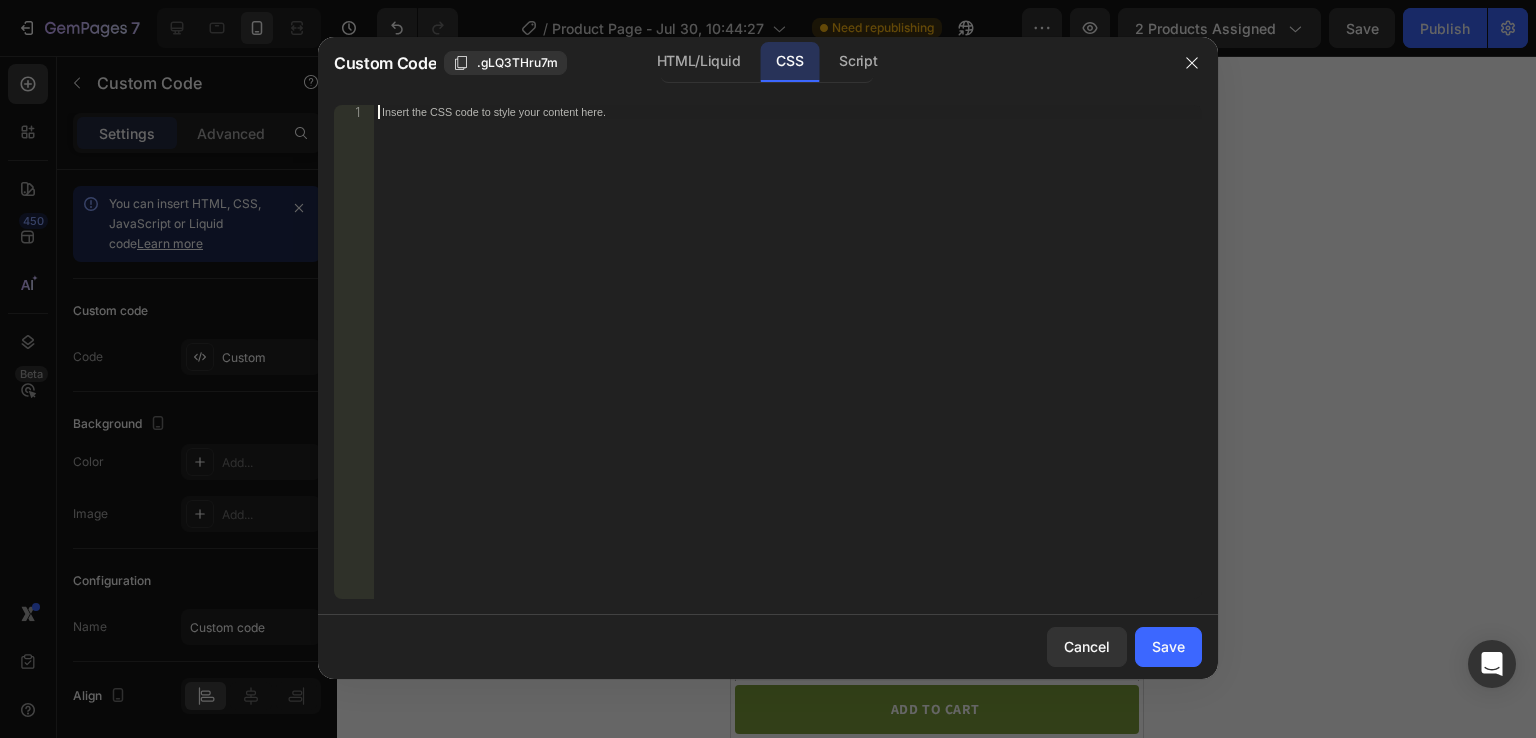 scroll, scrollTop: 444, scrollLeft: 0, axis: vertical 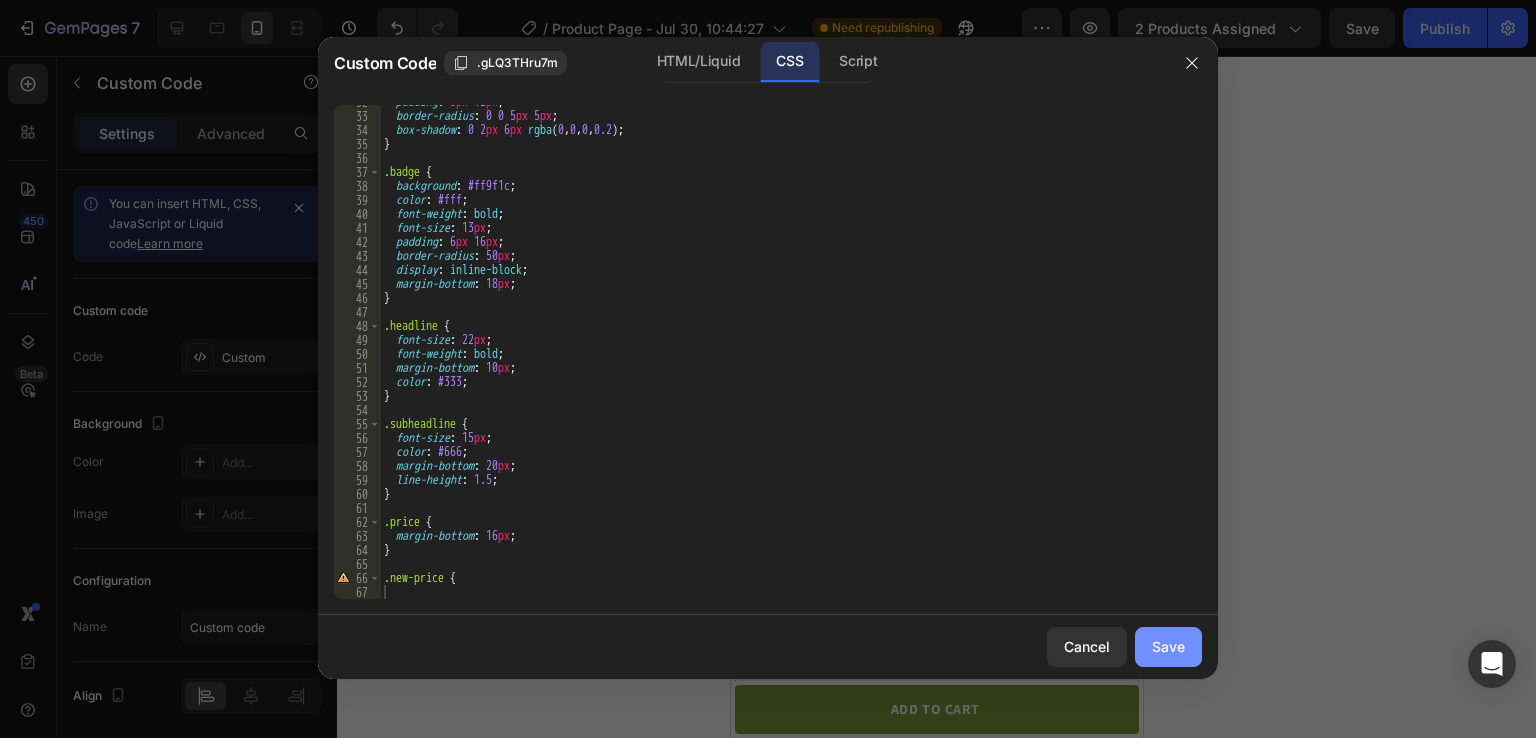 click on "Save" 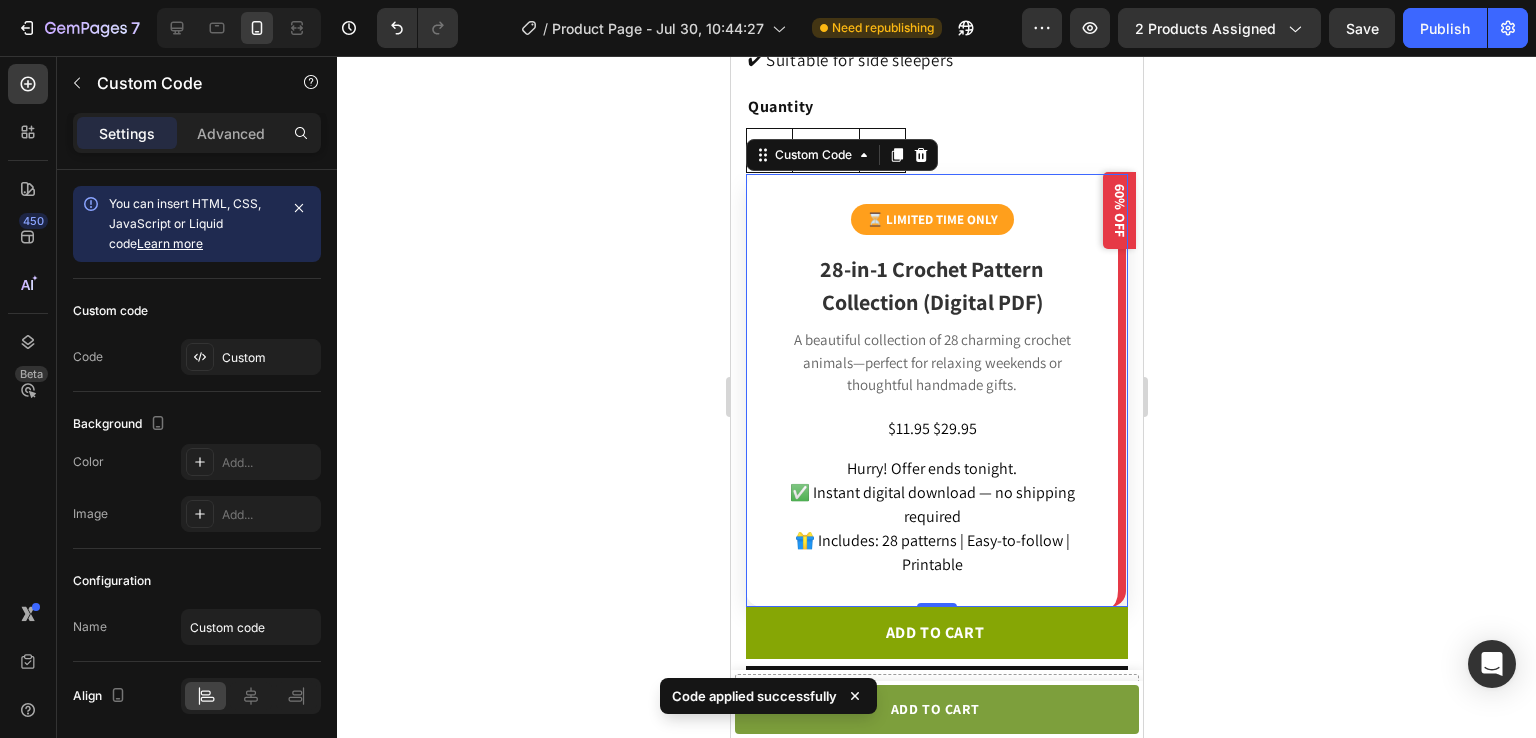 click 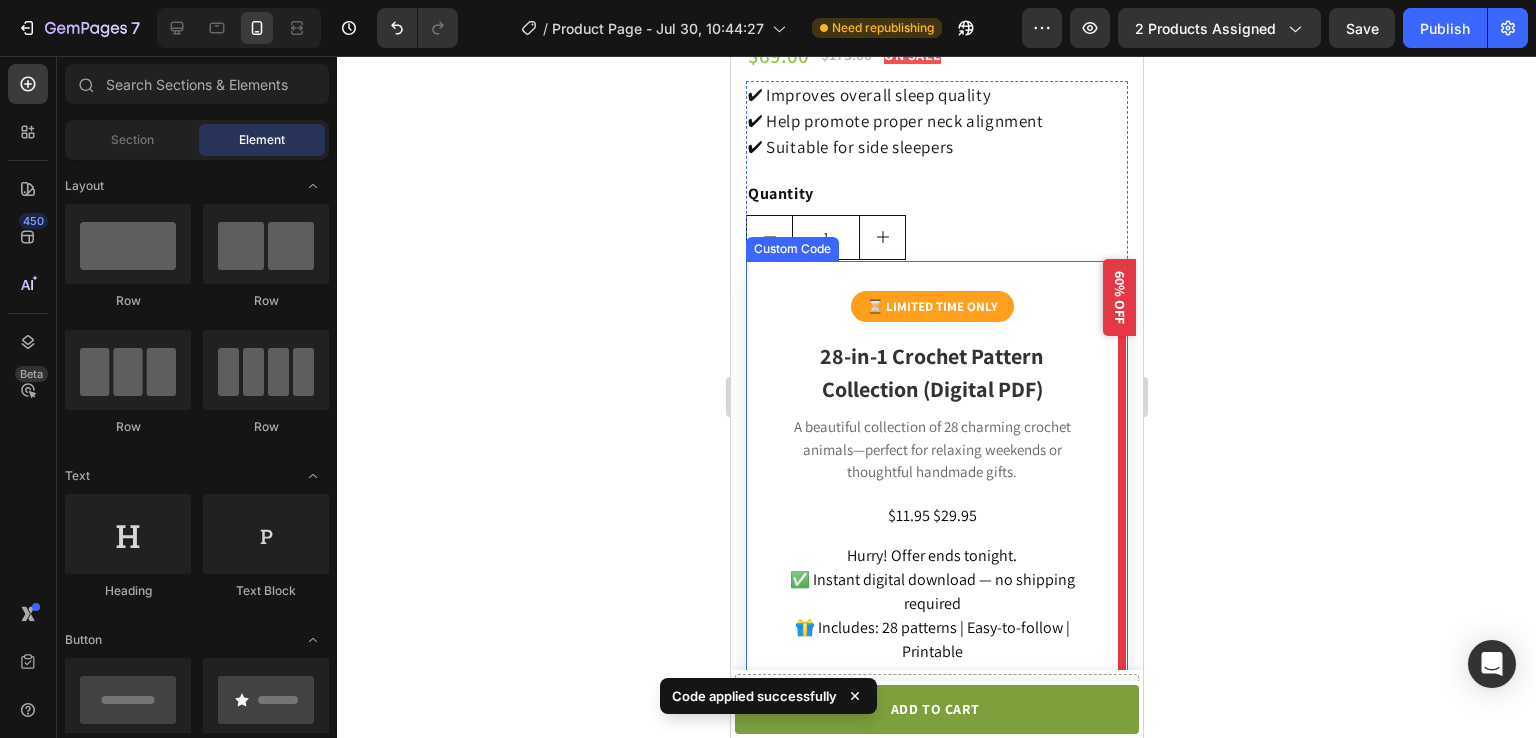 scroll, scrollTop: 647, scrollLeft: 0, axis: vertical 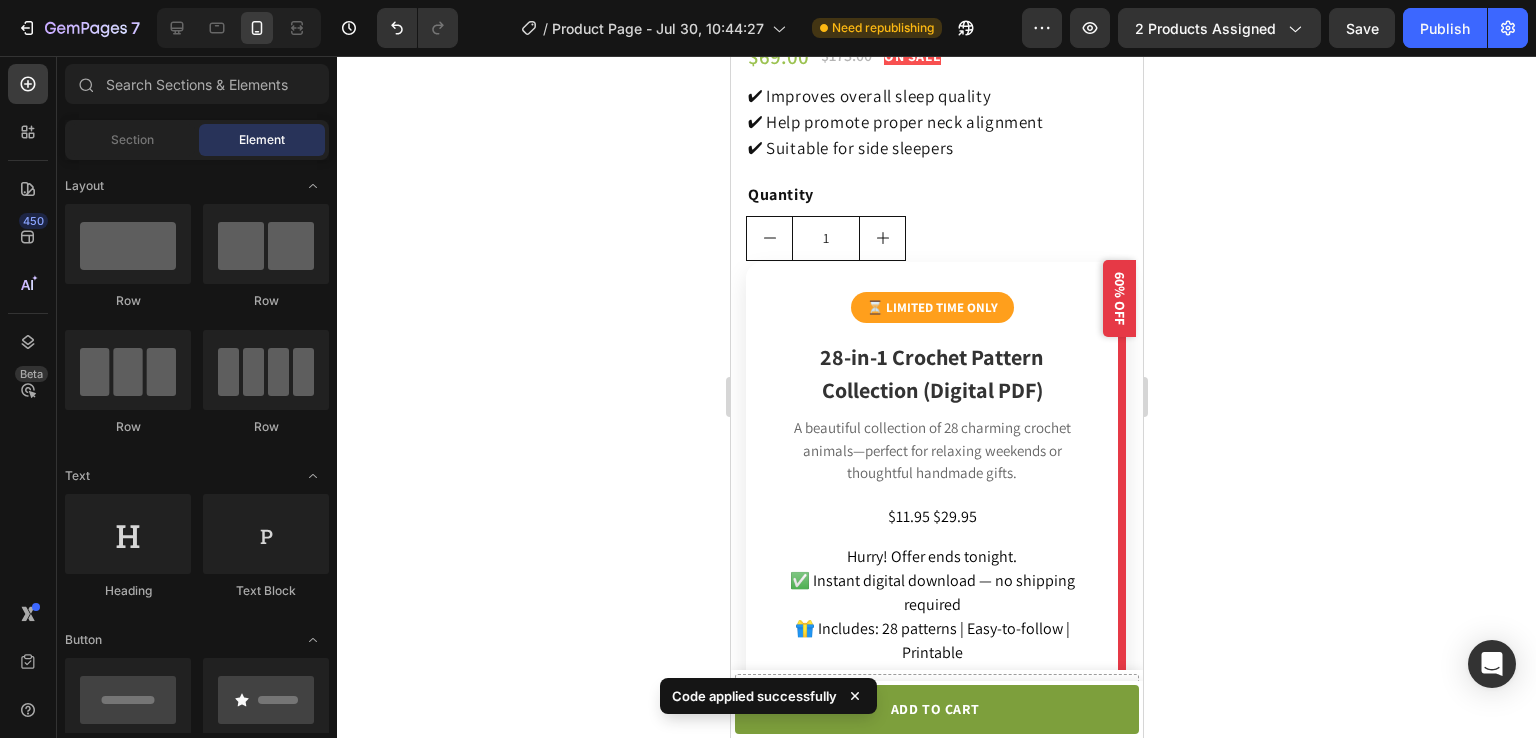 click 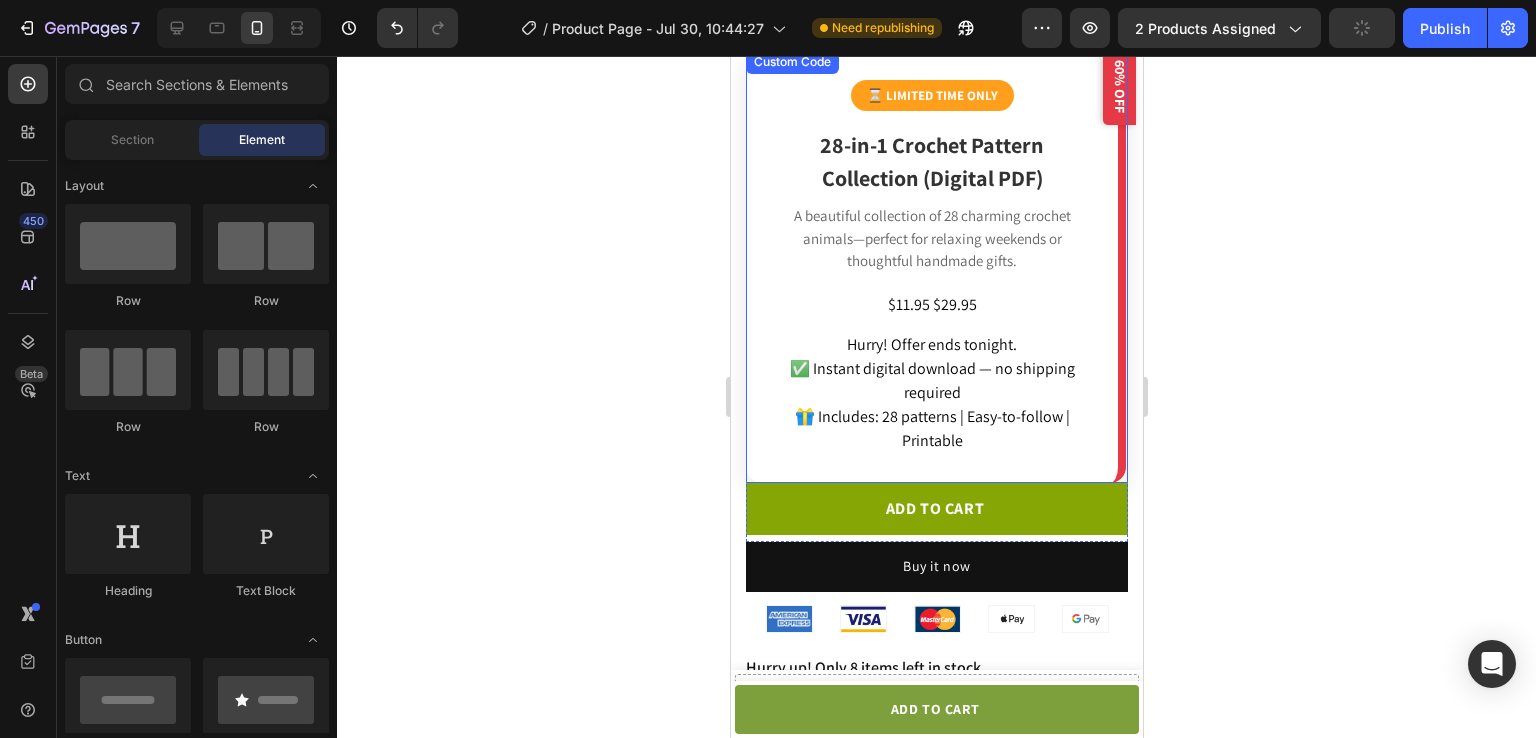 scroll, scrollTop: 860, scrollLeft: 0, axis: vertical 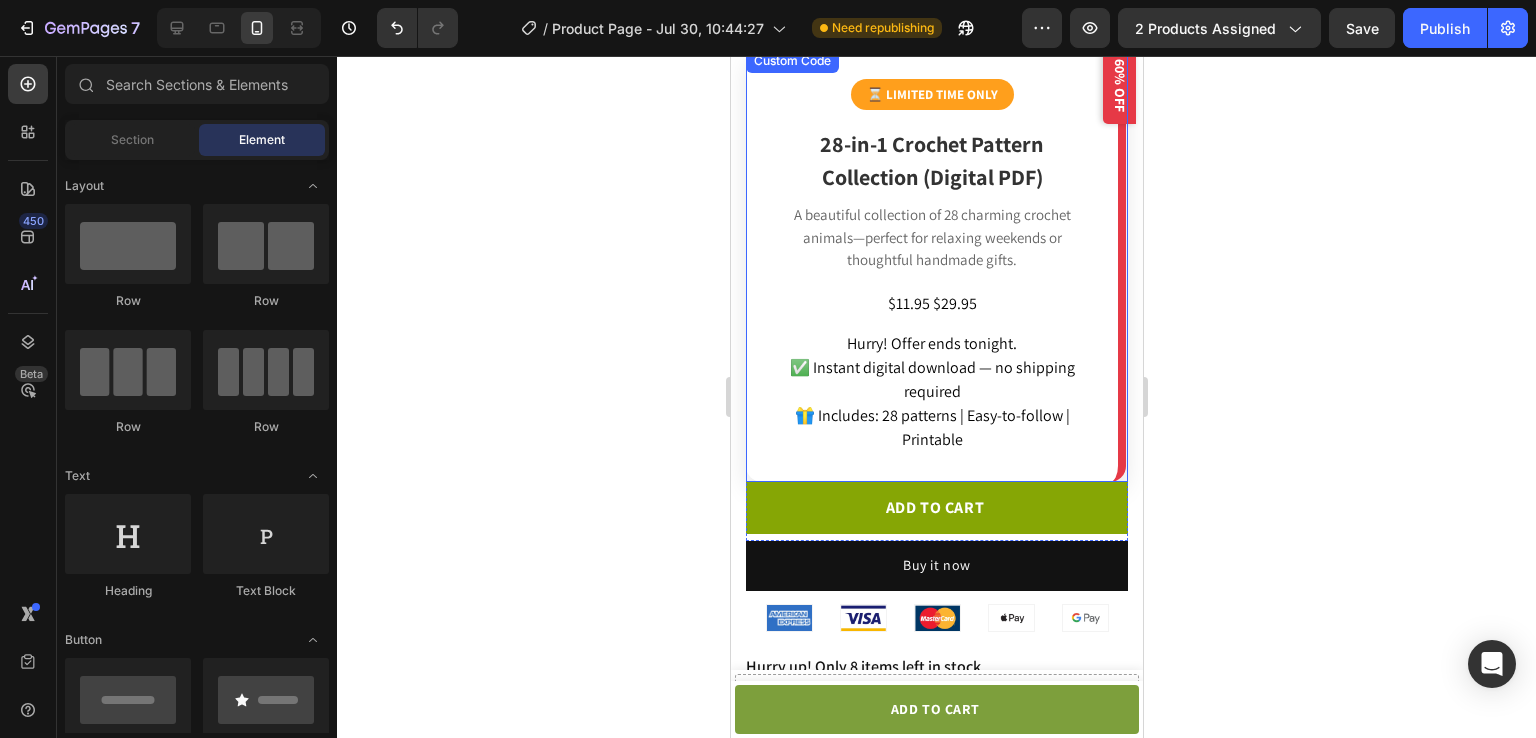 click on "A beautiful collection of 28 charming crochet animals—perfect for relaxing weekends or thoughtful handmade gifts." 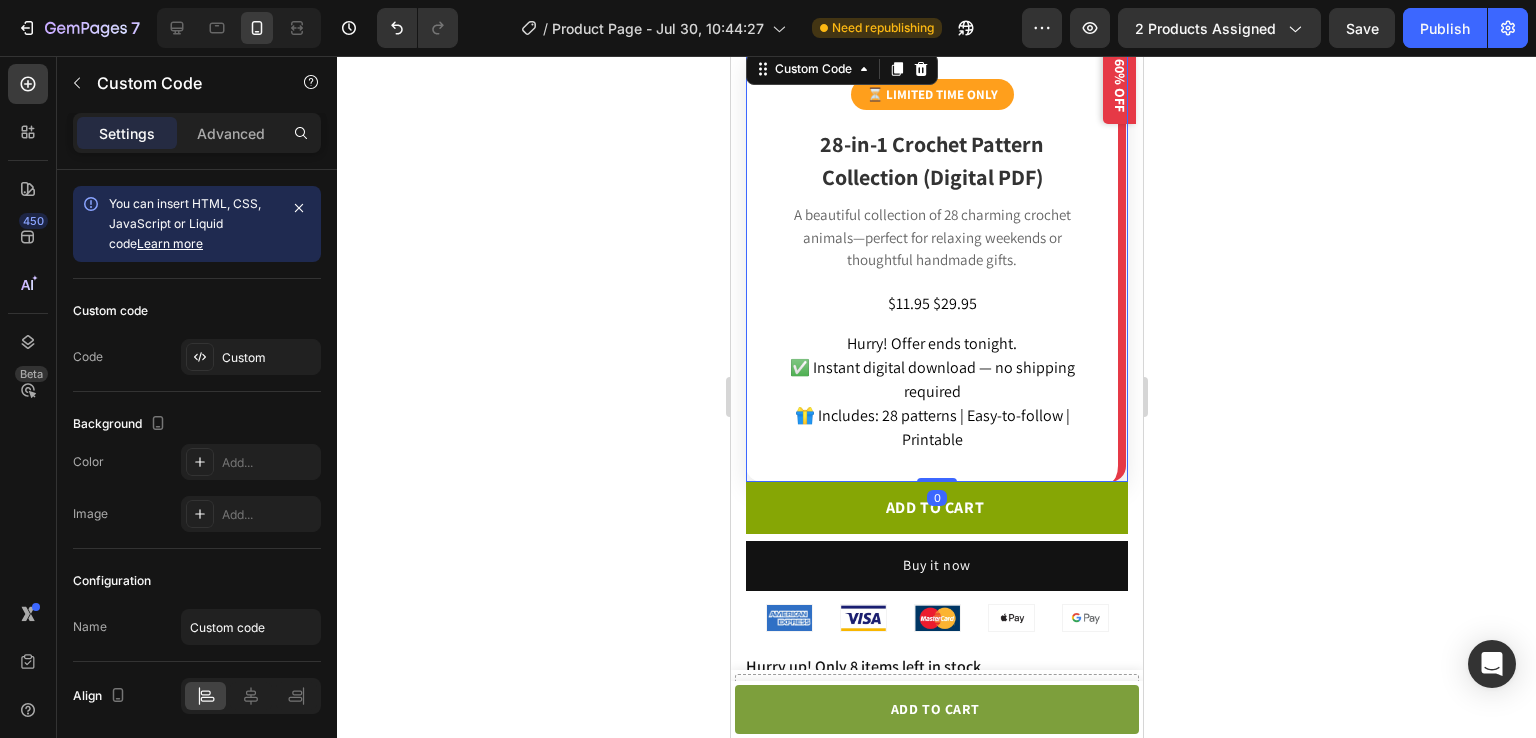 click on "A beautiful collection of 28 charming crochet animals—perfect for relaxing weekends or thoughtful handmade gifts." 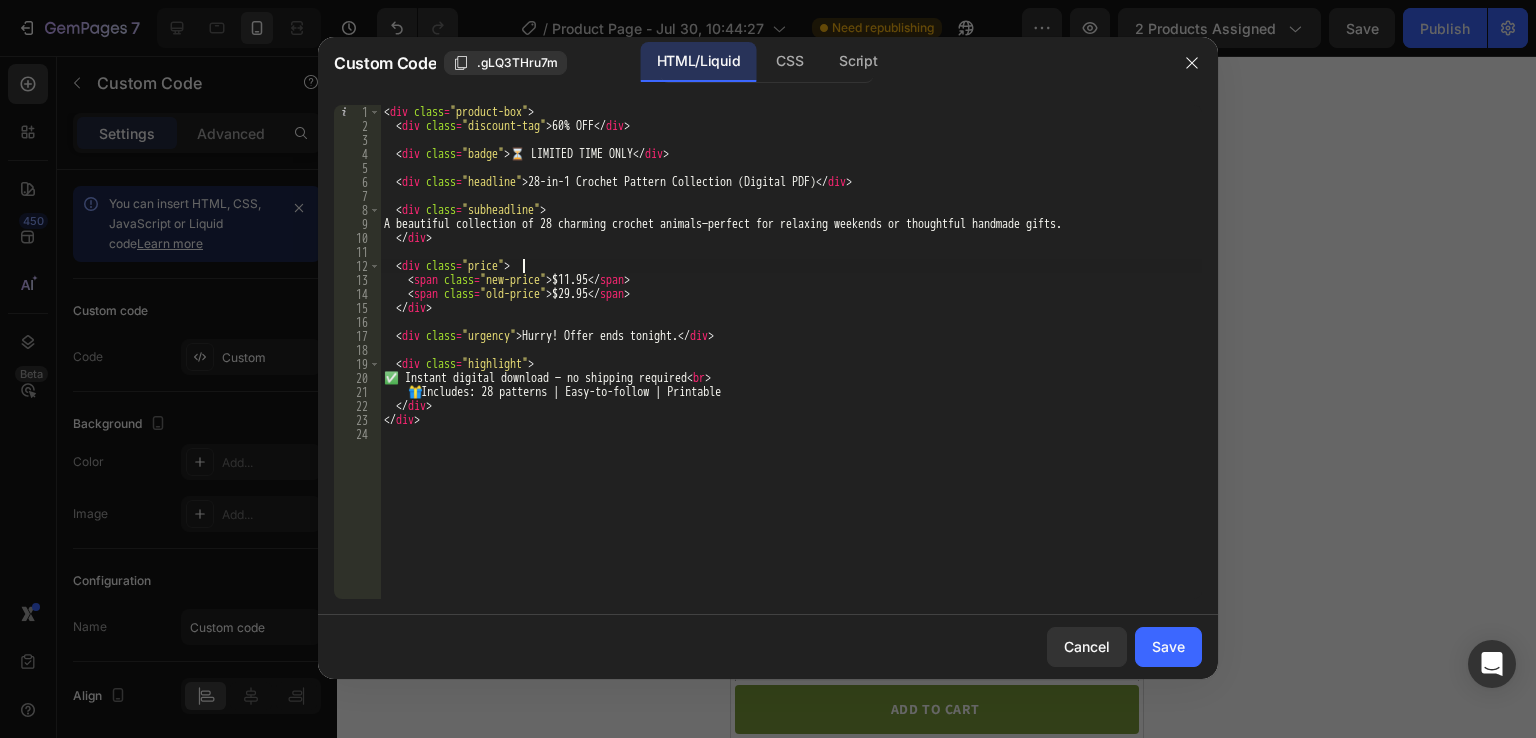 click on "60% OFF
⏳ LIMITED TIME ONLY
28-in-1 Crochet Pattern Collection (Digital PDF)
A beautiful collection of 28 charming crochet animals—perfect for relaxing weekends or thoughtful handmade gifts.
$11.95
$29.95
Hurry! Offer ends tonight.
✅ Instant digital download — no shipping required
🎁 Includes: 28 patterns | Easy-to-follow | Printable" at bounding box center (791, 366) 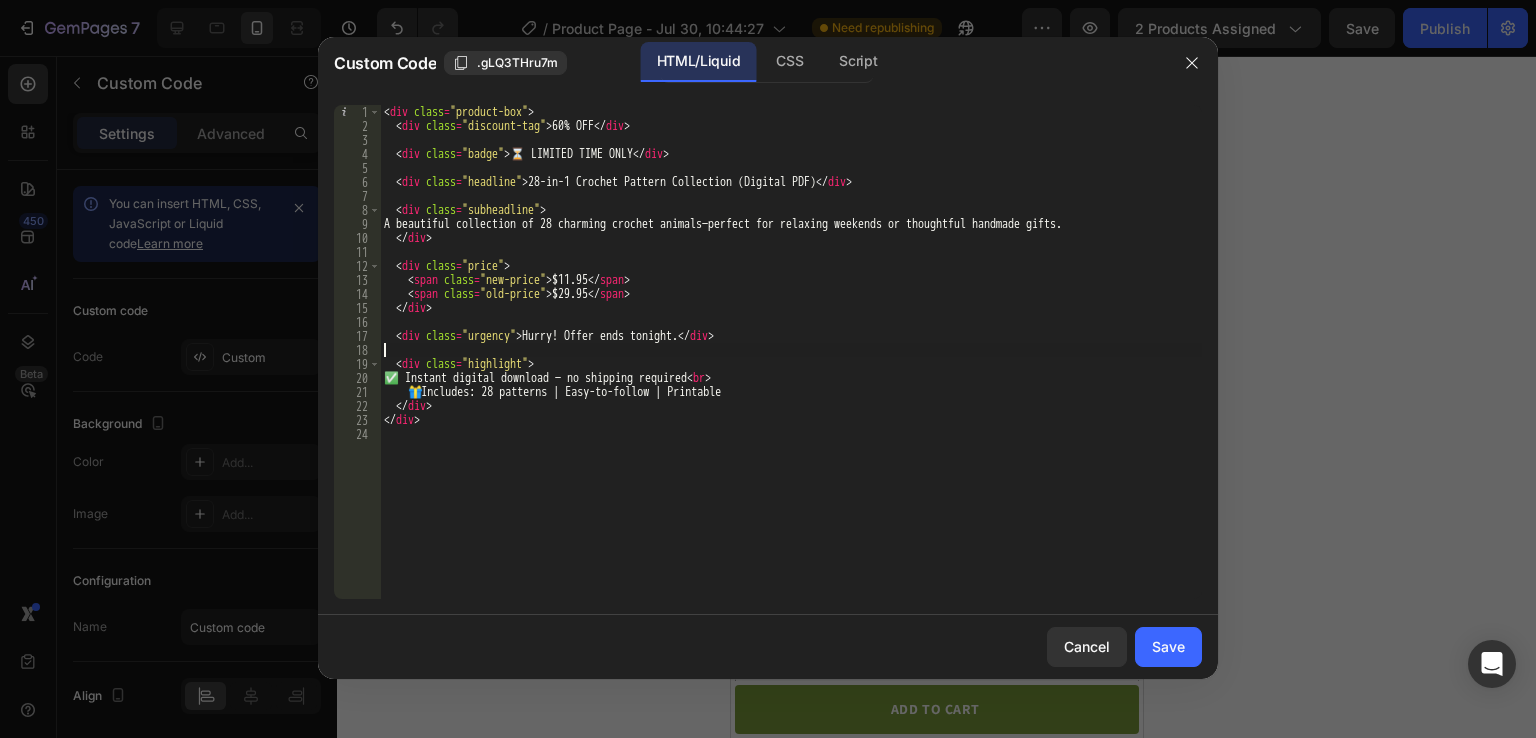 click on "60% OFF
⏳ LIMITED TIME ONLY
28-in-1 Crochet Pattern Collection (Digital PDF)
A beautiful collection of 28 charming crochet animals—perfect for relaxing weekends or thoughtful handmade gifts.
$11.95
$29.95
Hurry! Offer ends tonight.
✅ Instant digital download — no shipping required
🎁 Includes: 28 patterns | Easy-to-follow | Printable" at bounding box center [791, 366] 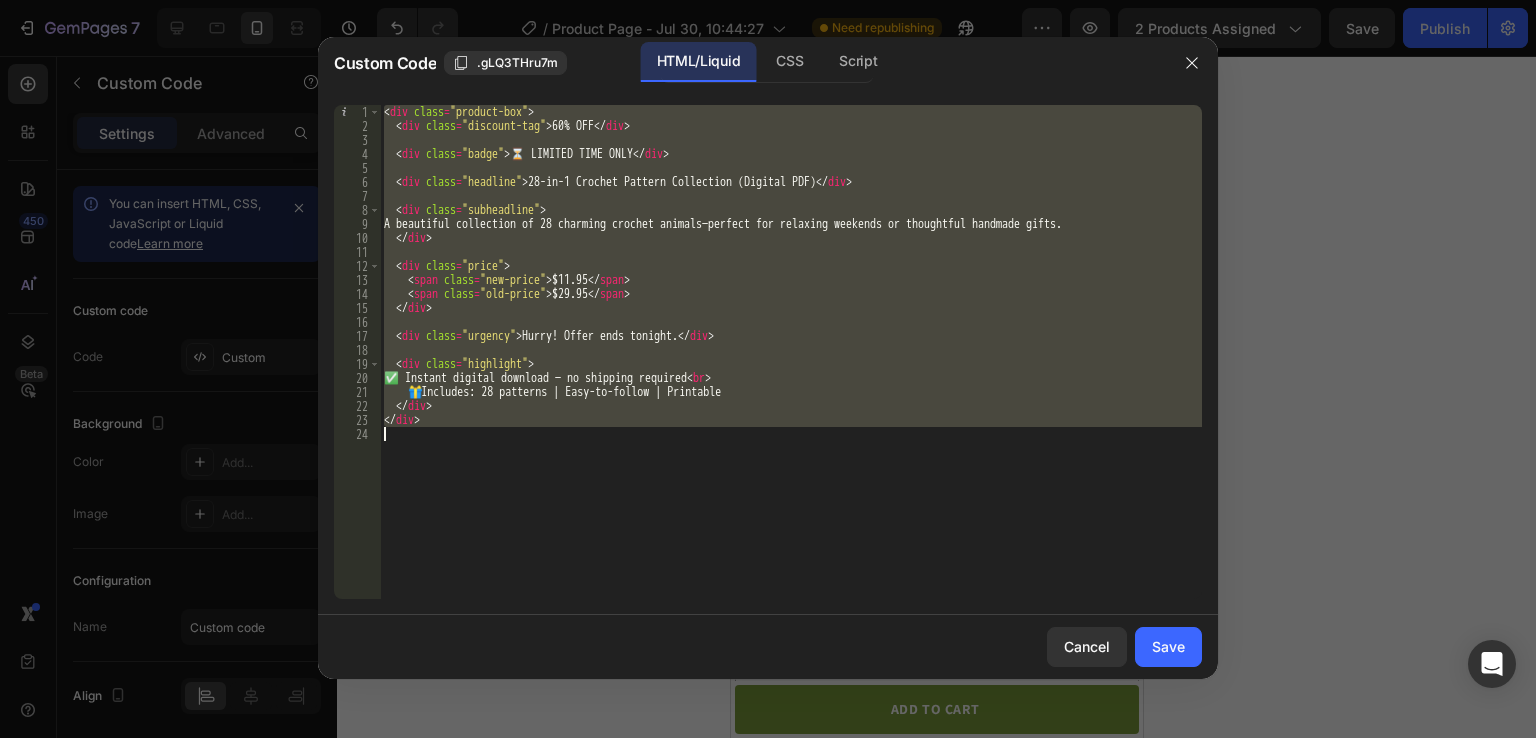 type 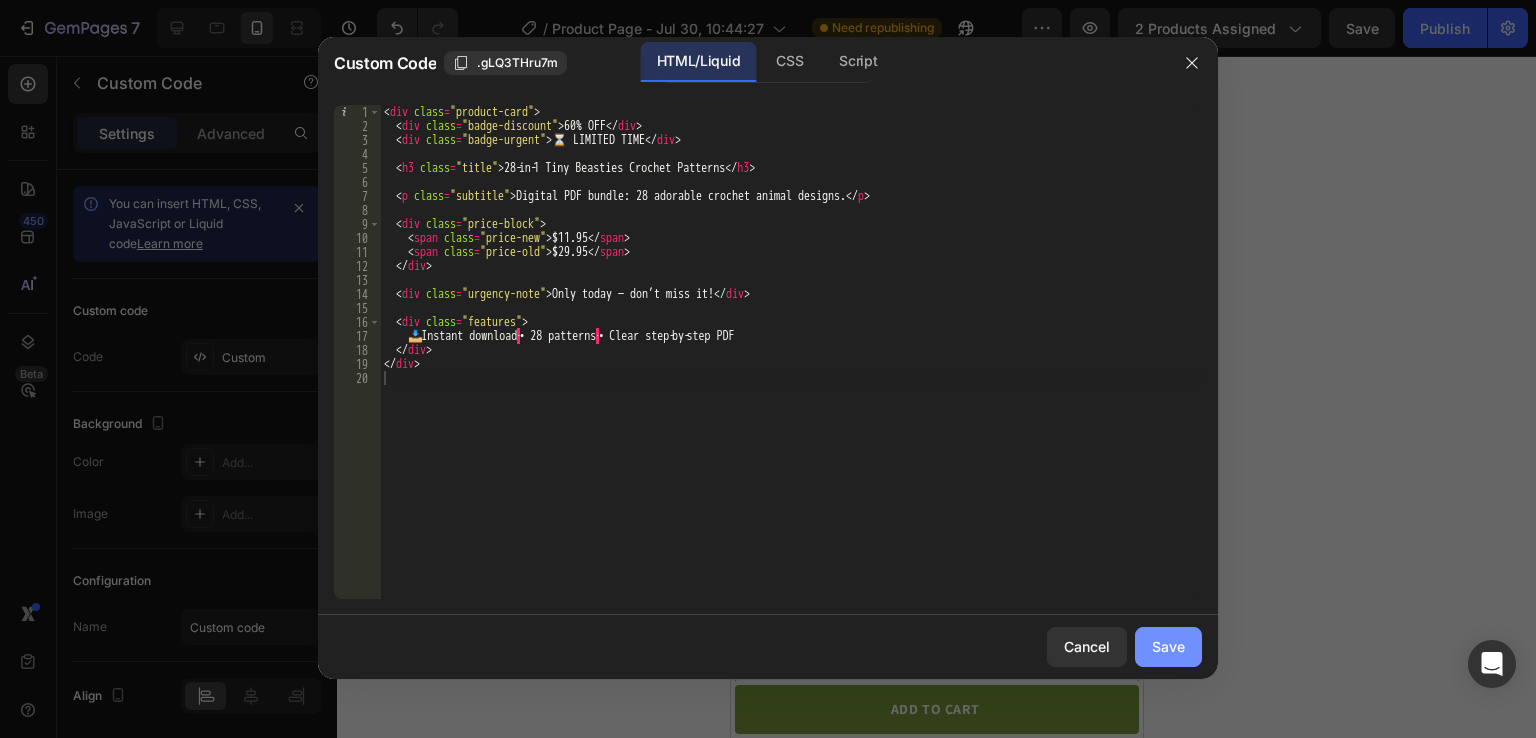 click on "Save" at bounding box center (1168, 646) 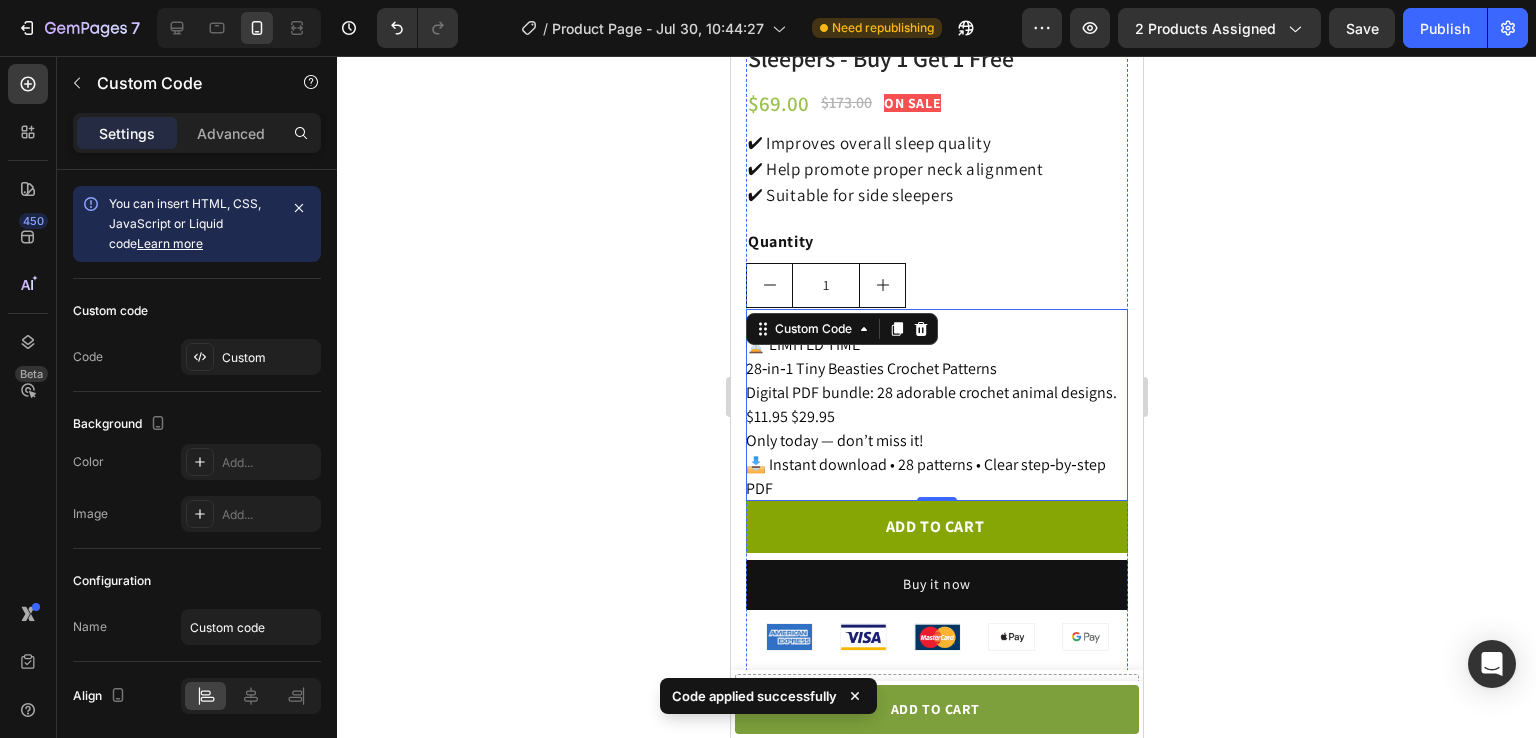 scroll, scrollTop: 592, scrollLeft: 0, axis: vertical 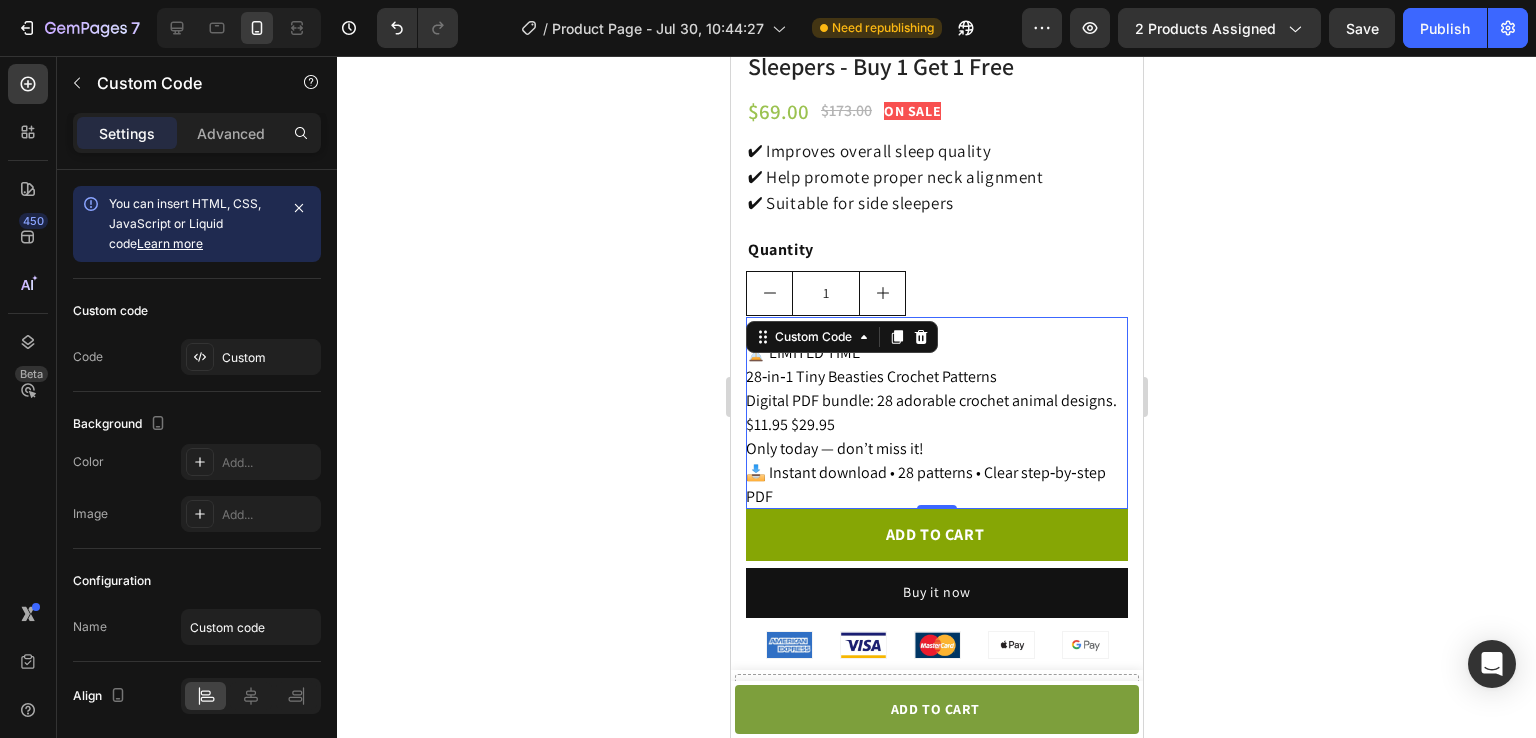 click on "$11.95
$29.95" 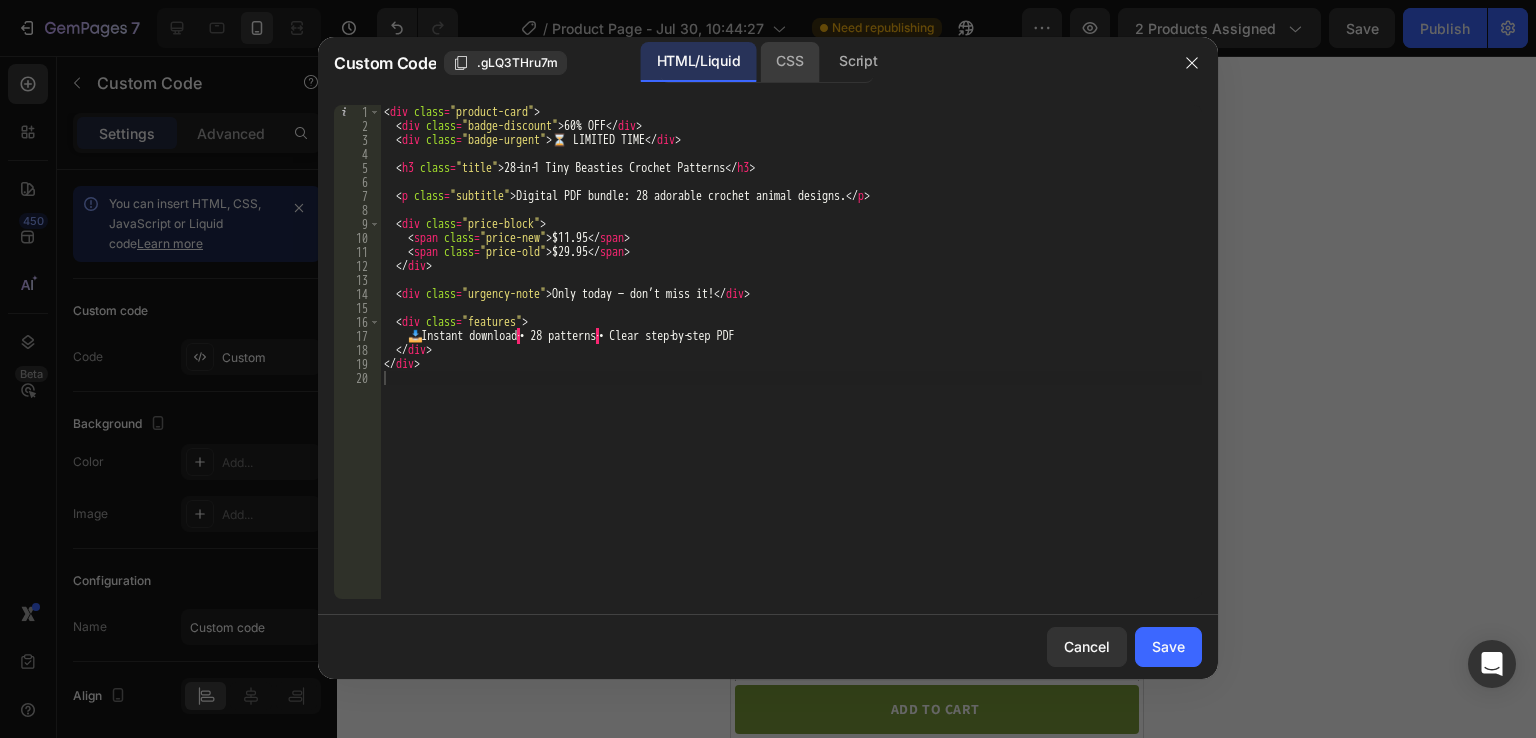 click on "CSS" 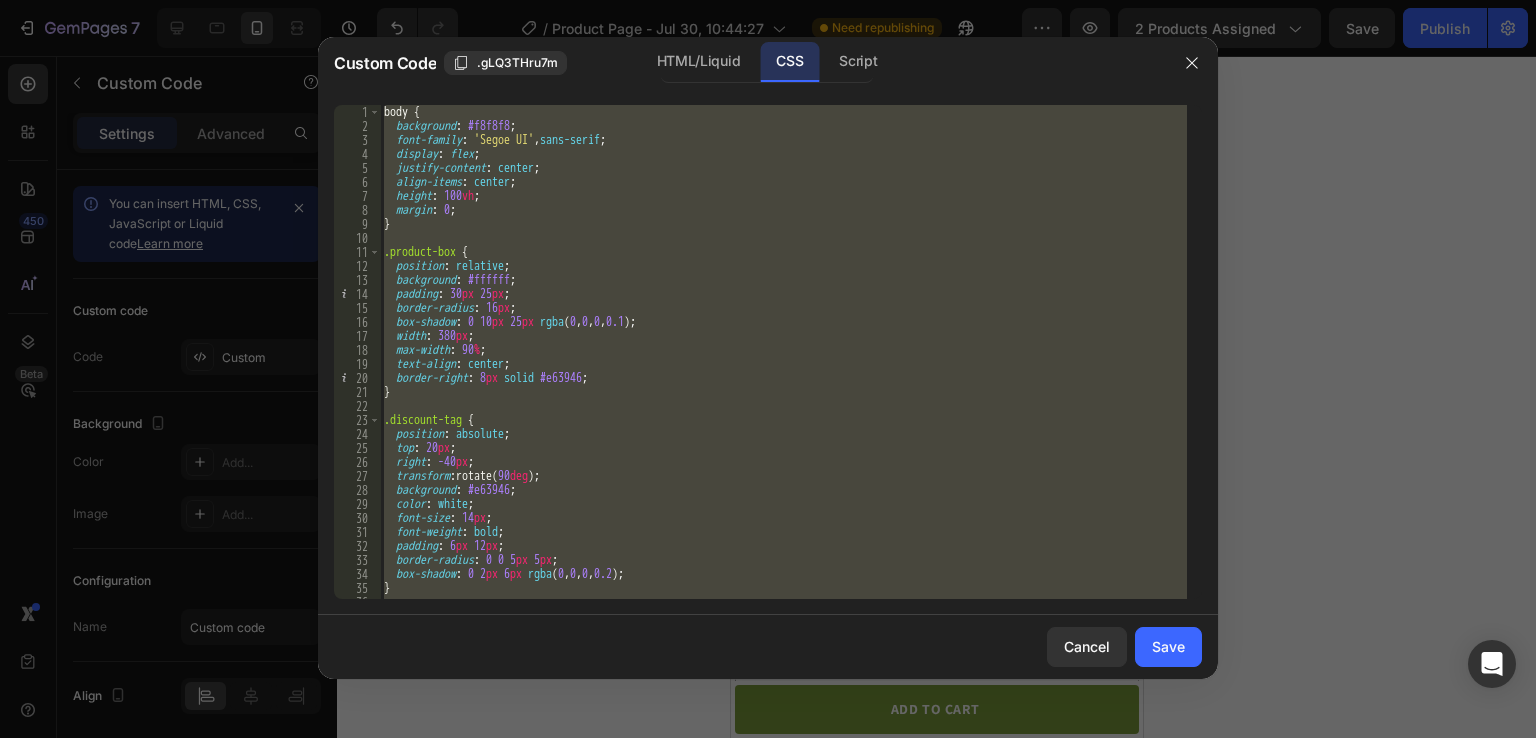 click on "body   {    background :   #f8f8f8 ;    font-family :   ' Segoe UI ' ,  sans-serif ;    display :   flex ;    justify-content :   center ;    align-items :   center ;    height :   100 vh ;    margin :   0 ; } .product-box   {    position :   relative ;    background :   #ffffff ;    padding :   30 px   25 px ;    border-radius :   16 px ;    box-shadow :   0   10 px   25 px   rgba ( 0 , 0 , 0 , 0.1 ) ;    width :   380 px ;    max-width :   90 % ;    text-align :   center ;    border-right :   8 px   solid   #e63946 ; } .discount-tag   {    position :   absolute ;    top :   20 px ;    right :   -40 px ;    transform :  rotate( 90 deg ) ;    background :   #e63946 ;    color :   white ;    font-size :   14 px ;    font-weight :   bold ;    padding :   6 px   12 px ;    border-radius :   0   0   5 px   5 px ;    box-shadow :   0   2 px   6 px   rgba ( 0 , 0 , 0 , 0.2 ) ; } .badge   {" at bounding box center [783, 352] 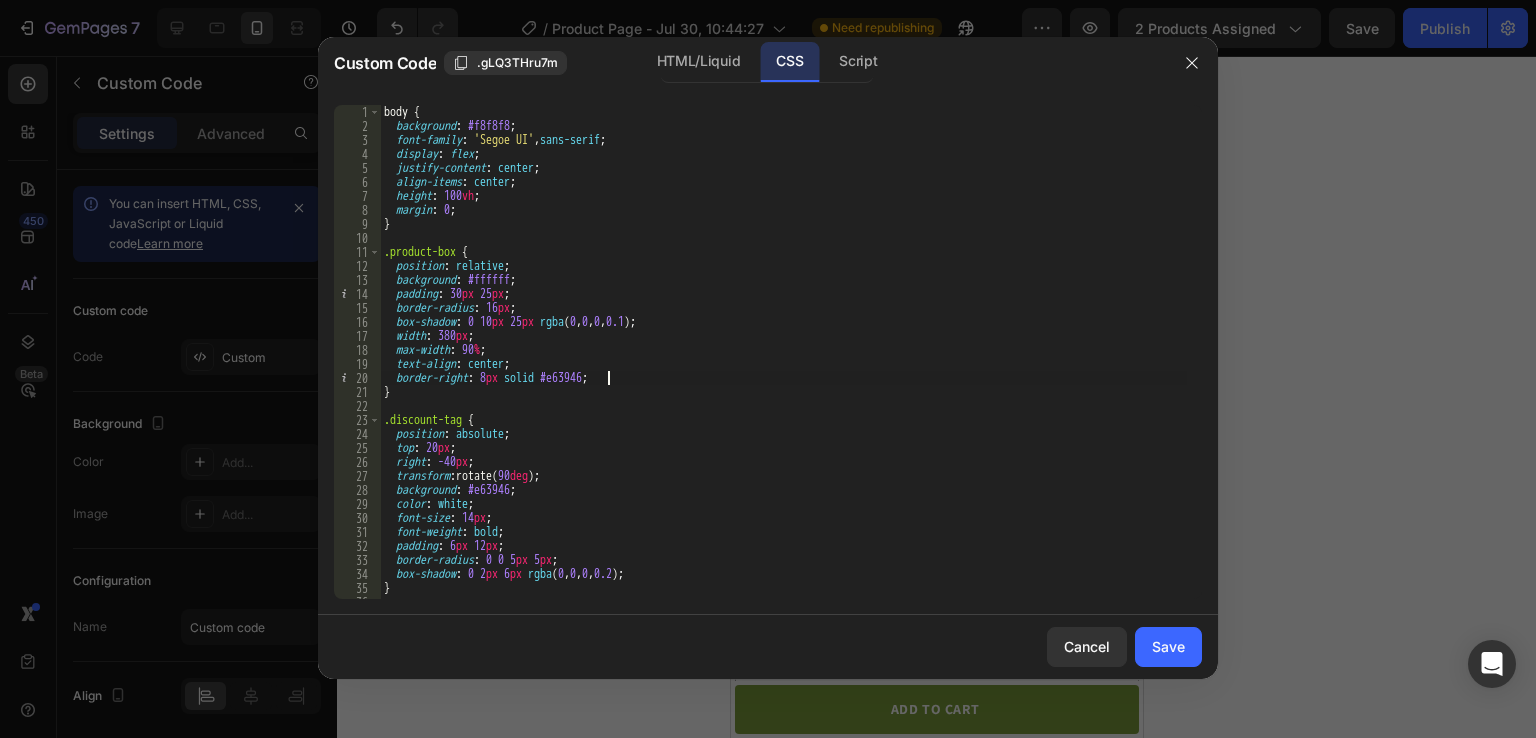 type on ".new-price {" 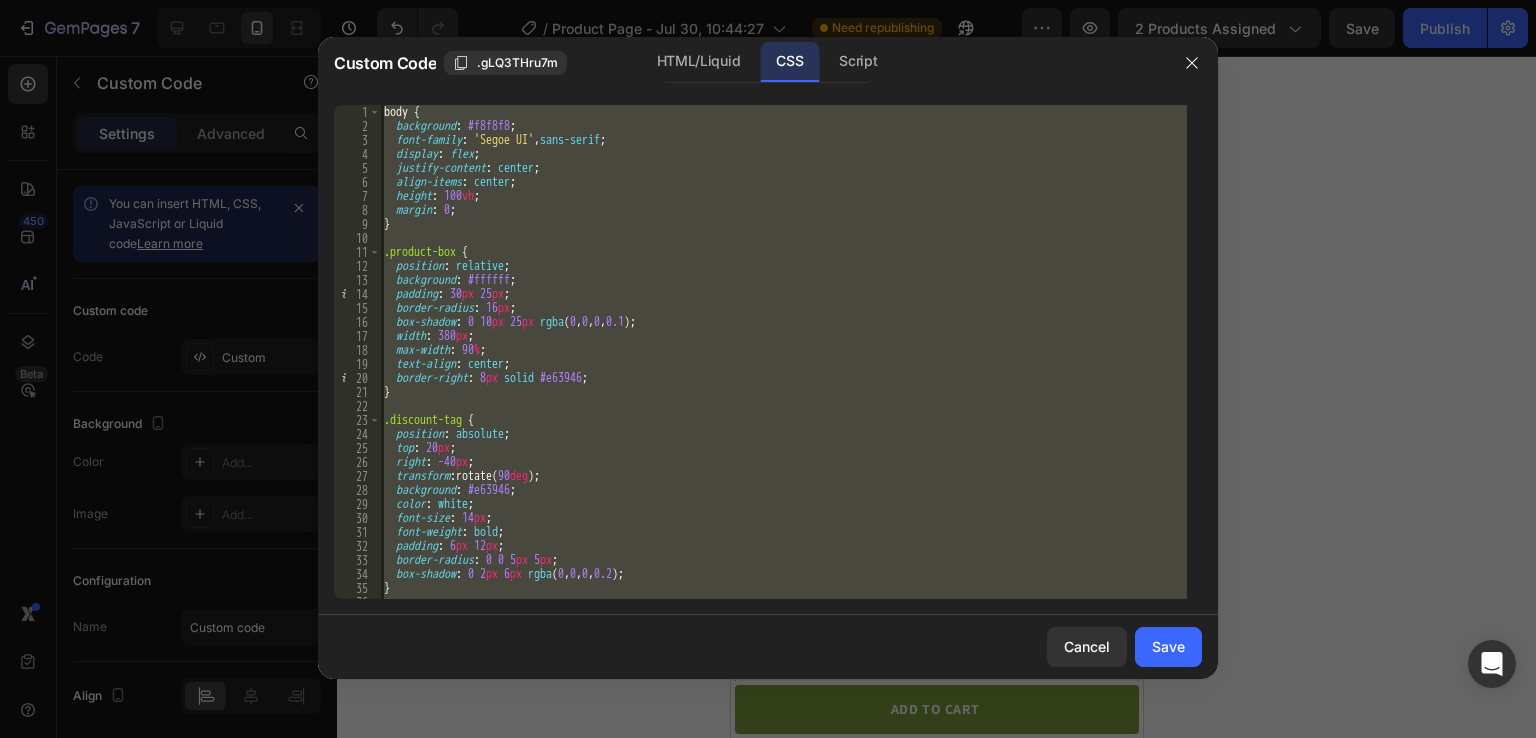 type 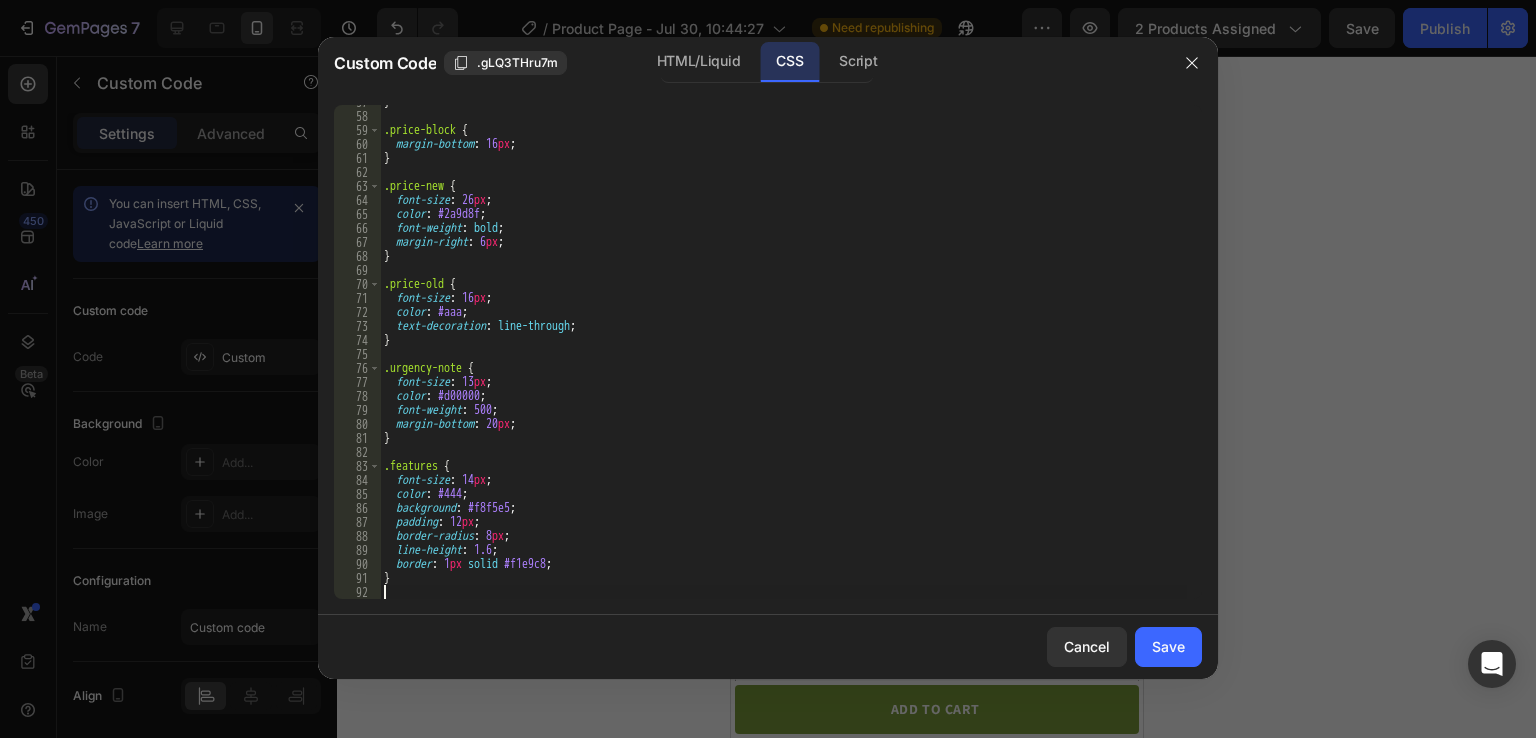 scroll, scrollTop: 794, scrollLeft: 0, axis: vertical 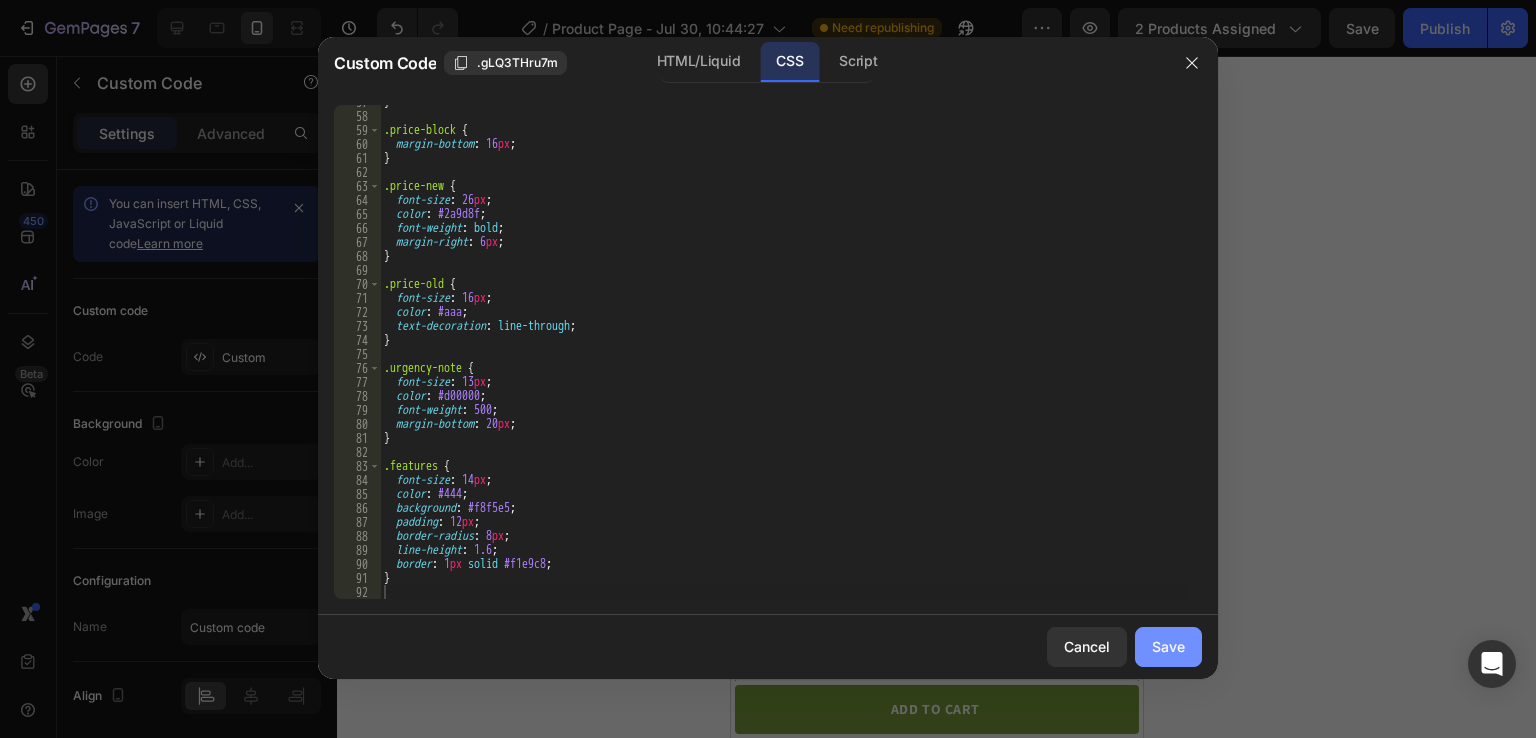 click on "Save" at bounding box center [1168, 646] 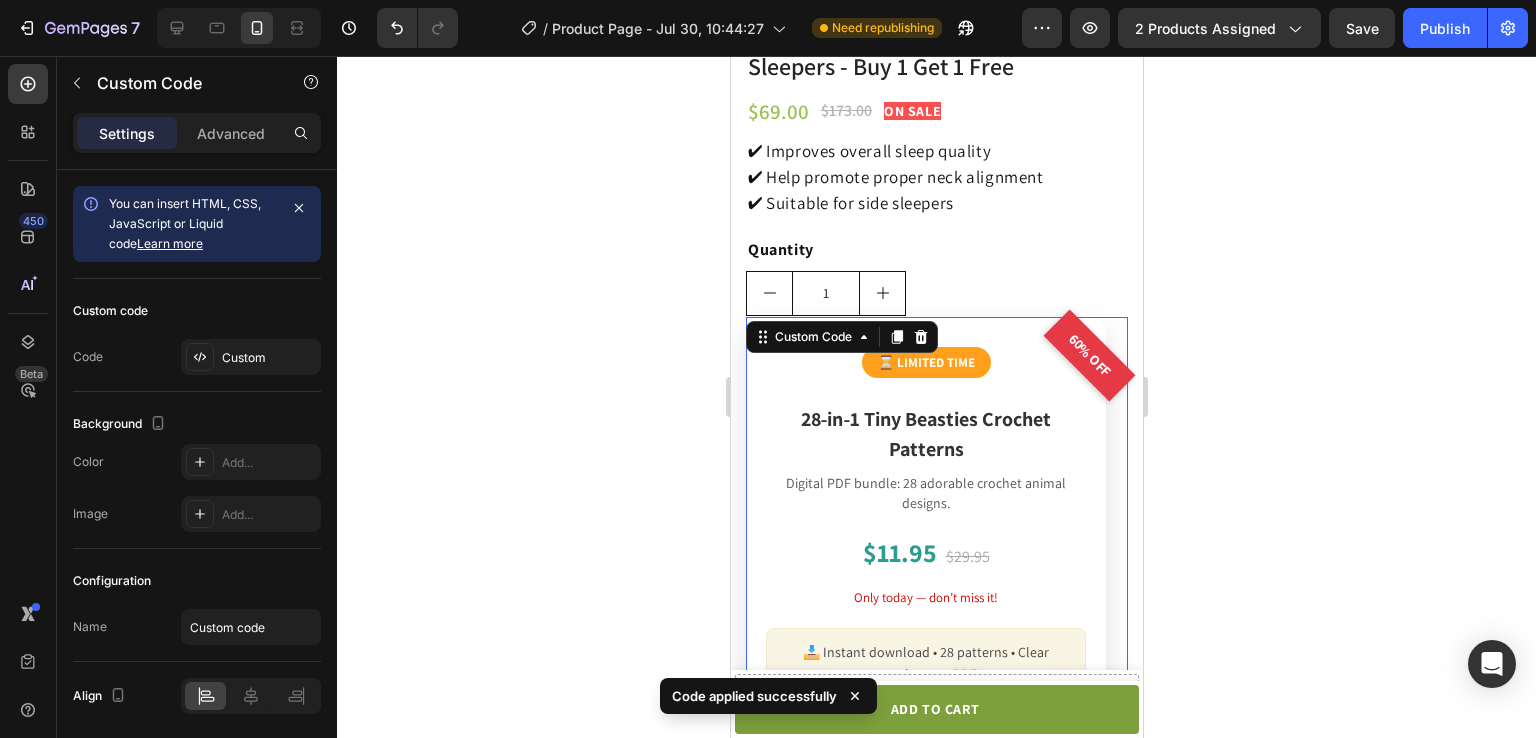 scroll, scrollTop: 668, scrollLeft: 0, axis: vertical 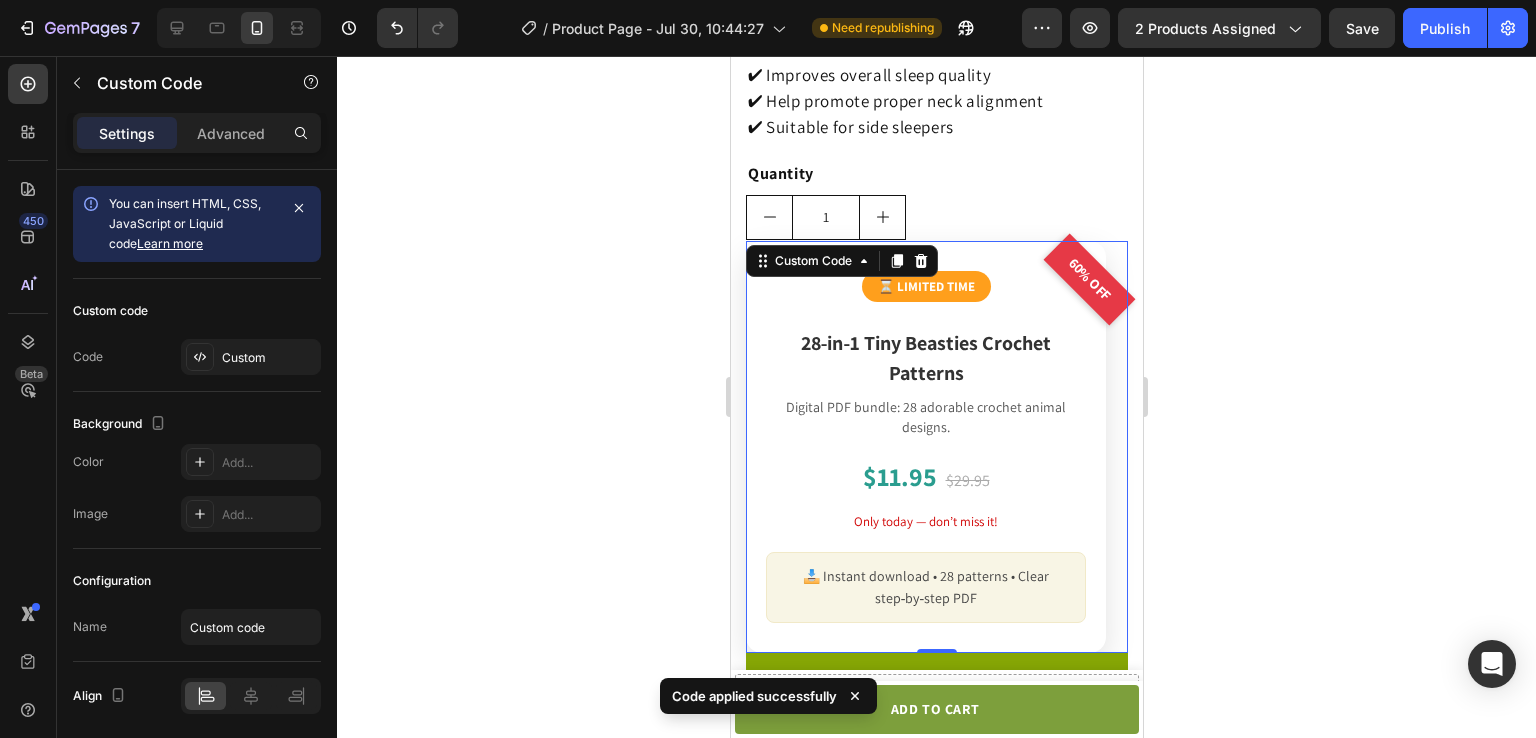 click 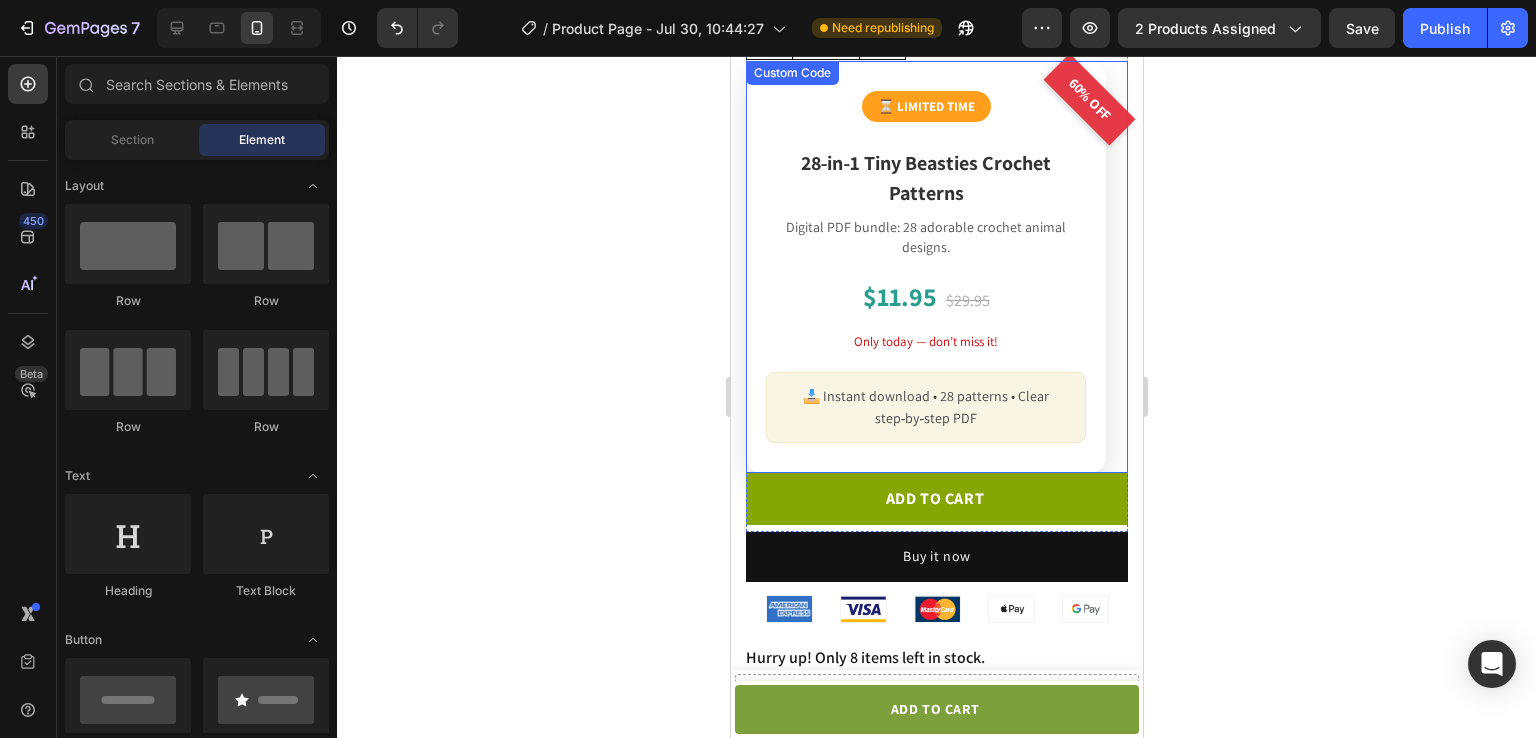 scroll, scrollTop: 872, scrollLeft: 0, axis: vertical 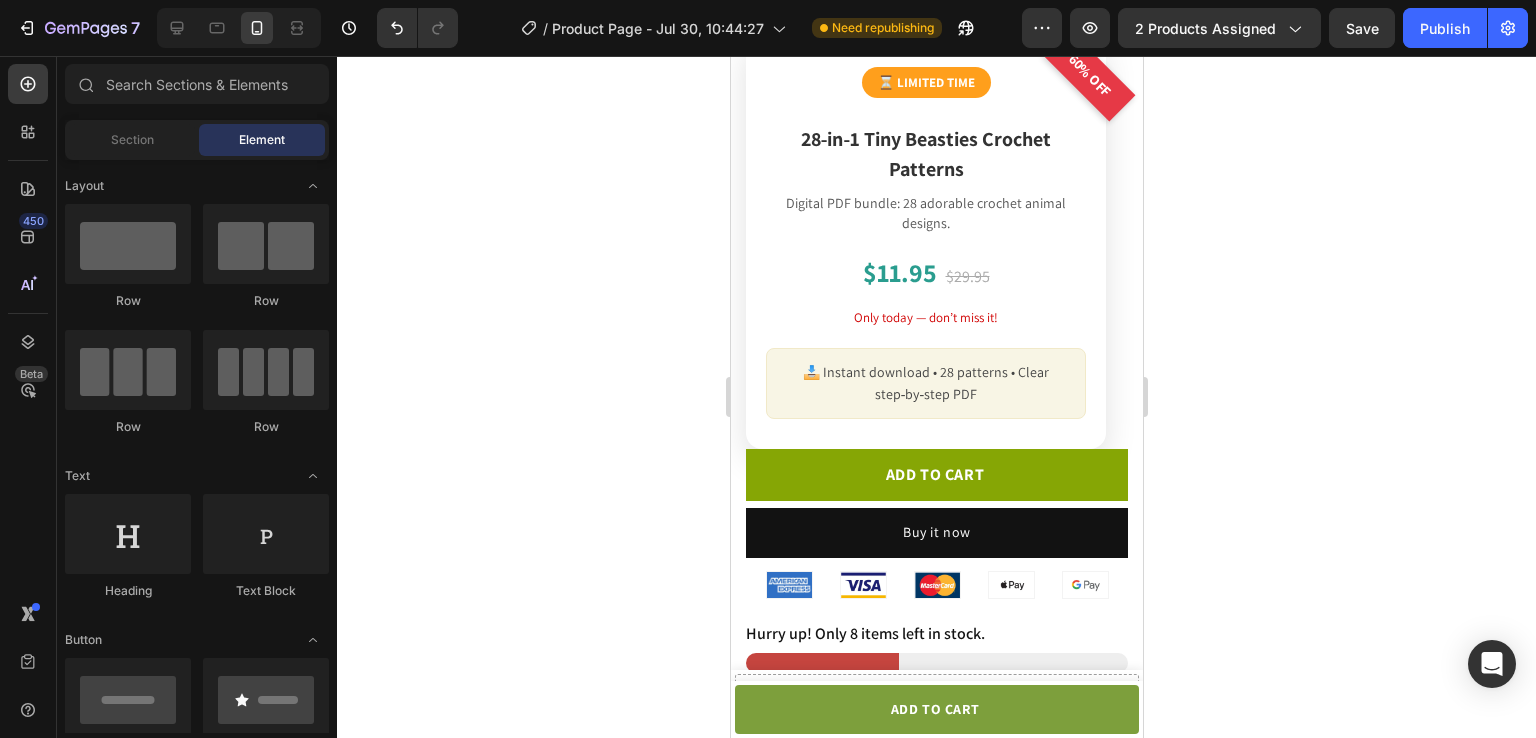 click 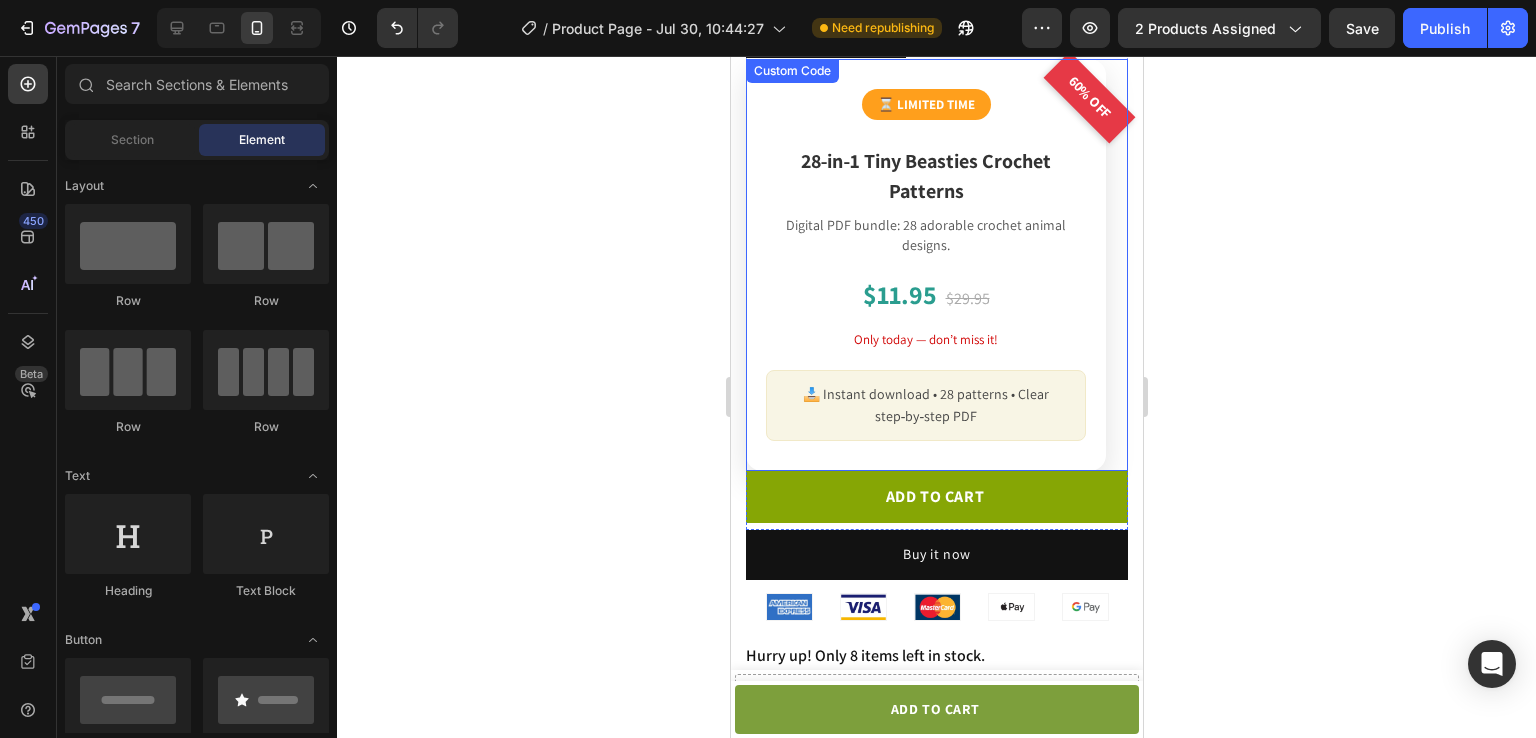 scroll, scrollTop: 844, scrollLeft: 0, axis: vertical 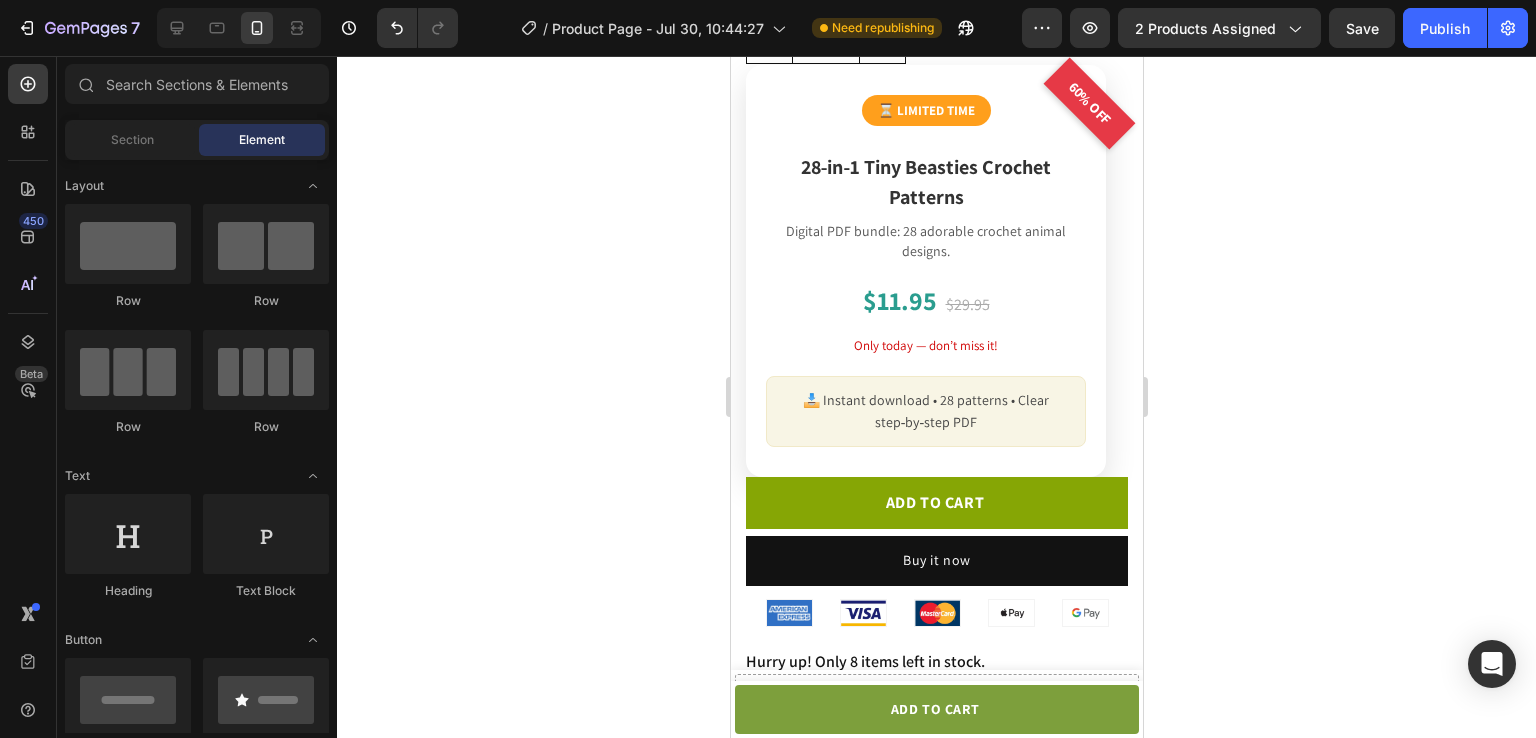click 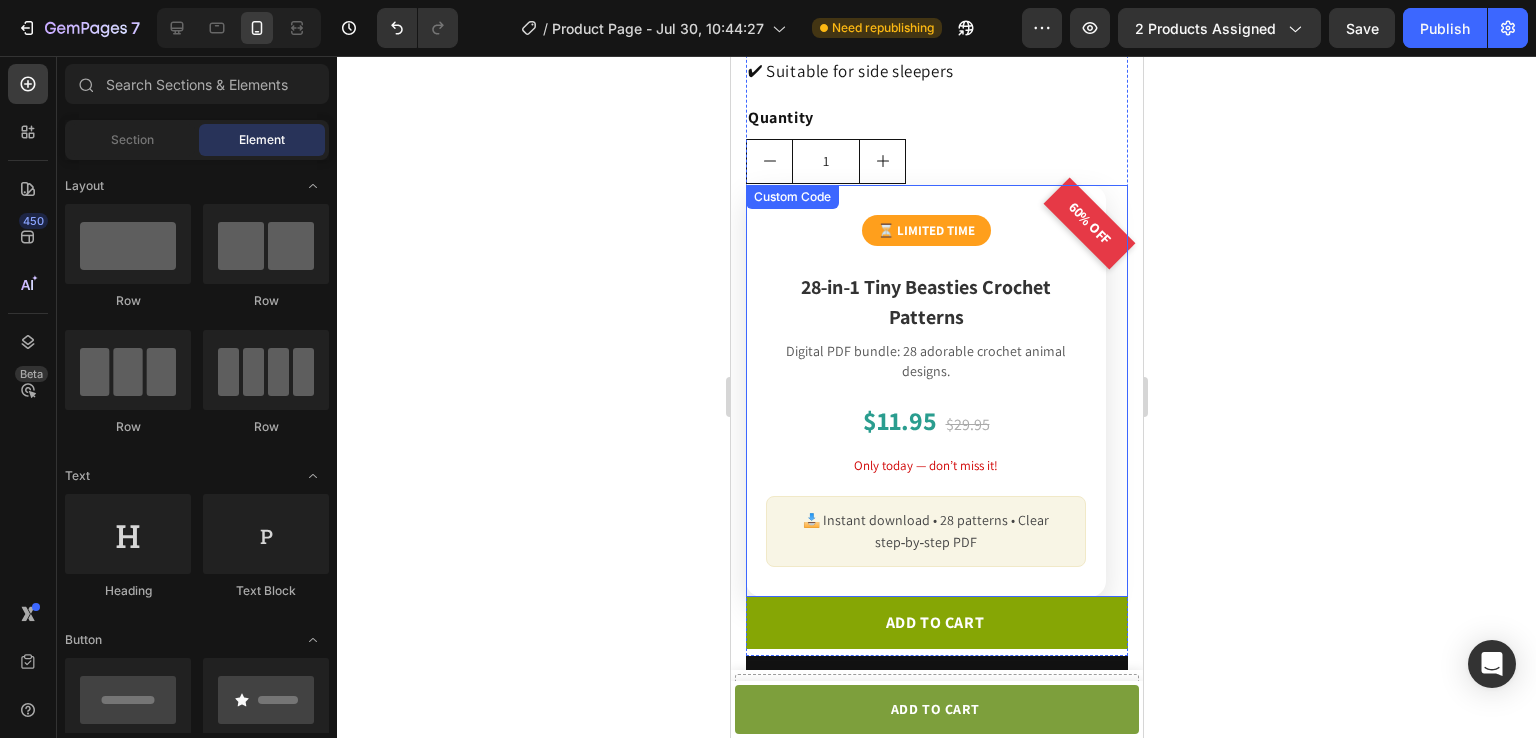 scroll, scrollTop: 664, scrollLeft: 0, axis: vertical 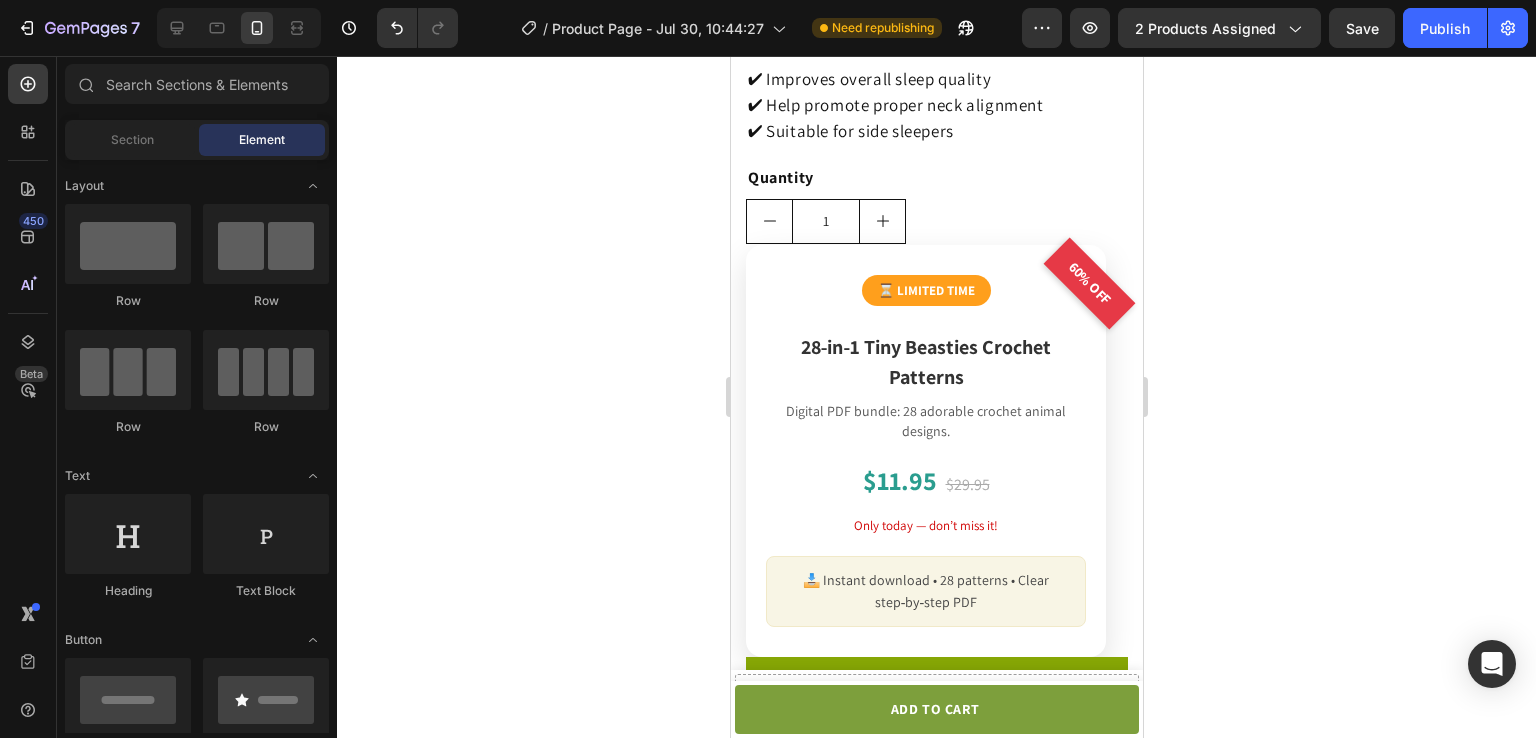 click 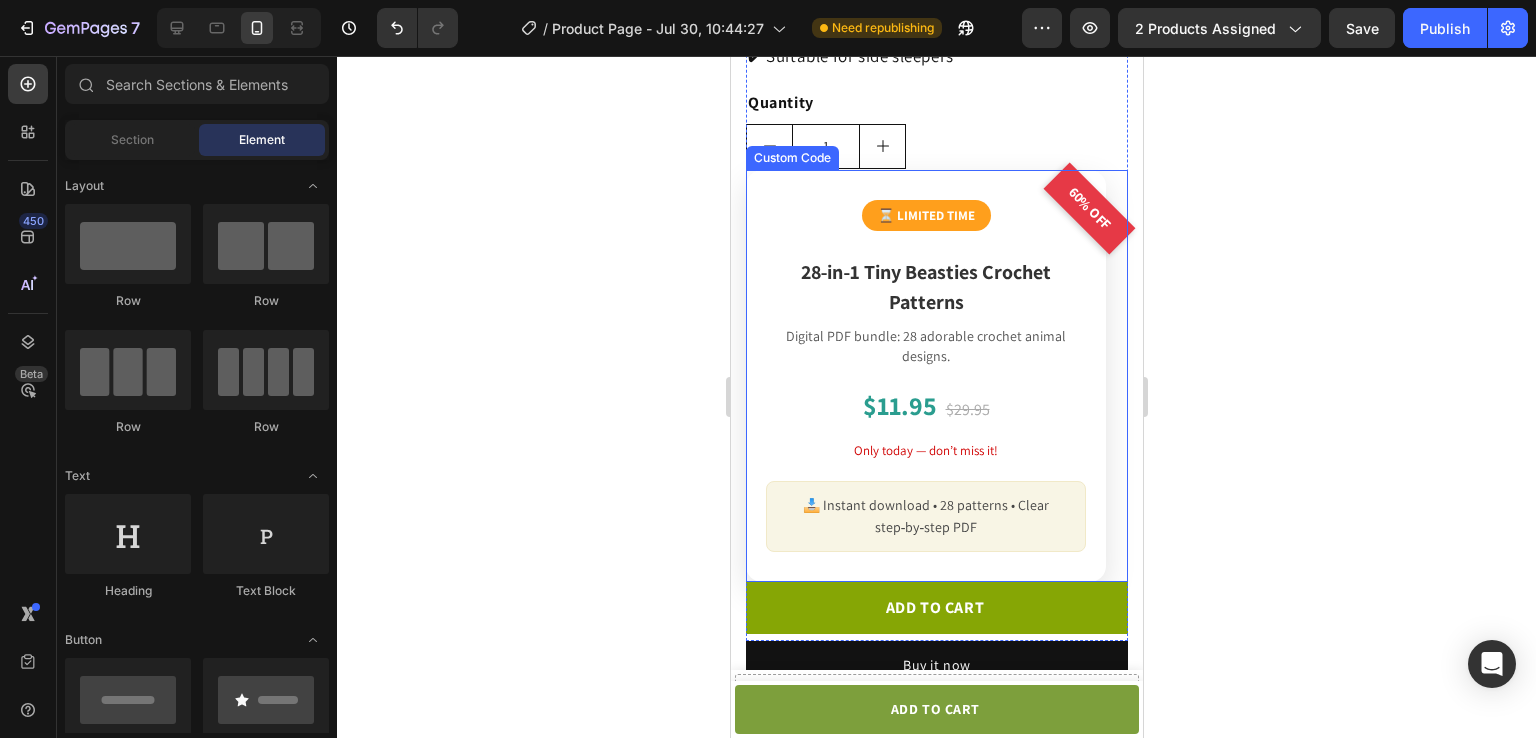 scroll, scrollTop: 744, scrollLeft: 0, axis: vertical 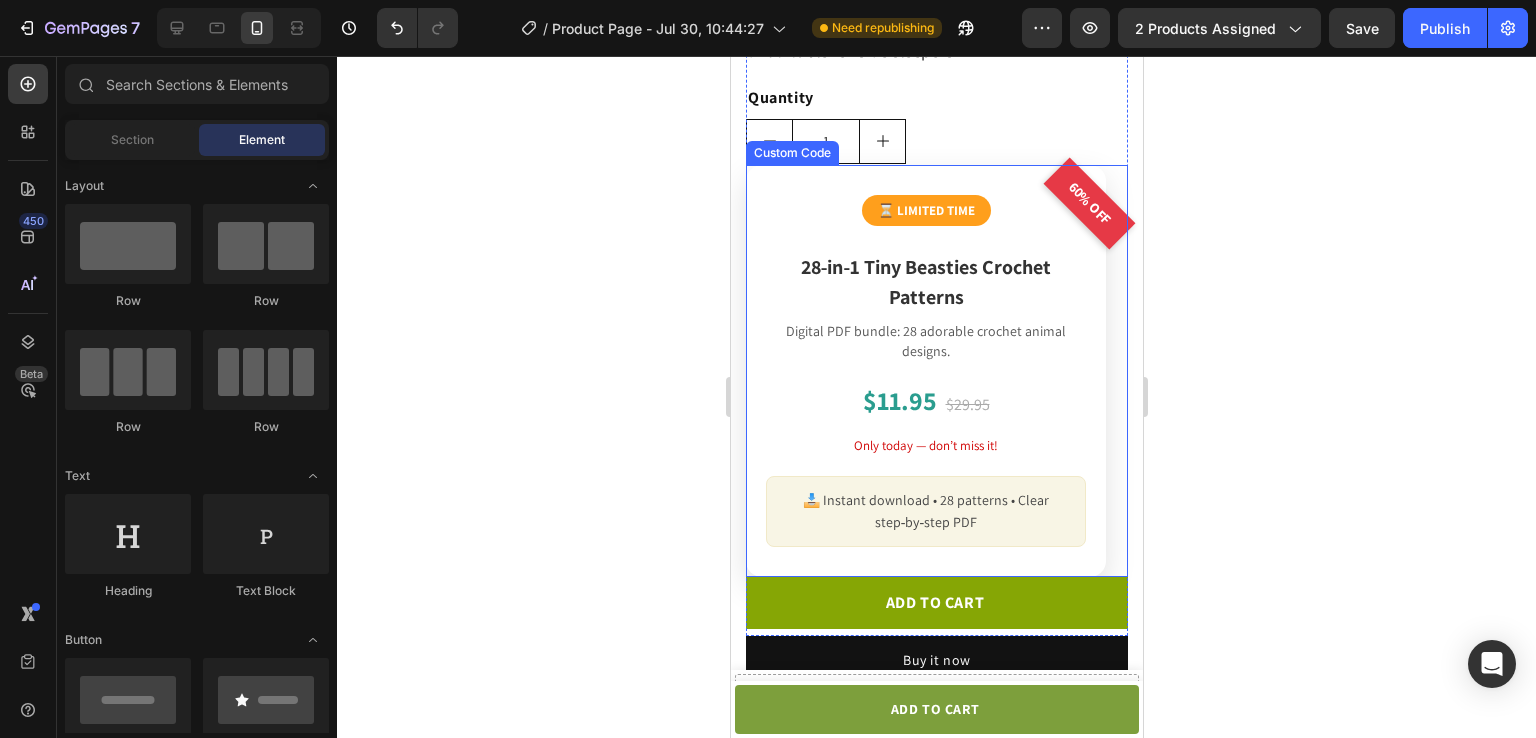 click on "60% OFF
⏳ LIMITED TIME
28‑in‑1 Tiny Beasties Crochet Patterns
Digital PDF bundle: 28 adorable crochet animal designs.
$11.95
$29.95
Only today — don’t miss it!
📥 Instant download • 28 patterns • Clear step‑by‑step PDF" 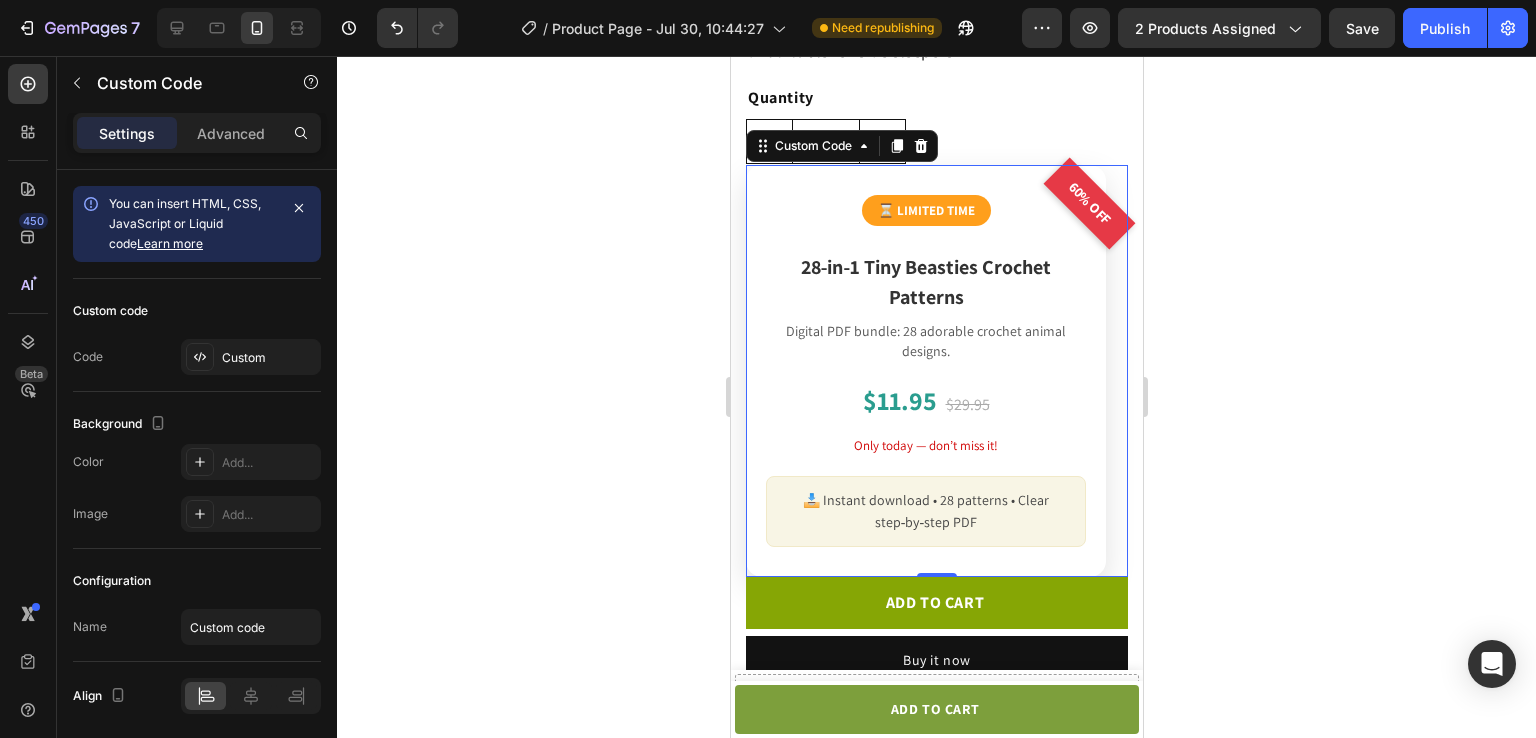 click on "Digital PDF bundle: 28 adorable crochet animal designs." 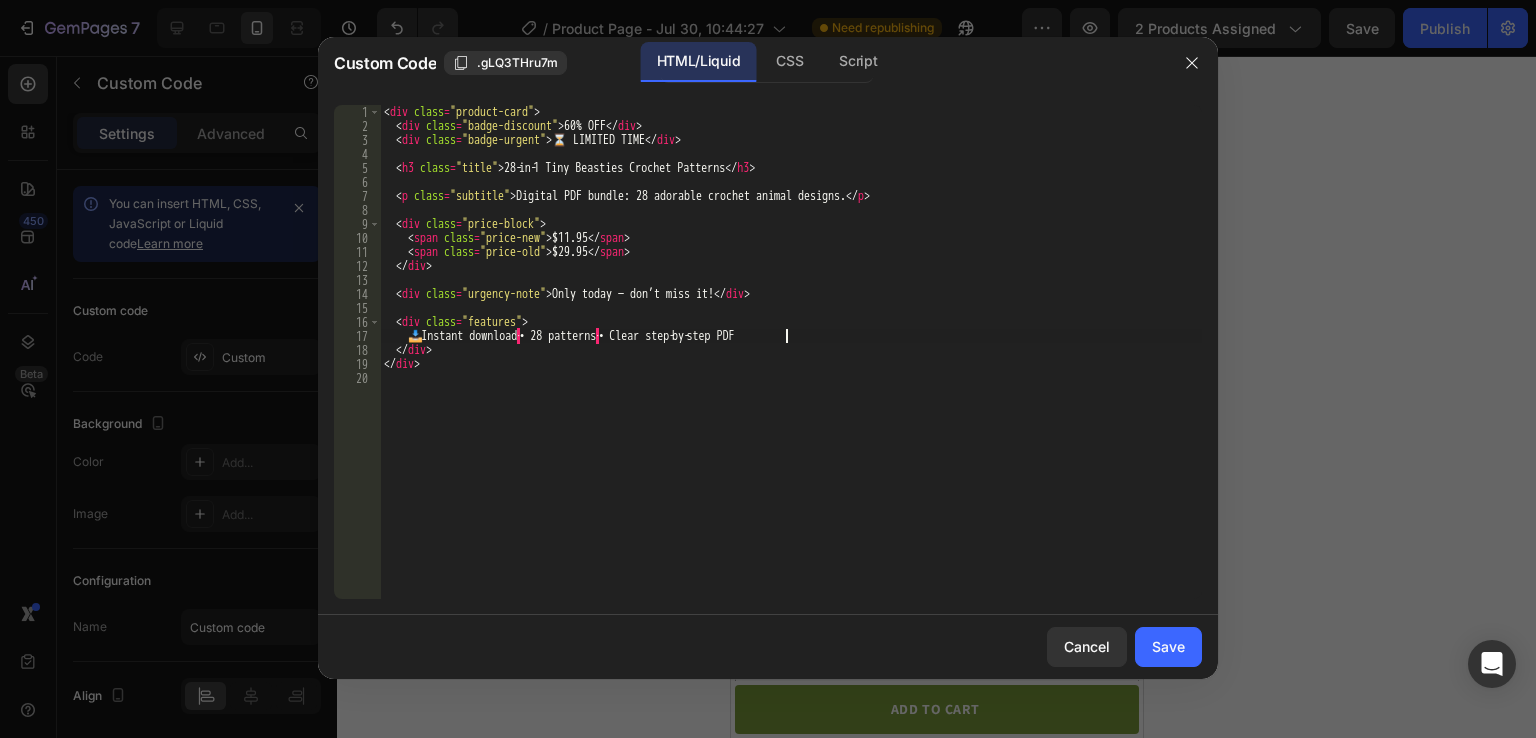 click on "< div   class = "product-card" >    < div   class = "badge-discount" > 60% OFF </ div >    < div   class = "badge-urgent" > ⏳ LIMITED TIME </ div >    < h3   class = "title" > 28‑in‑1 Tiny Beasties Crochet Patterns </ h3 >    < p   class = "subtitle" > Digital PDF bundle: 28 adorable crochet animal designs. </ p >    < div   class = "price-block" >      < span   class = "price-new" > $11.95 </ span >      < span   class = "price-old" > $29.95 </ span >    </ div >    < div   class = "urgency-note" > Only today — don’t miss it! </ div >    < div   class = "features" >      📥  Instant download · • 28 patterns · • Clear step‑by‑step PDF    </ div > </ div >" at bounding box center (791, 366) 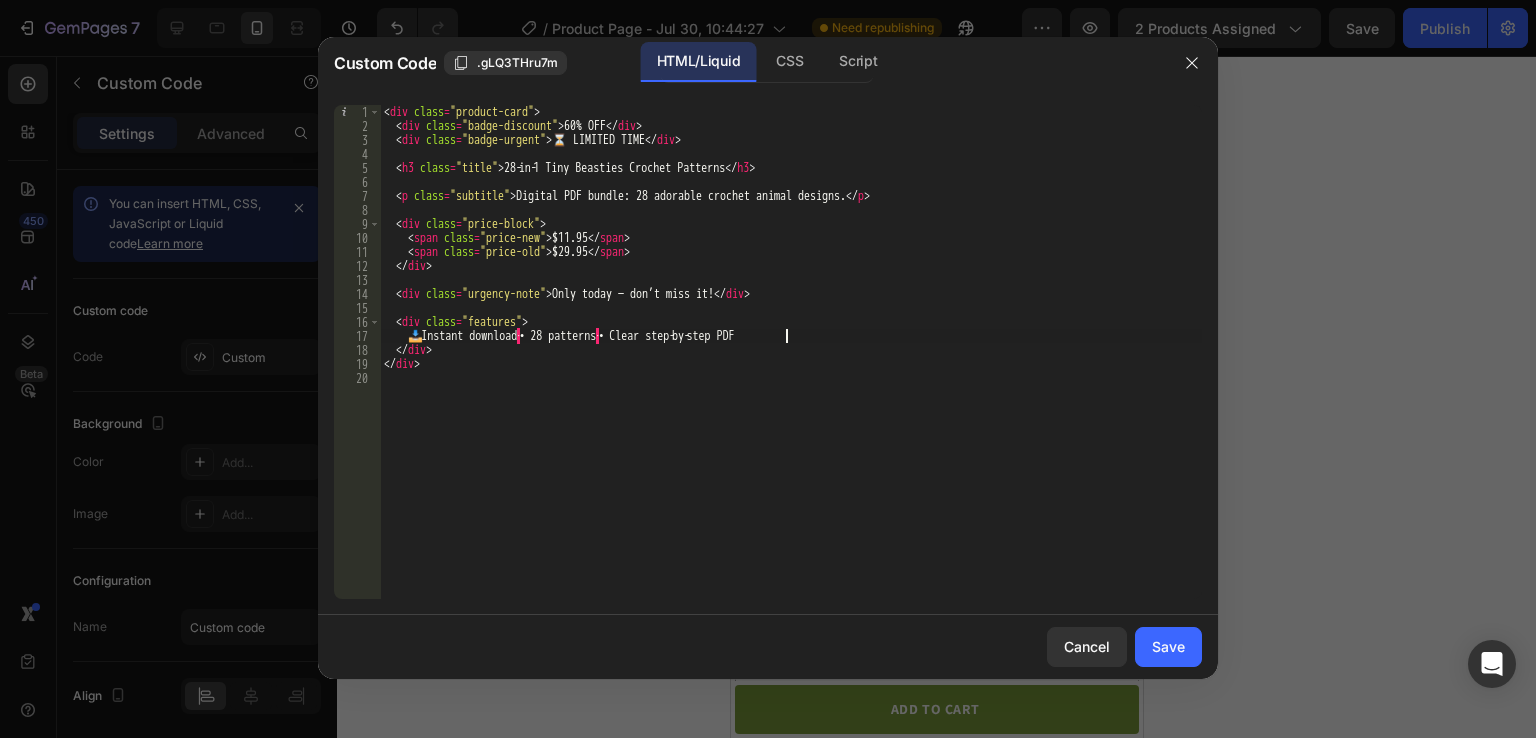 click on "< div   class = "product-card" >    < div   class = "badge-discount" > 60% OFF </ div >    < div   class = "badge-urgent" > ⏳ LIMITED TIME </ div >    < h3   class = "title" > 28‑in‑1 Tiny Beasties Crochet Patterns </ h3 >    < p   class = "subtitle" > Digital PDF bundle: 28 adorable crochet animal designs. </ p >    < div   class = "price-block" >      < span   class = "price-new" > $11.95 </ span >      < span   class = "price-old" > $29.95 </ span >    </ div >    < div   class = "urgency-note" > Only today — don’t miss it! </ div >    < div   class = "features" >      📥  Instant download · • 28 patterns · • Clear step‑by‑step PDF    </ div > </ div >" at bounding box center [791, 366] 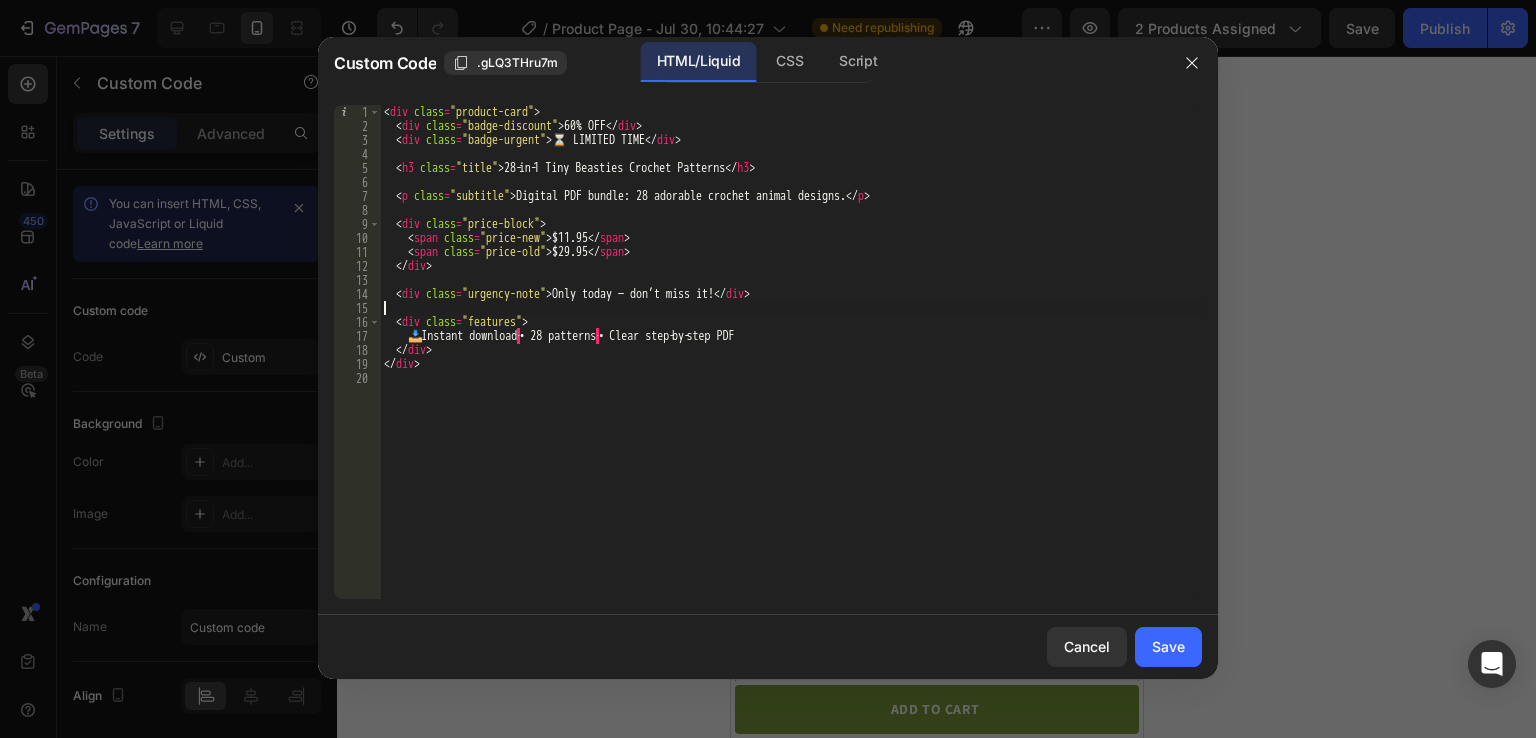 type on "</div>" 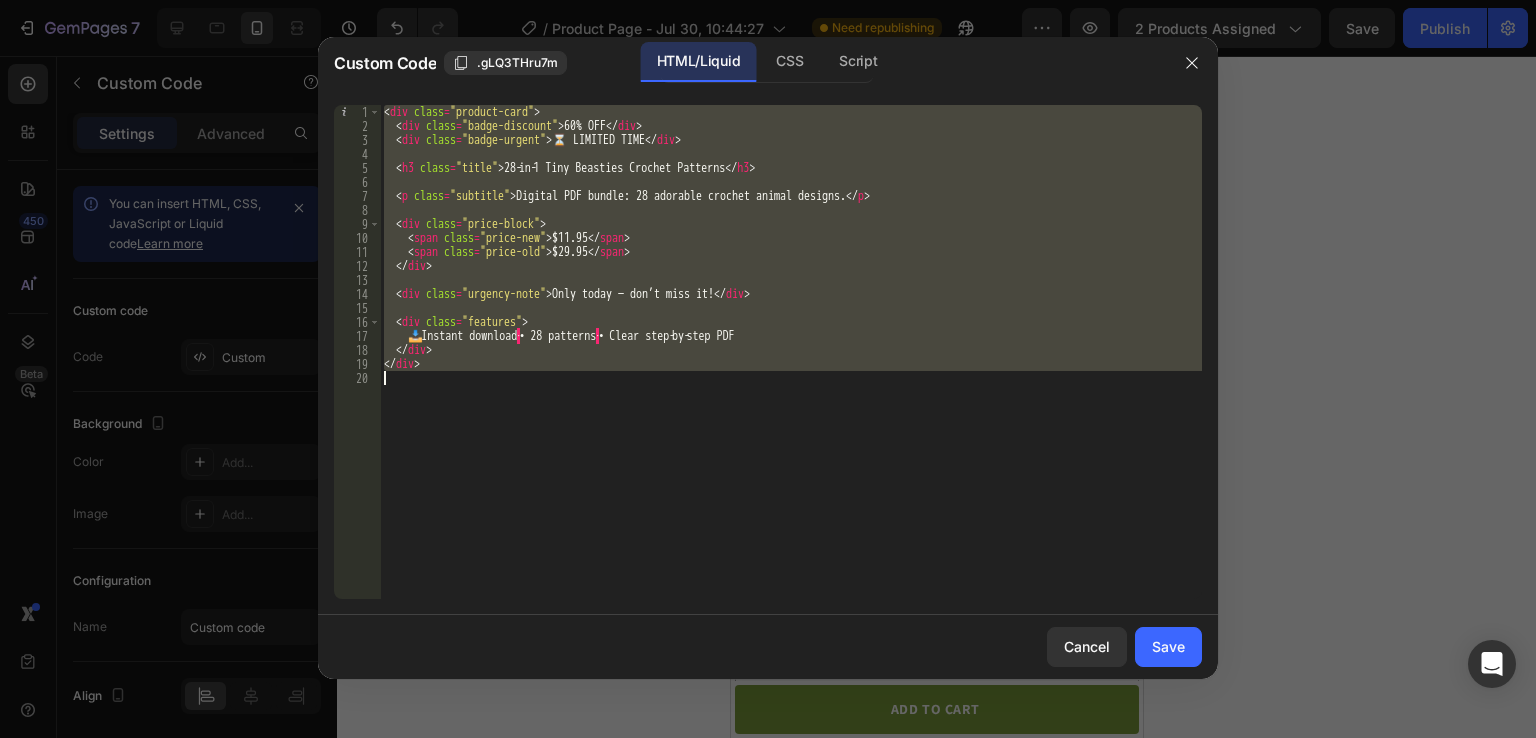 type 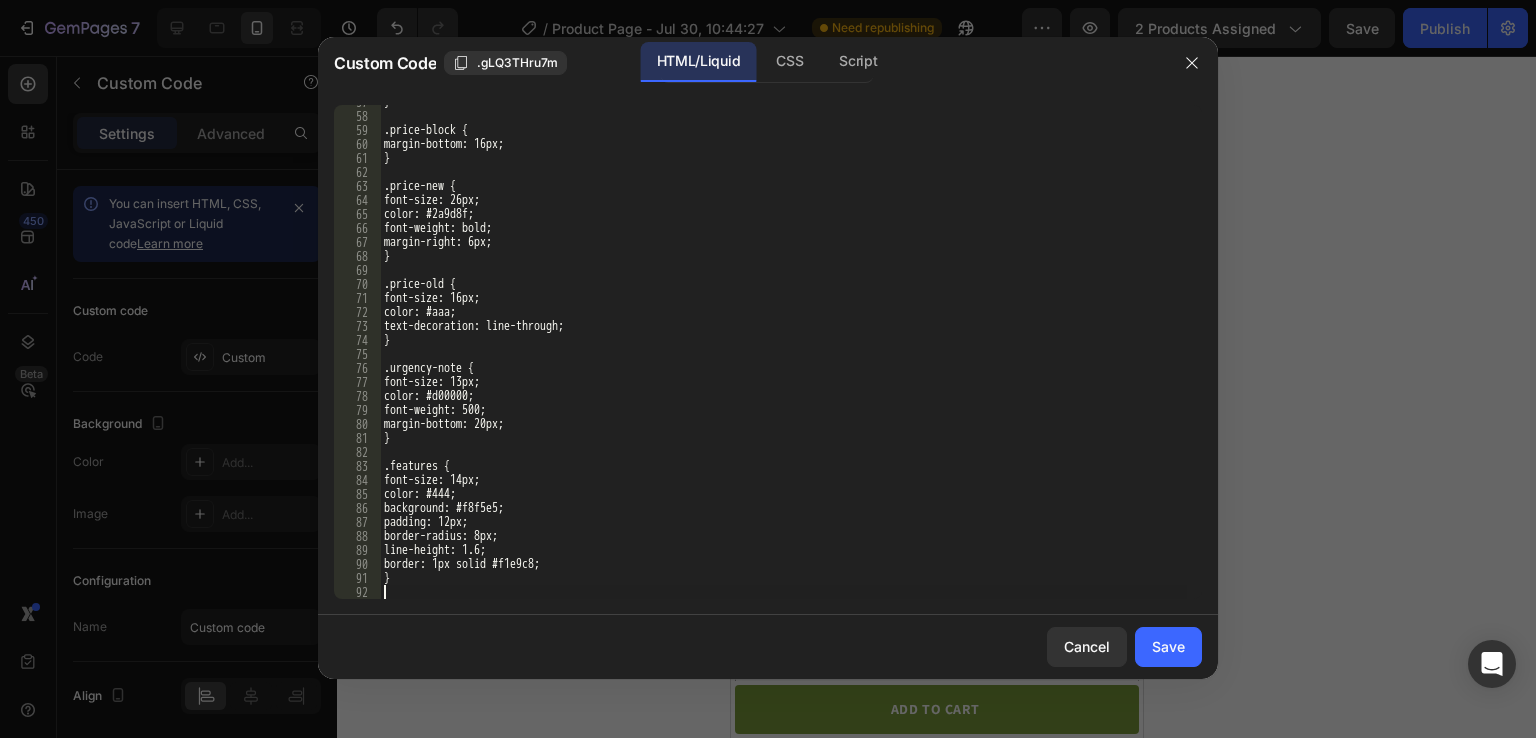 scroll, scrollTop: 794, scrollLeft: 0, axis: vertical 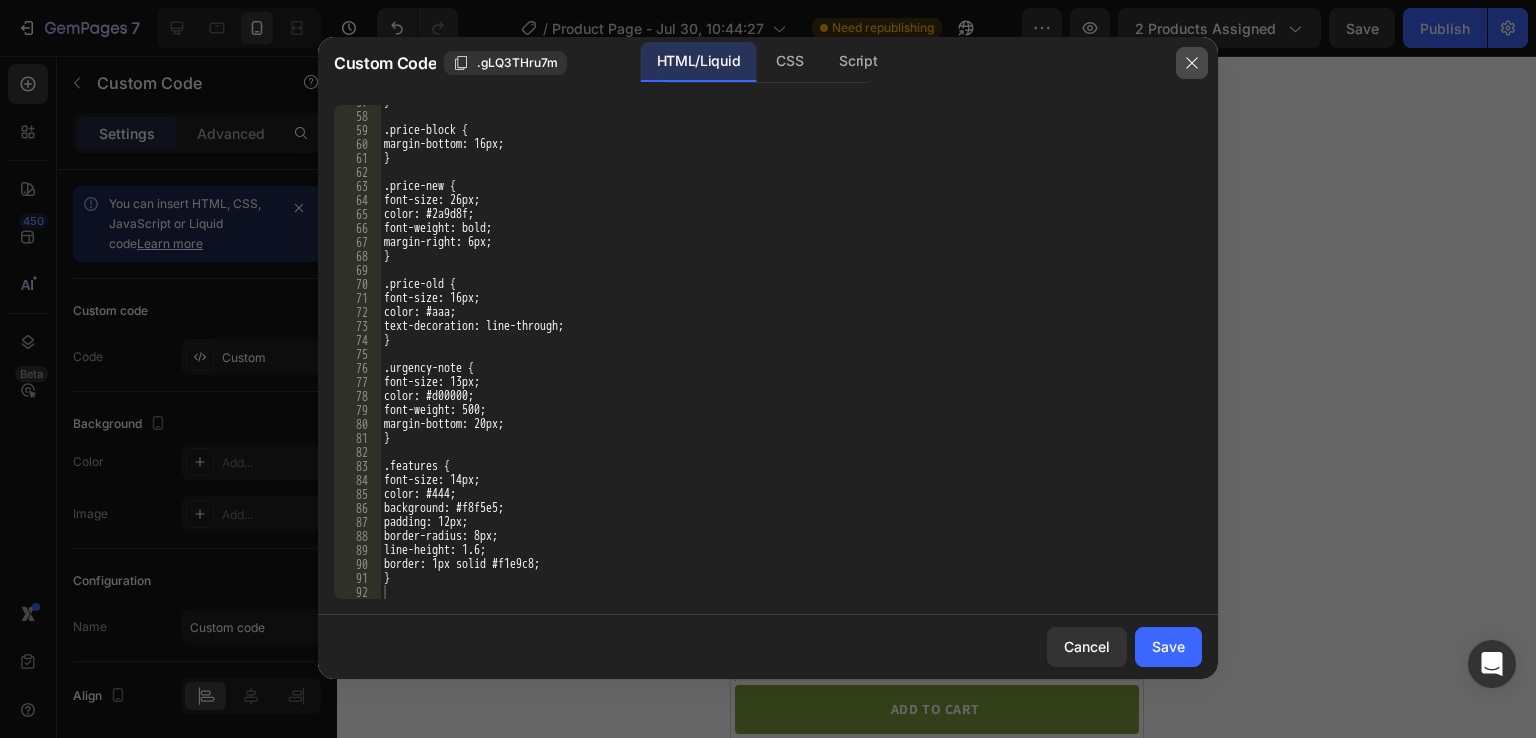 click at bounding box center [1192, 63] 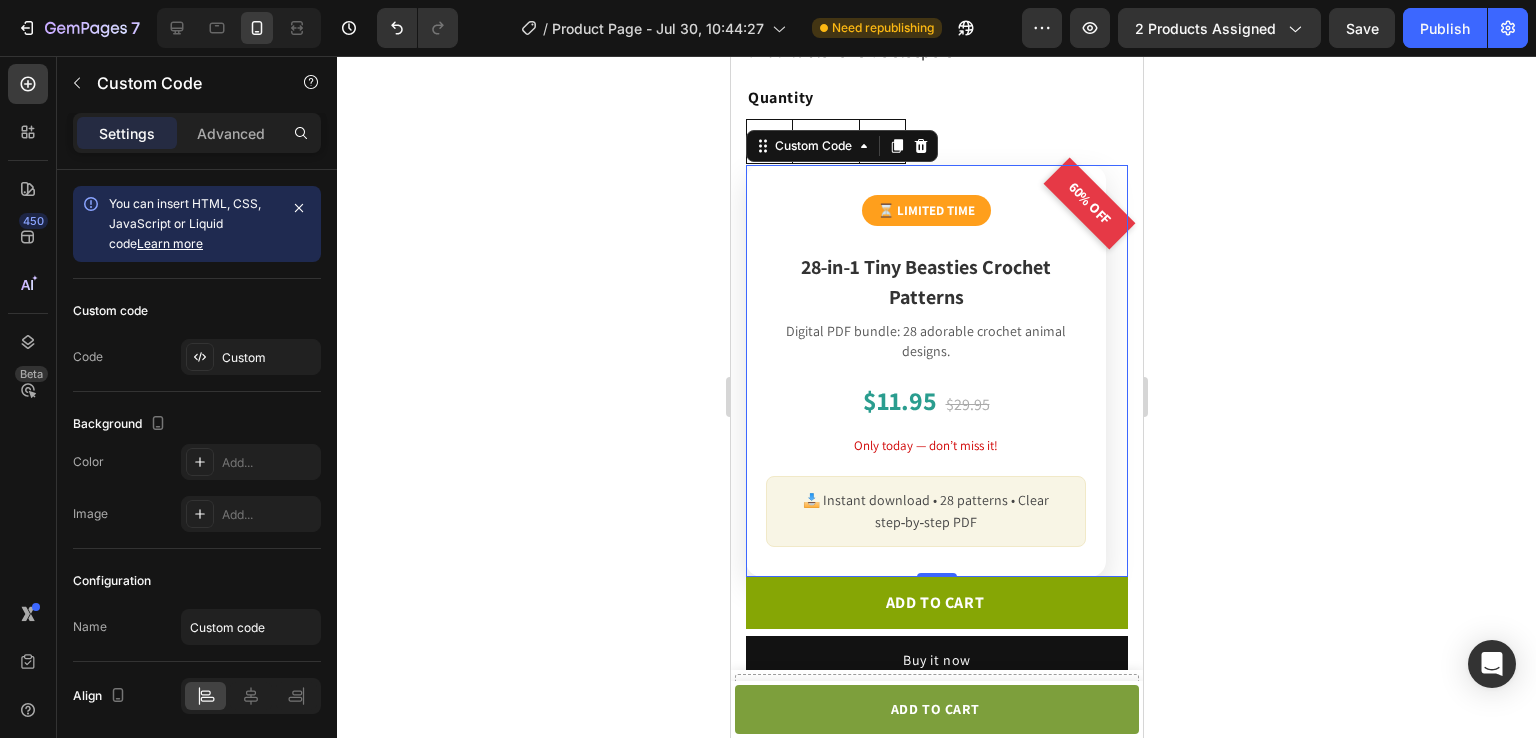 click on "60% OFF
⏳ LIMITED TIME
28‑in‑1 Tiny Beasties Crochet Patterns
Digital PDF bundle: 28 adorable crochet animal designs.
$11.95
$29.95
Only today — don’t miss it!
📥 Instant download • 28 patterns • Clear step‑by‑step PDF" 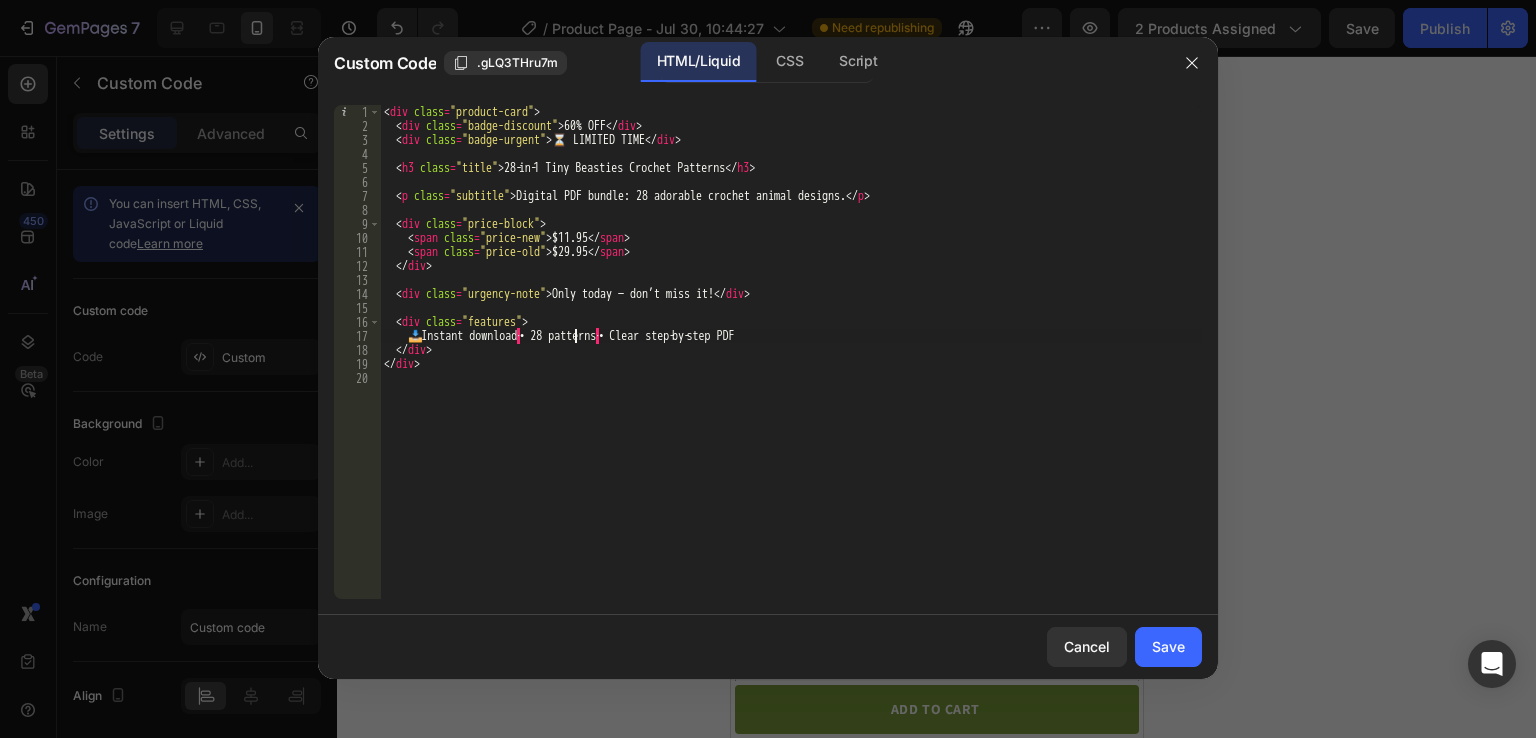 click on "< div   class = "product-card" >    < div   class = "badge-discount" > 60% OFF </ div >    < div   class = "badge-urgent" > ⏳ LIMITED TIME </ div >    < h3   class = "title" > 28‑in‑1 Tiny Beasties Crochet Patterns </ h3 >    < p   class = "subtitle" > Digital PDF bundle: 28 adorable crochet animal designs. </ p >    < div   class = "price-block" >      < span   class = "price-new" > $11.95 </ span >      < span   class = "price-old" > $29.95 </ span >    </ div >    < div   class = "urgency-note" > Only today — don’t miss it! </ div >    < div   class = "features" >      📥  Instant download · • 28 patterns · • Clear step‑by‑step PDF    </ div > </ div >" at bounding box center [791, 366] 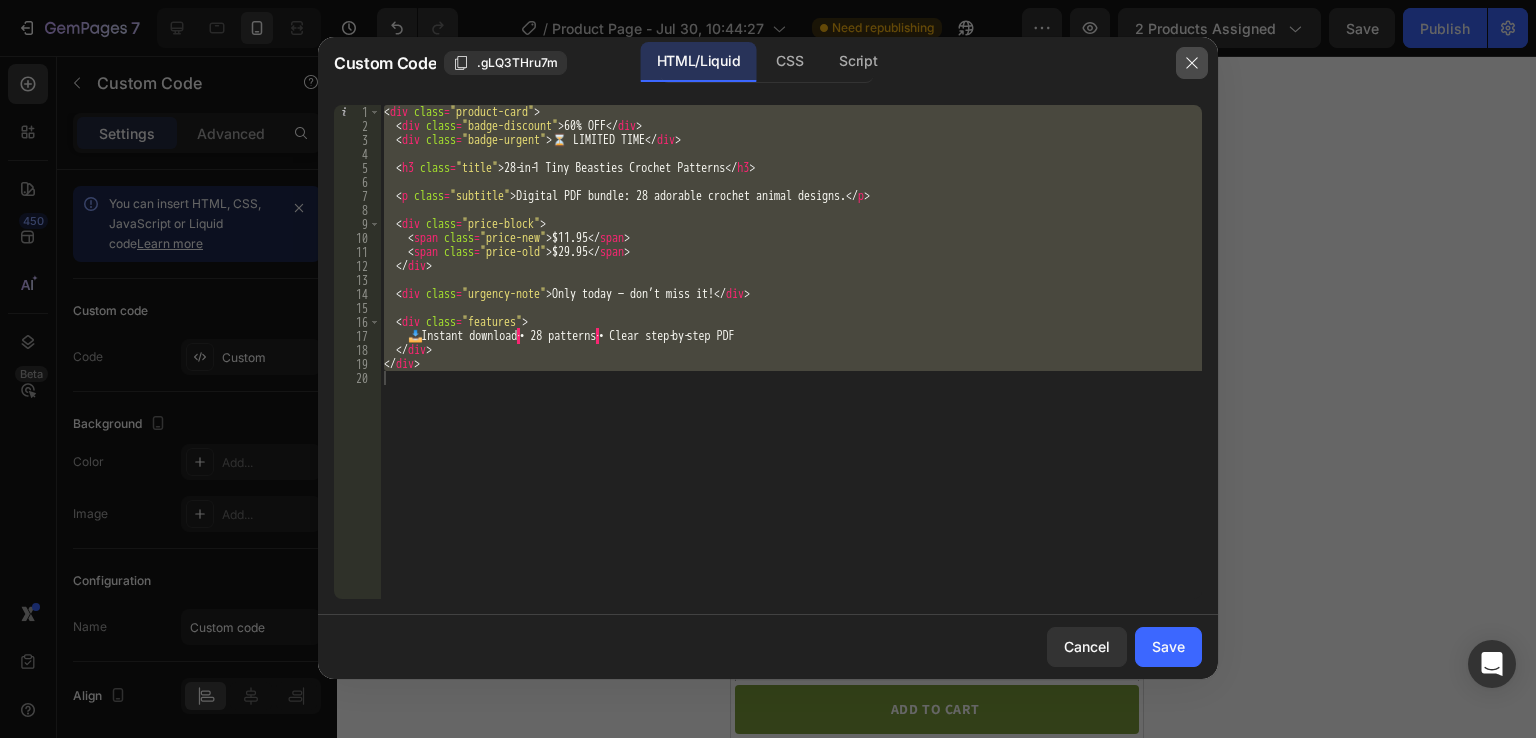 click 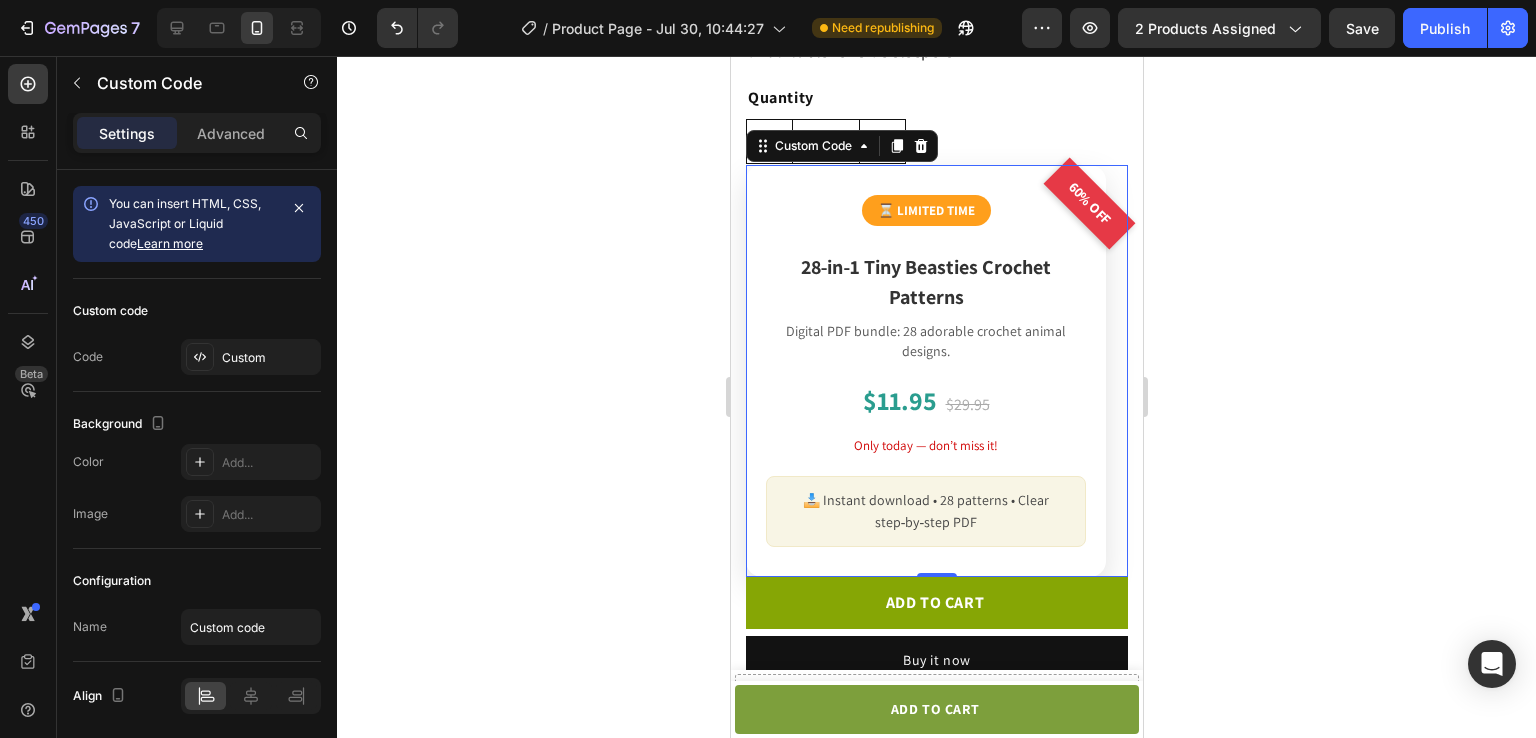 click on "$11.95
$29.95" 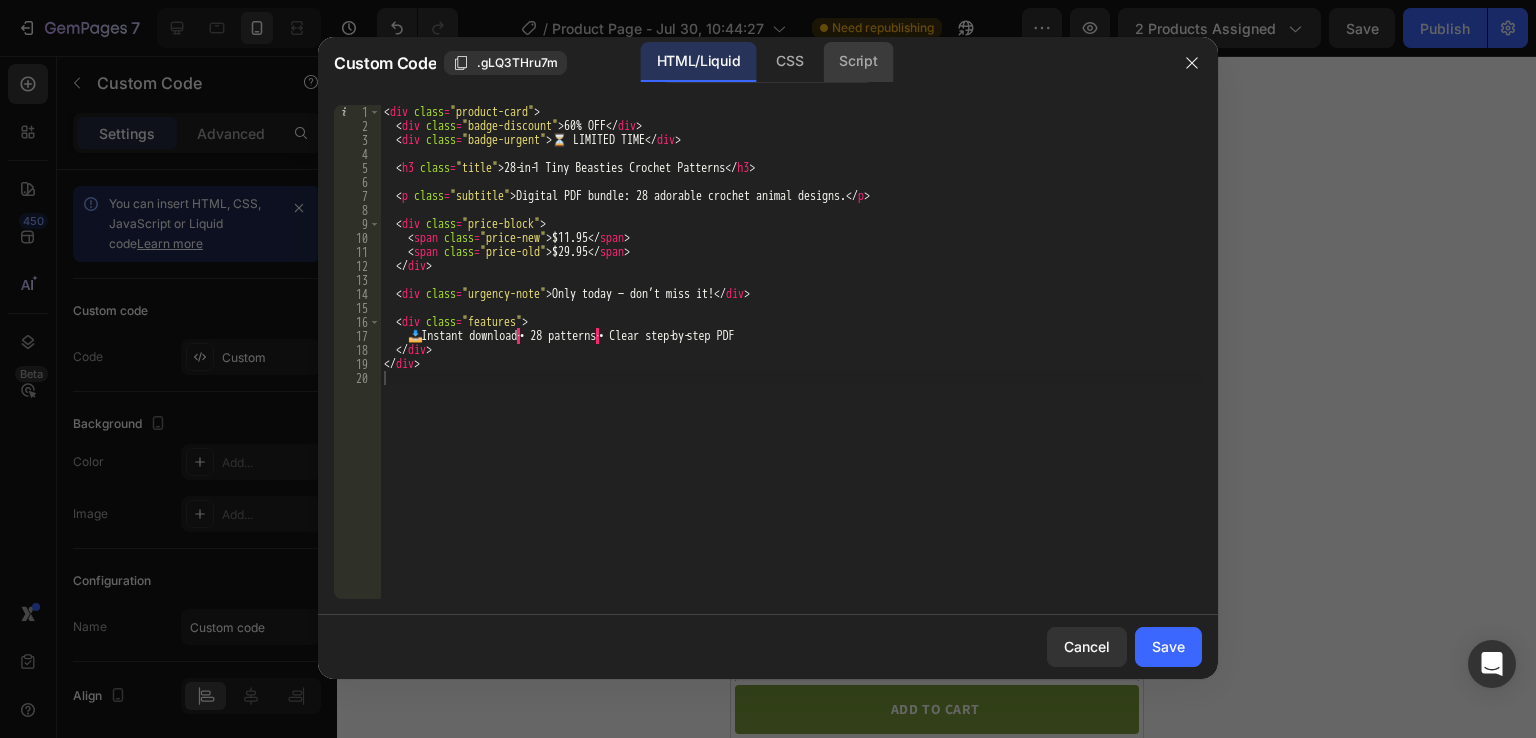 click on "Script" 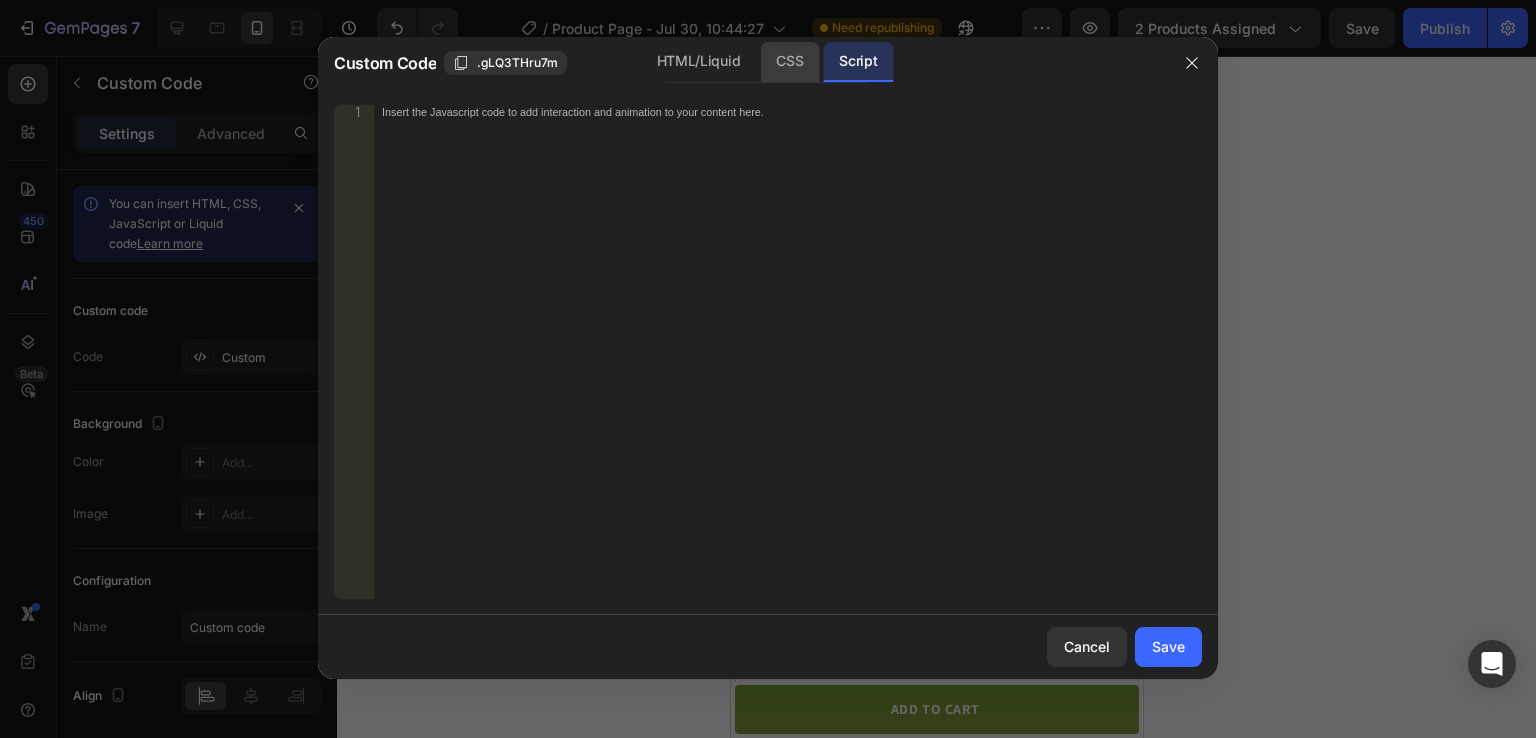 click on "CSS" 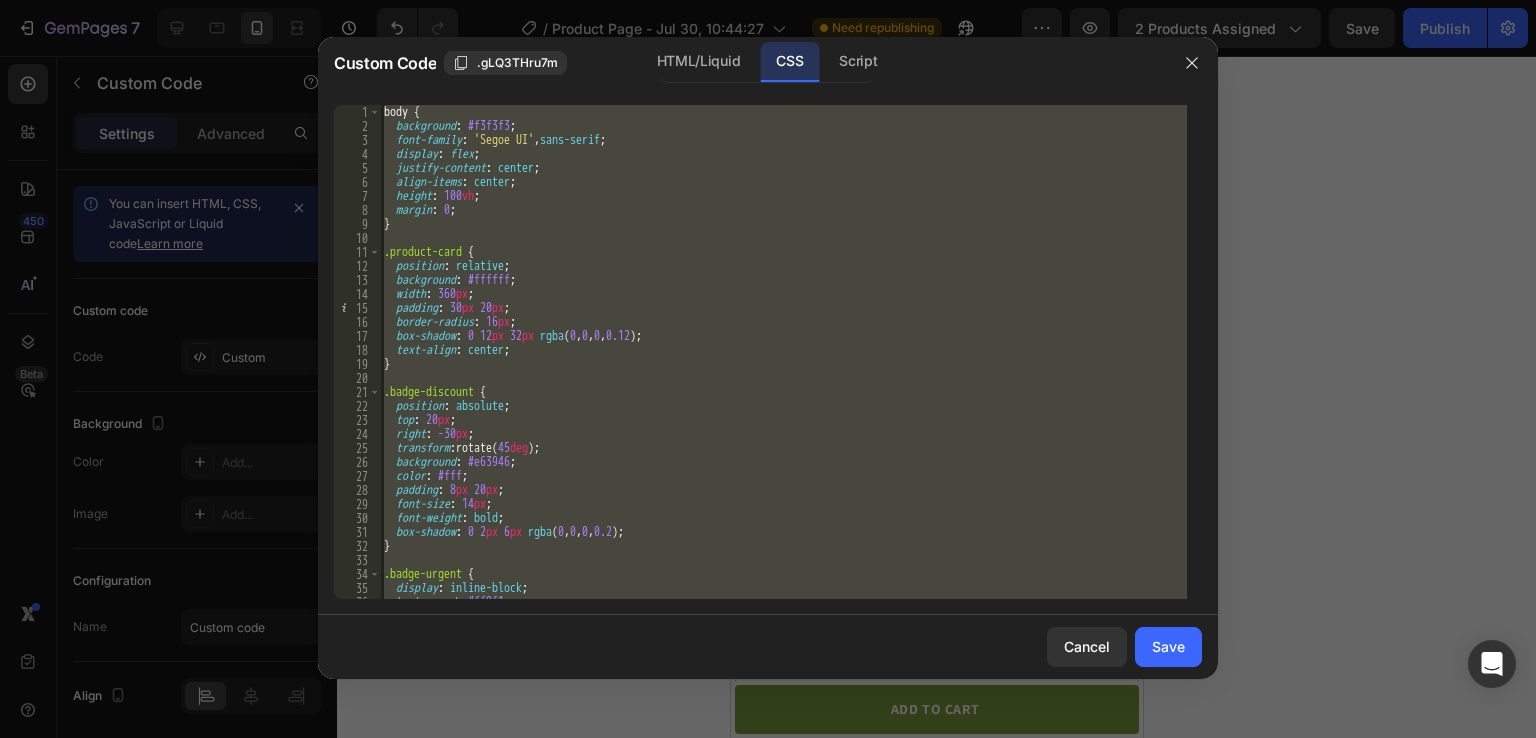 click on "body   {    background :   #f3f3f3 ;    font-family :   ' Segoe UI ' ,  sans-serif ;    display :   flex ;    justify-content :   center ;    align-items :   center ;    height :   100 vh ;    margin :   0 ; } .product-card   {    position :   relative ;    background :   #ffffff ;    width :   360 px ;    padding :   30 px   20 px ;    border-radius :   16 px ;    box-shadow :   0   12 px   32 px   rgba ( 0 , 0 , 0 , 0.12 ) ;    text-align :   center ; } .badge-discount   {    position :   absolute ;    top :   20 px ;    right :   -30 px ;    transform :  rotate( 45 deg ) ;    background :   #e63946 ;    color :   #fff ;    padding :   8 px   20 px ;    font-size :   14 px ;    font-weight :   bold ;    box-shadow :   0   2 px   6 px   rgba ( 0 , 0 , 0 , 0.2 ) ; } .badge-urgent   {    display :   inline-block ;    background :   #ff9f1c ;    color :   #fff ;" at bounding box center (783, 352) 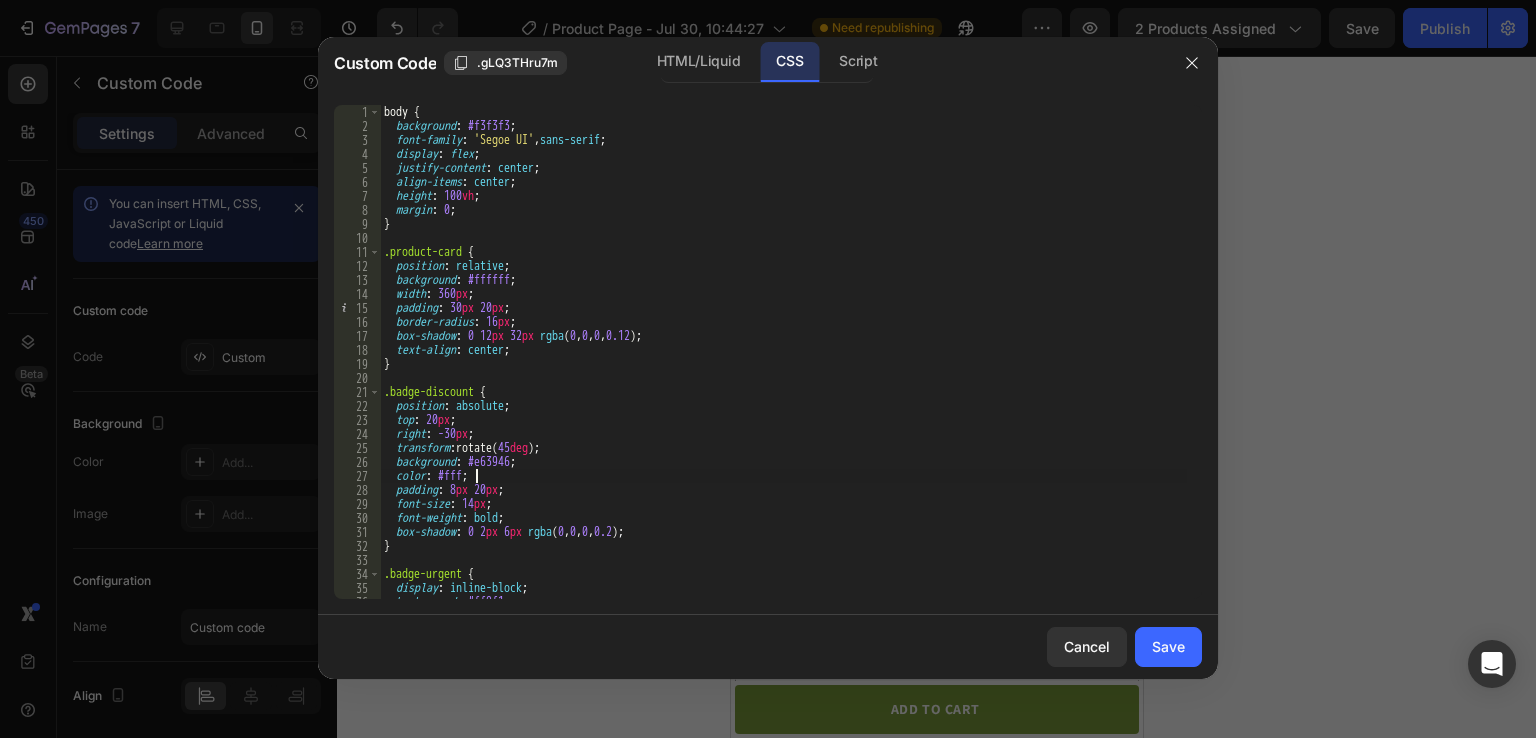 type on "}" 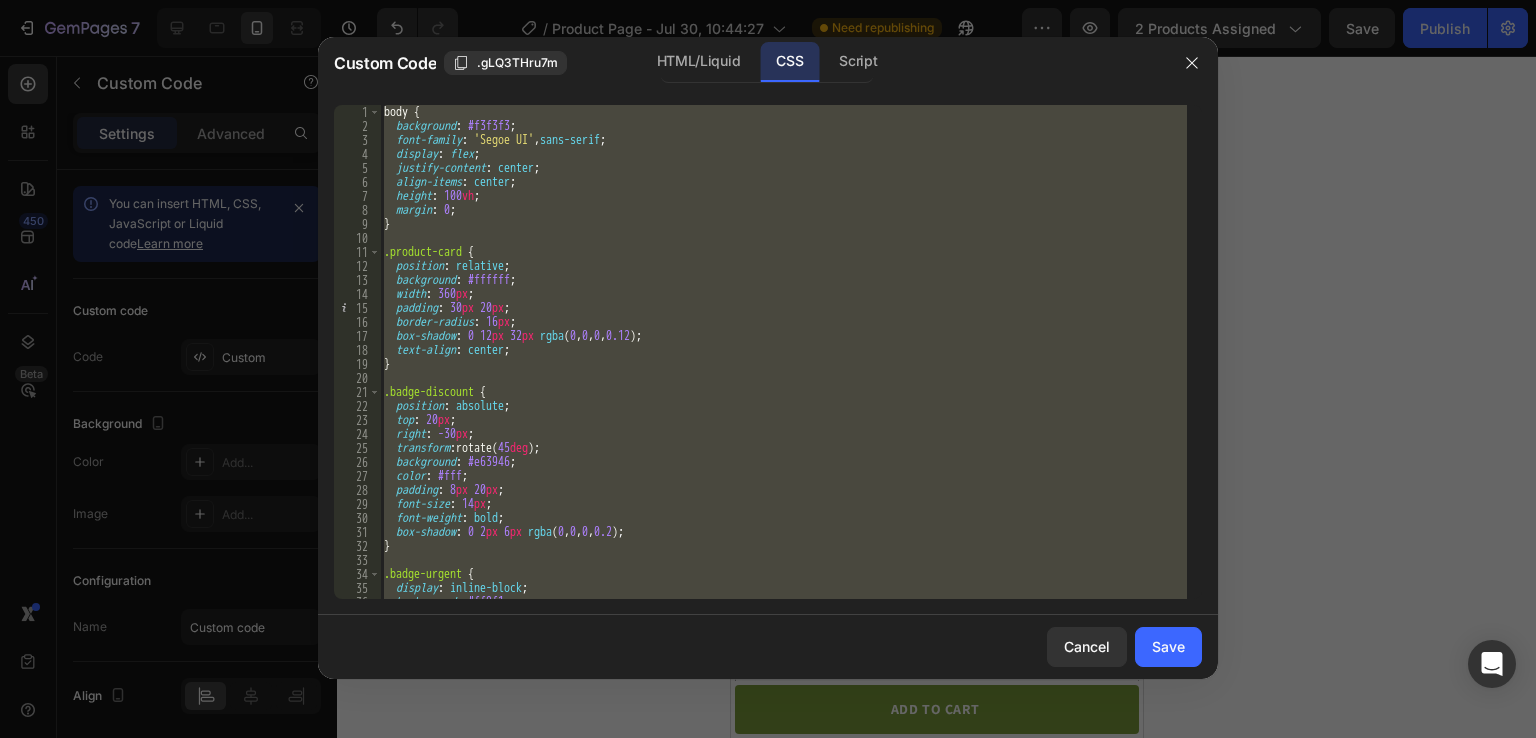 type 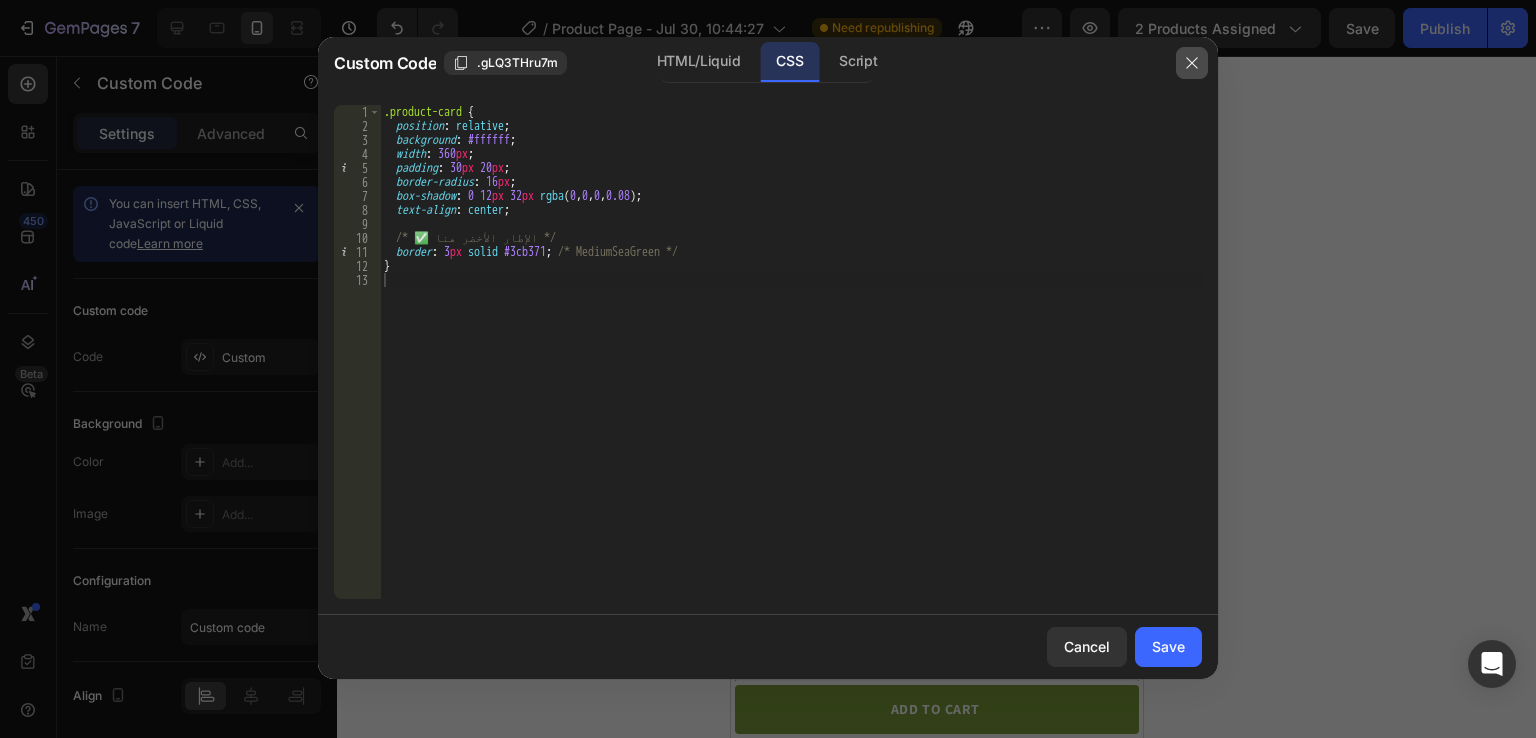 click 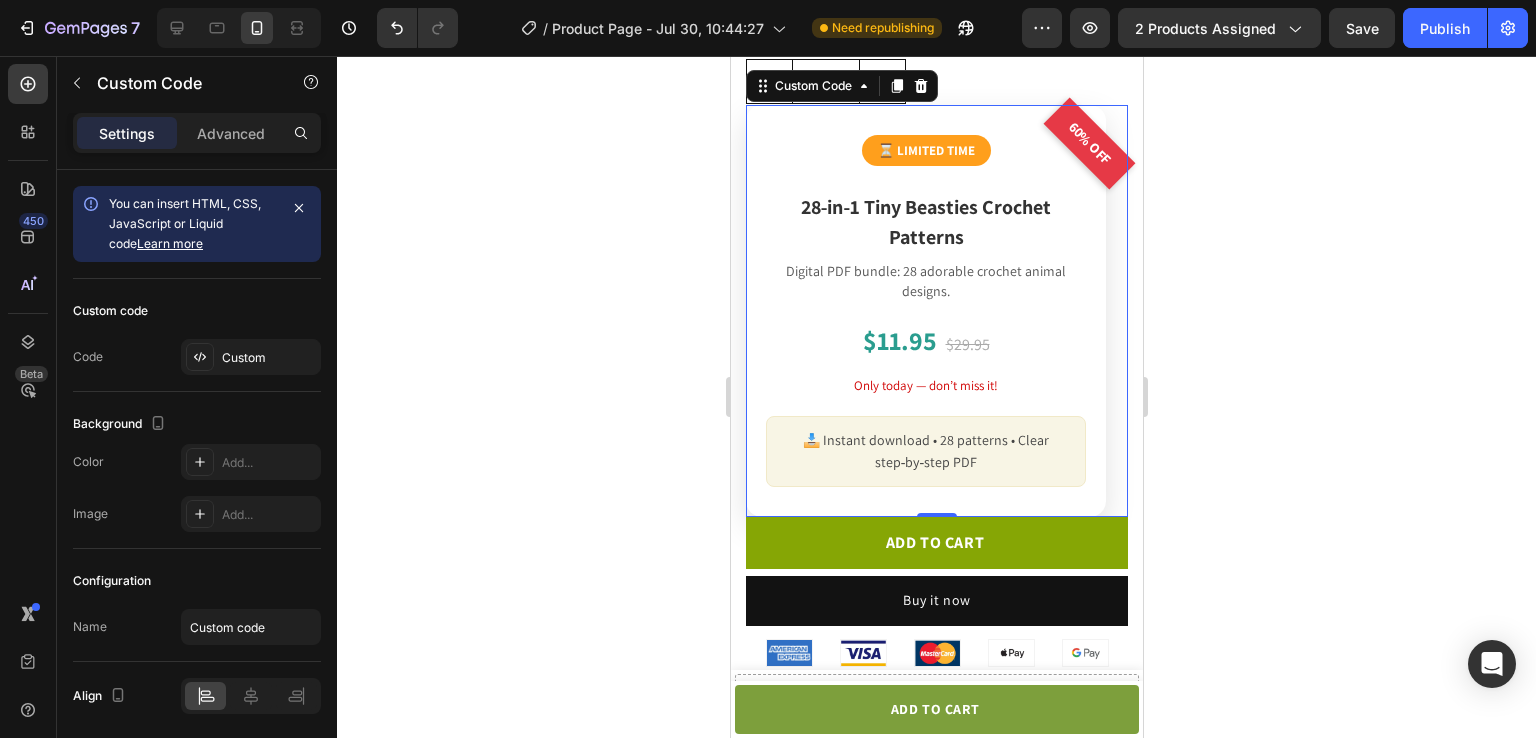 scroll, scrollTop: 804, scrollLeft: 0, axis: vertical 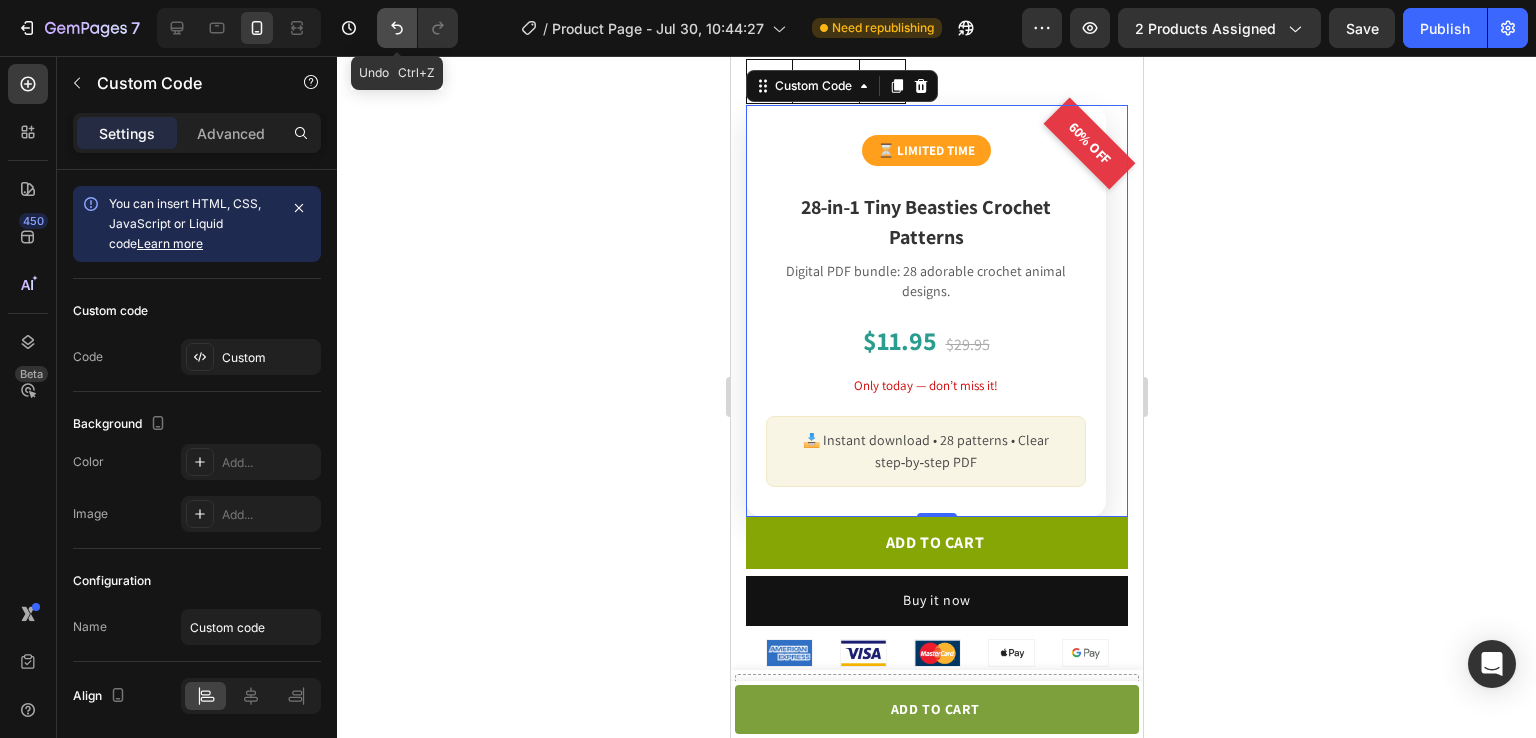 click 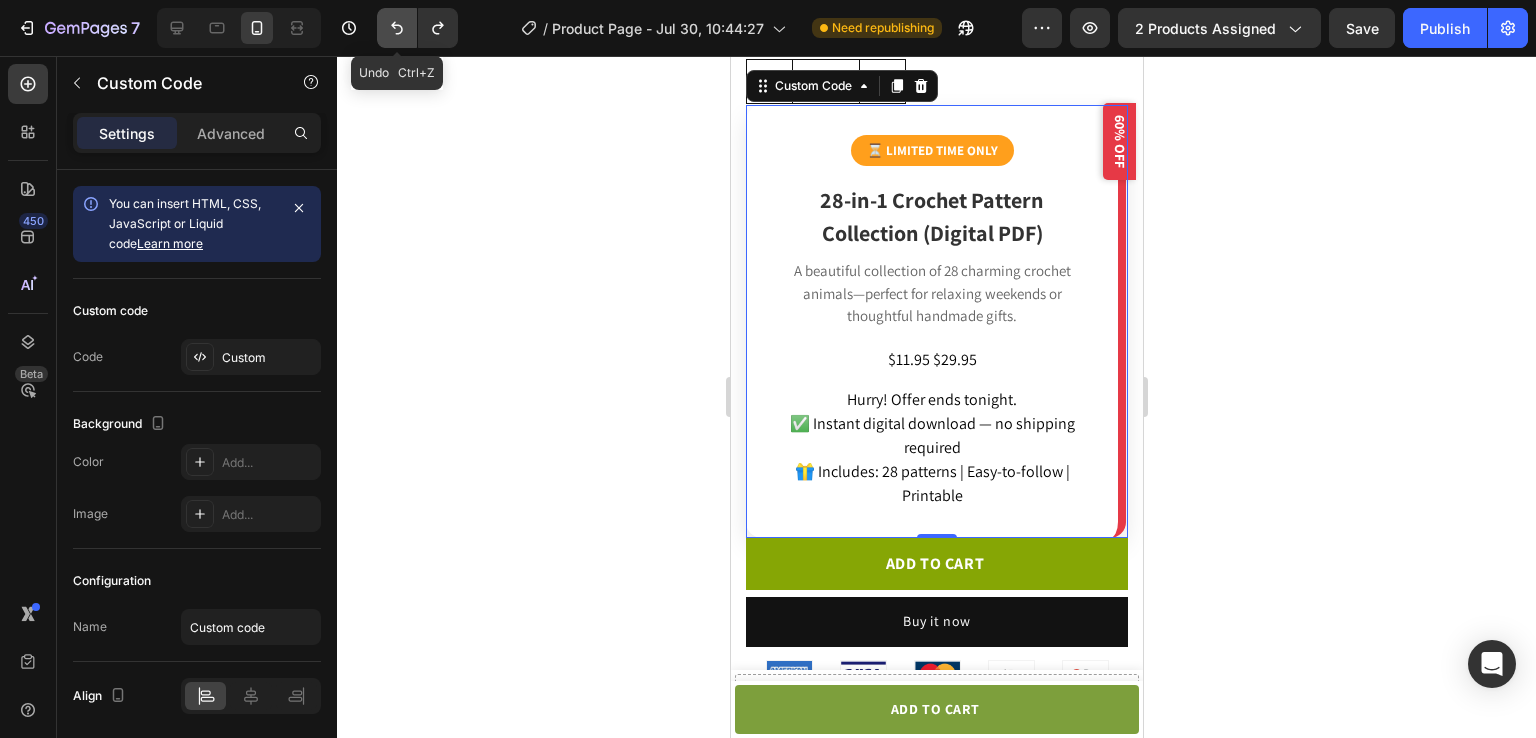 click 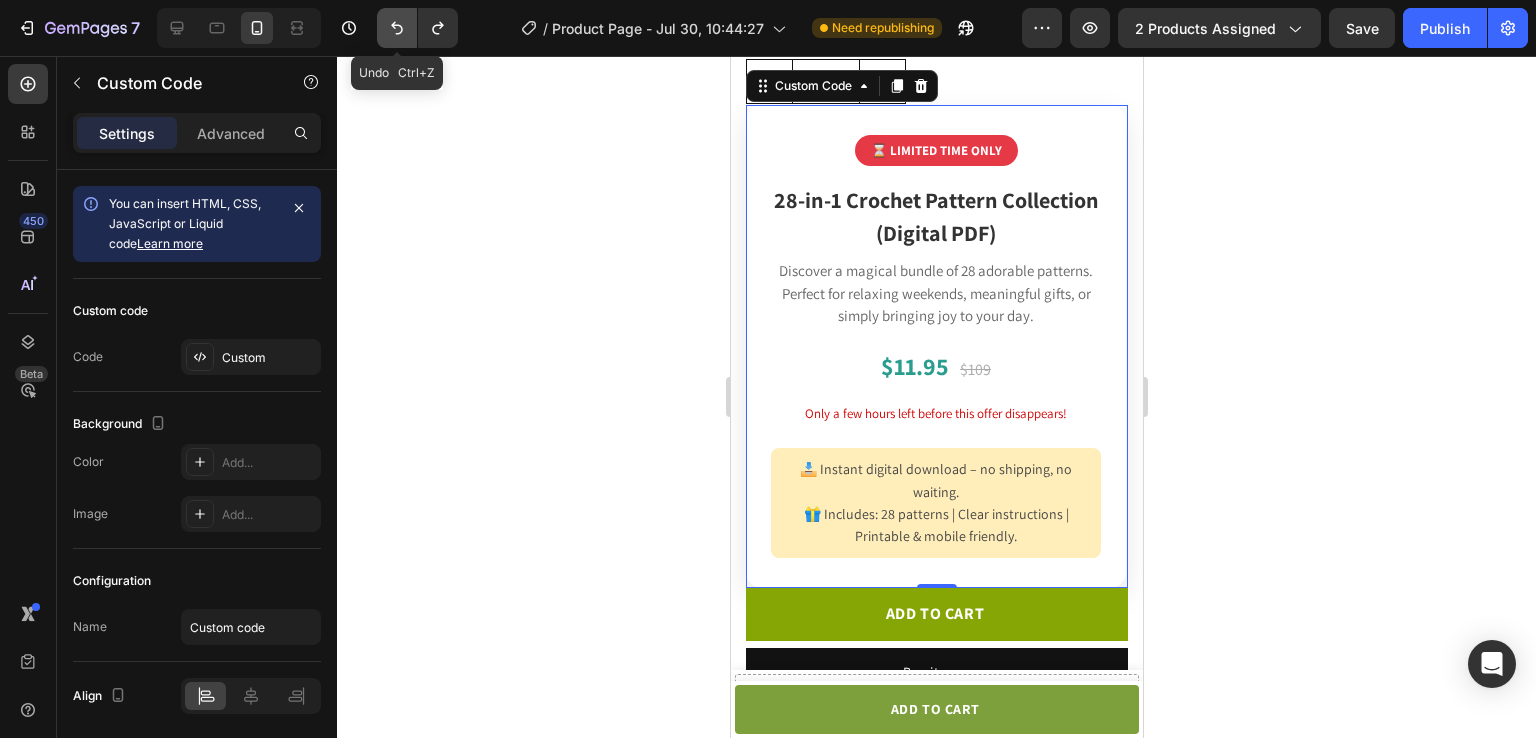 click 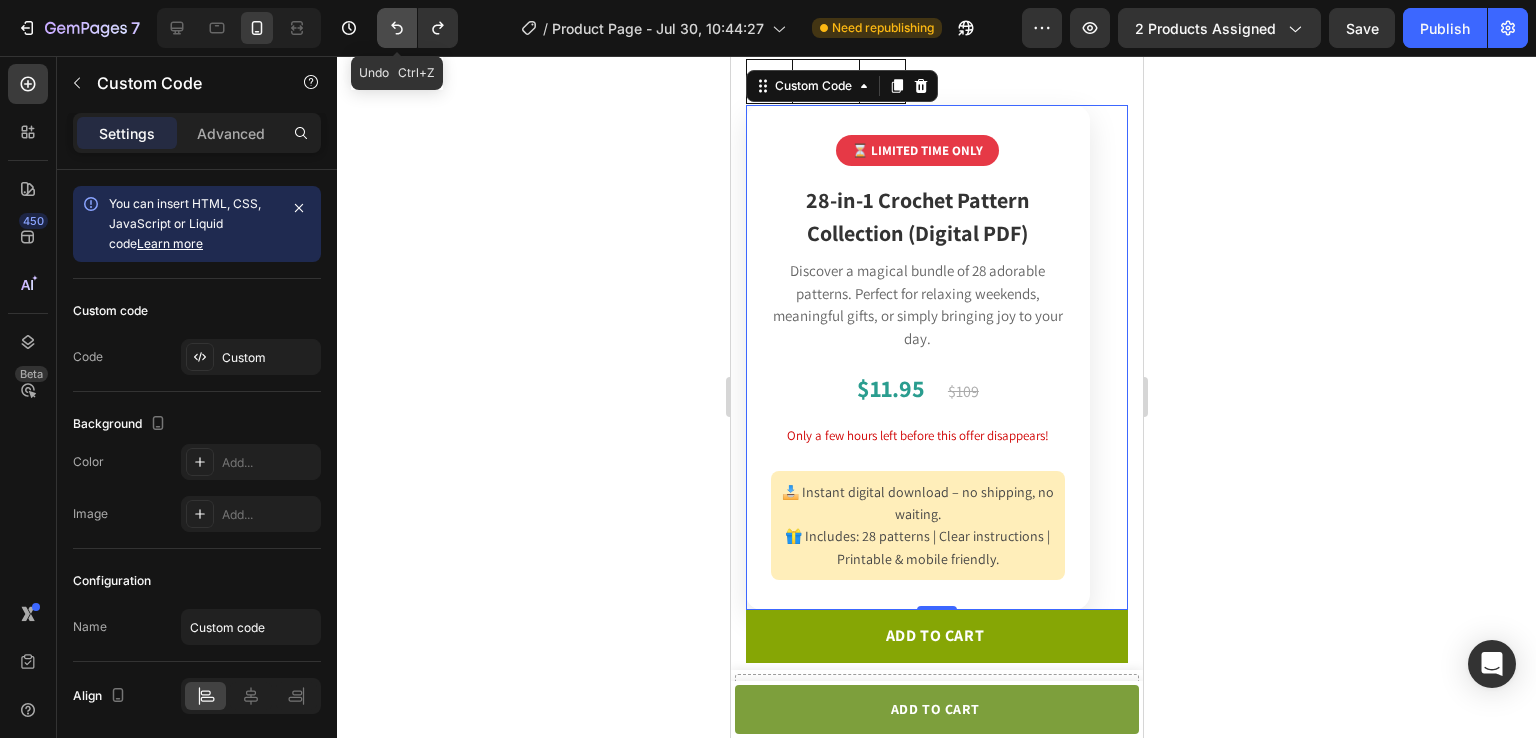 click 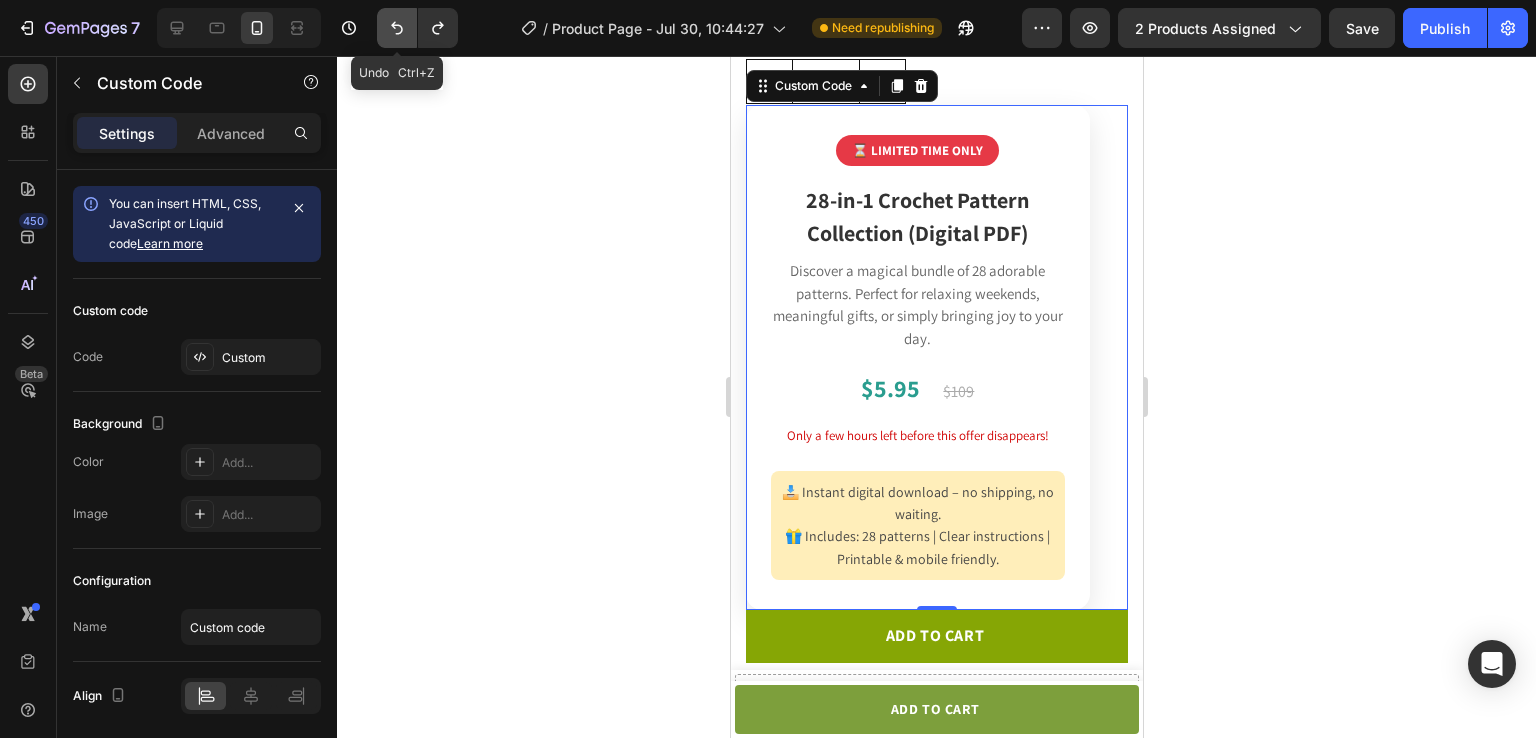 click 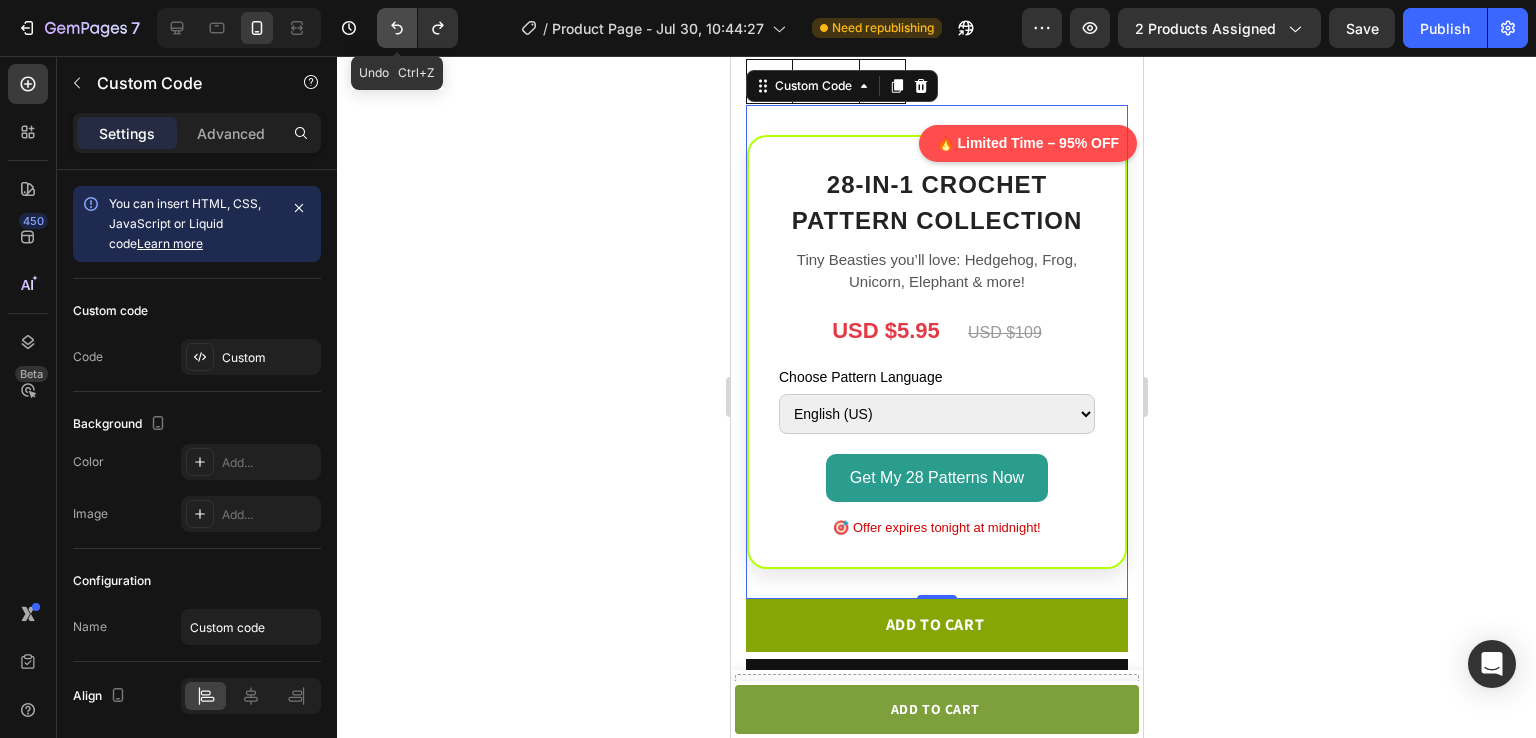 click 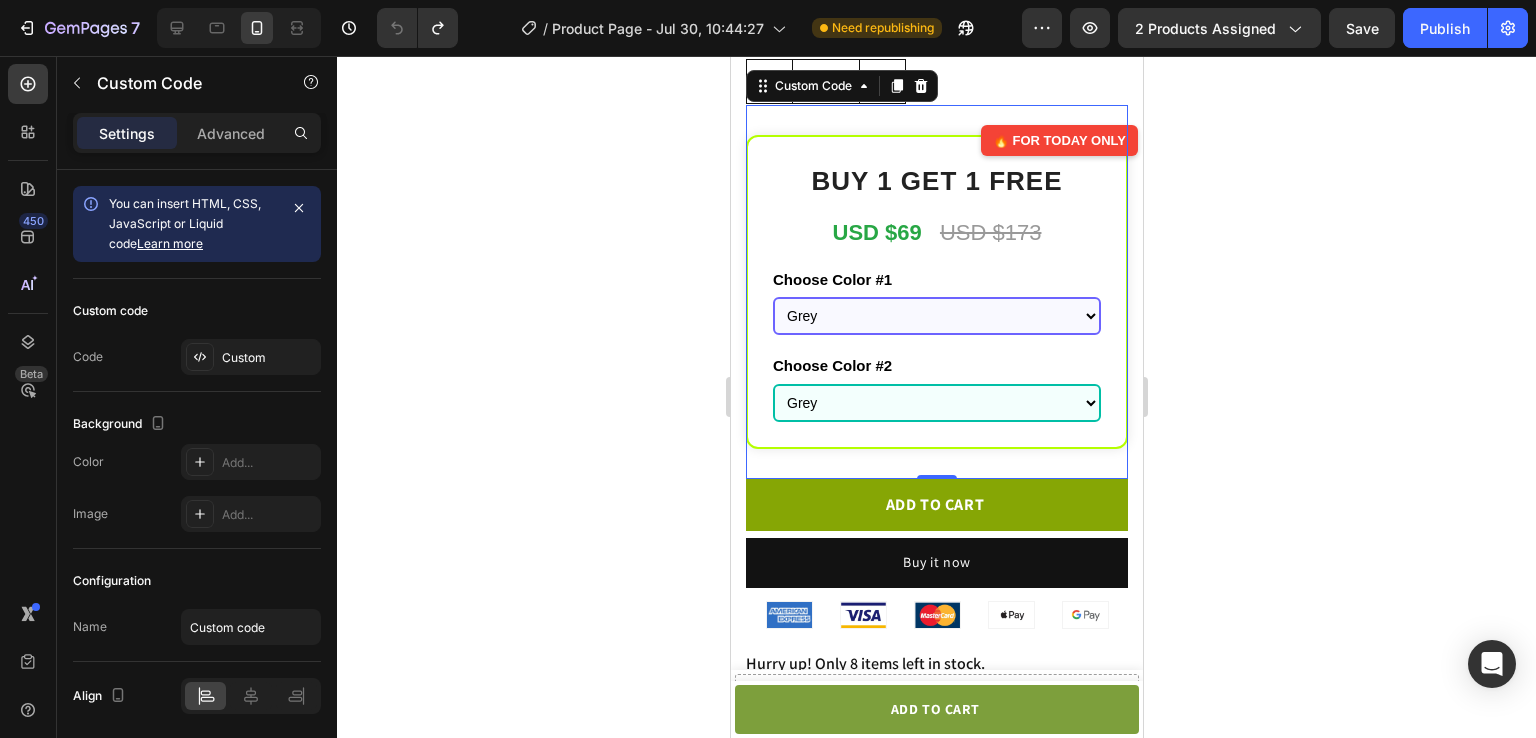 click 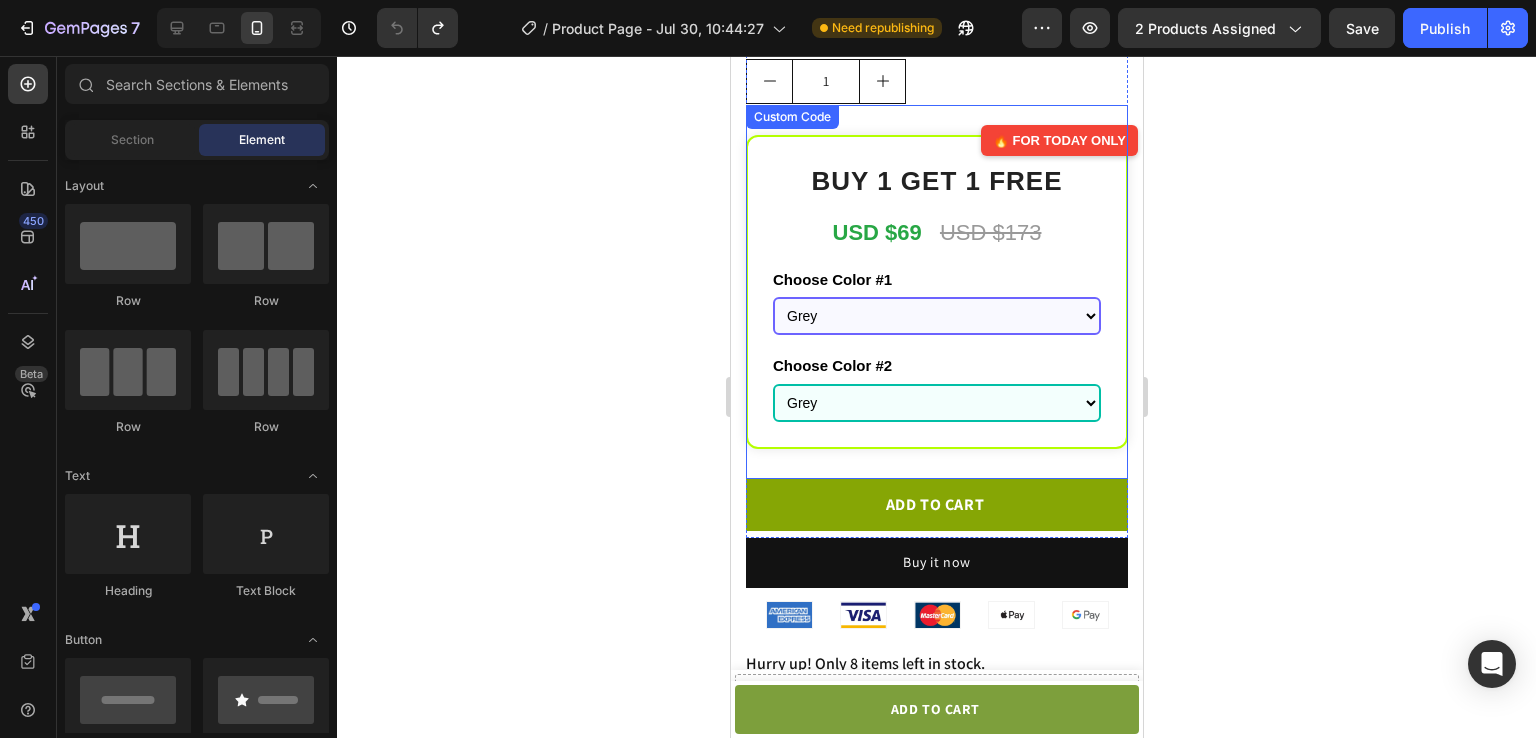 click on "USD $69
USD $173" 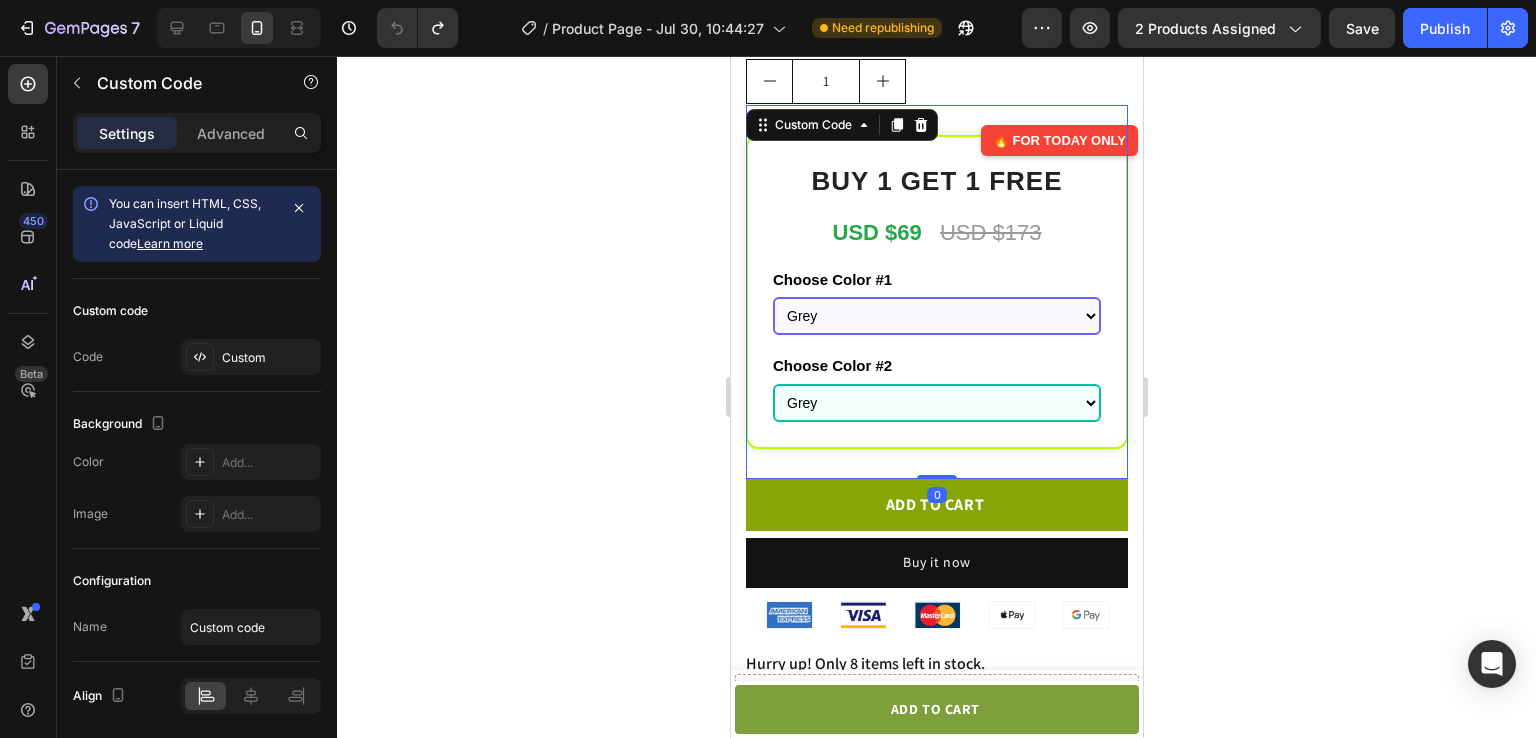click on "USD $69
USD $173" 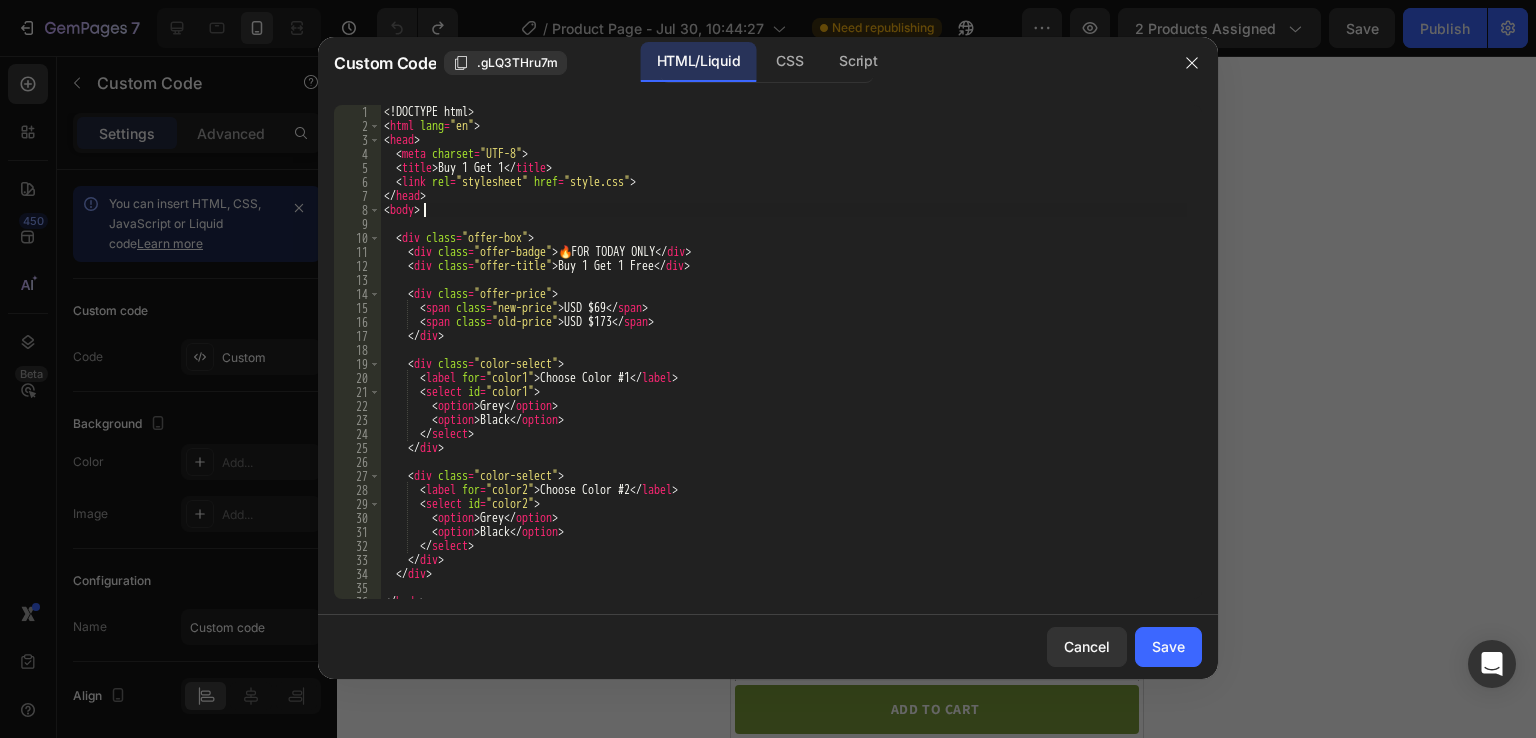 click on "Offer badge 🔥 FOR TODAY ONLY
Buy 1 Get 1 Free
USD $69
USD $173
Choose Color #1
Grey
Black
Choose Color #2
Grey
Black" at bounding box center (783, 366) 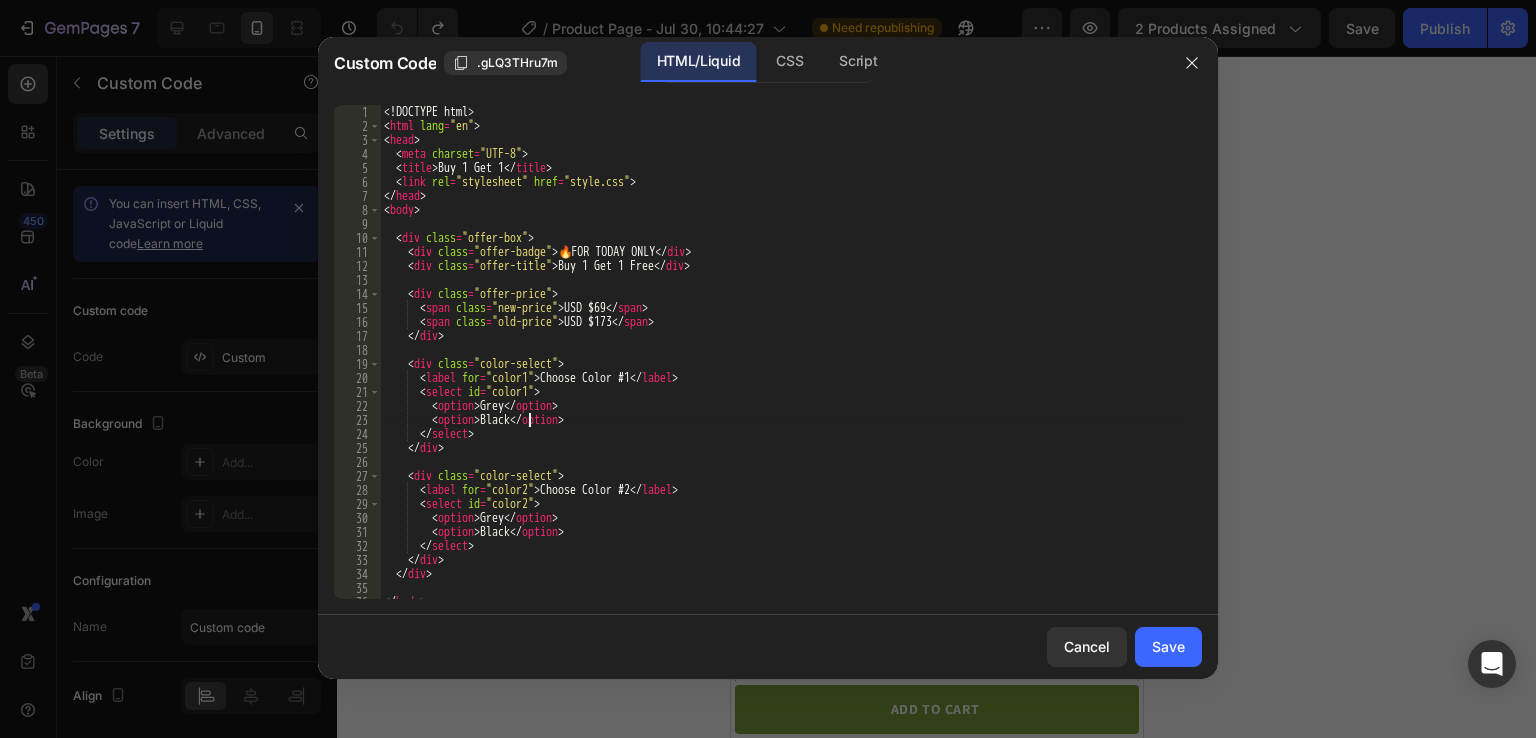 click on "Offer badge 🔥 FOR TODAY ONLY
Buy 1 Get 1 Free
USD $69
USD $173
Choose Color #1
Grey
Black
Choose Color #2
Grey
Black" at bounding box center [783, 366] 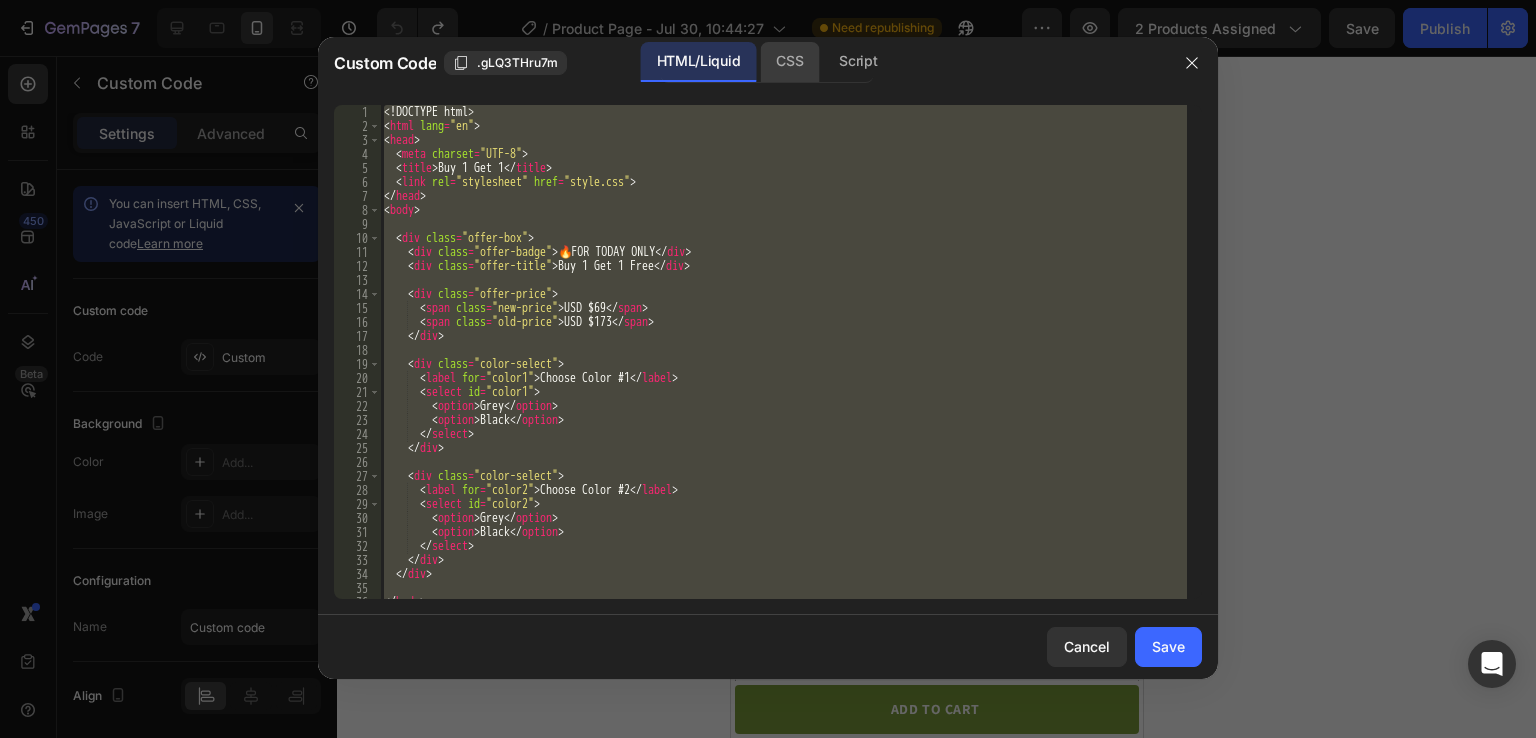 click on "CSS" 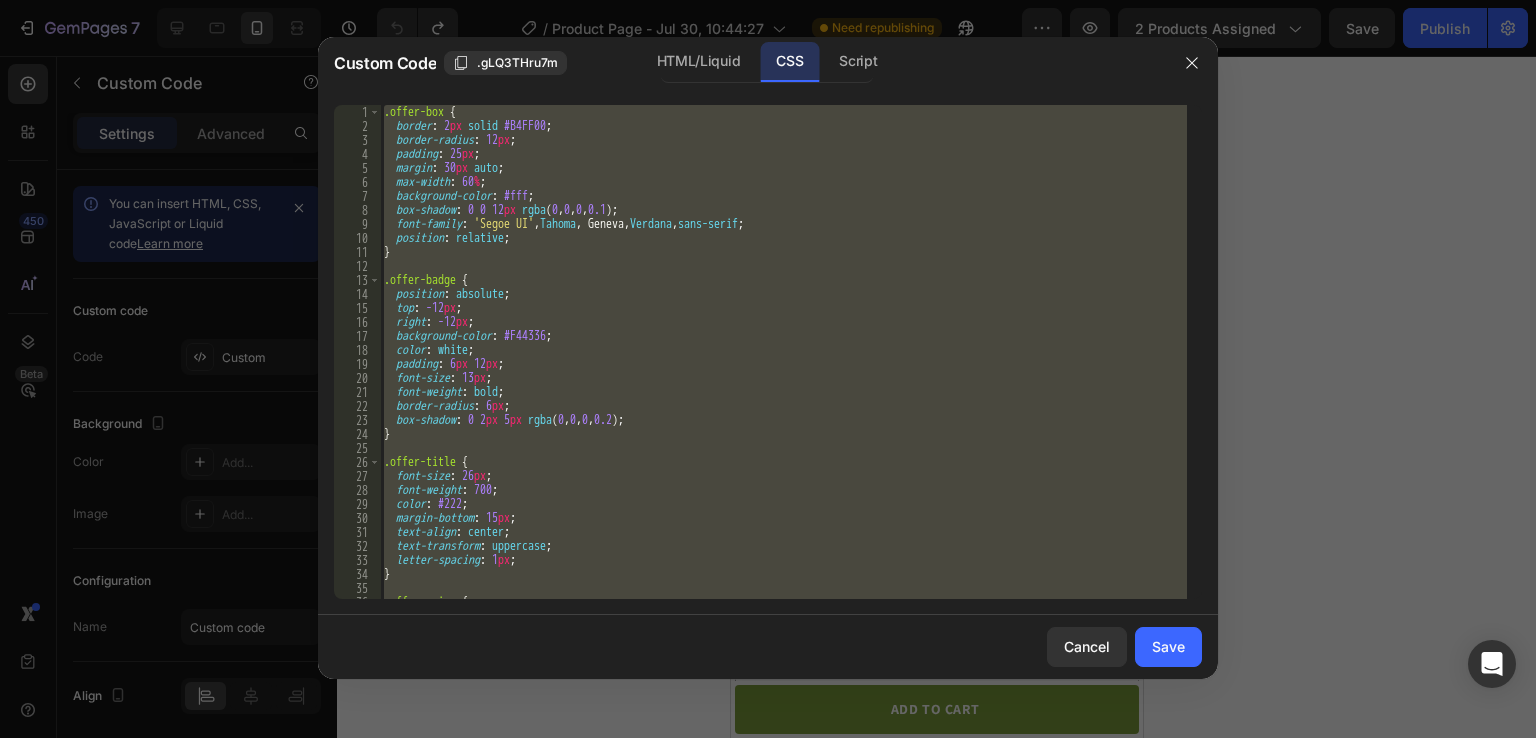 click on ".offer-box {    border: 2px solid #B4FF00;    border-radius: 12px;    padding: 25px;    margin: 30px auto;    max-width: 60%;    background-color: #fff;    box-shadow: 0 0 12px rgba(0, 0, 0, 0.1);    font-family: 'Segoe UI', Tahoma, Geneva, Verdana, sans-serif;    position: relative; } .offer-badge {    position: absolute;    top: -12px;    right: -12px;    background-color: #F44336;    color: white;    padding: 6px 12px;    font-size: 13px;    font-weight: bold;    border-radius: 6px;    box-shadow: 0 2px 5px rgba(0, 0, 0, 0.2); } .offer-title {    font-size: 26px;    font-weight: 700;    color: #222;    margin-bottom: 15px;    text-align: center;    text-transform: uppercase;    letter-spacing: 1px; } .offer-price {    font-size: 22px;" at bounding box center (783, 352) 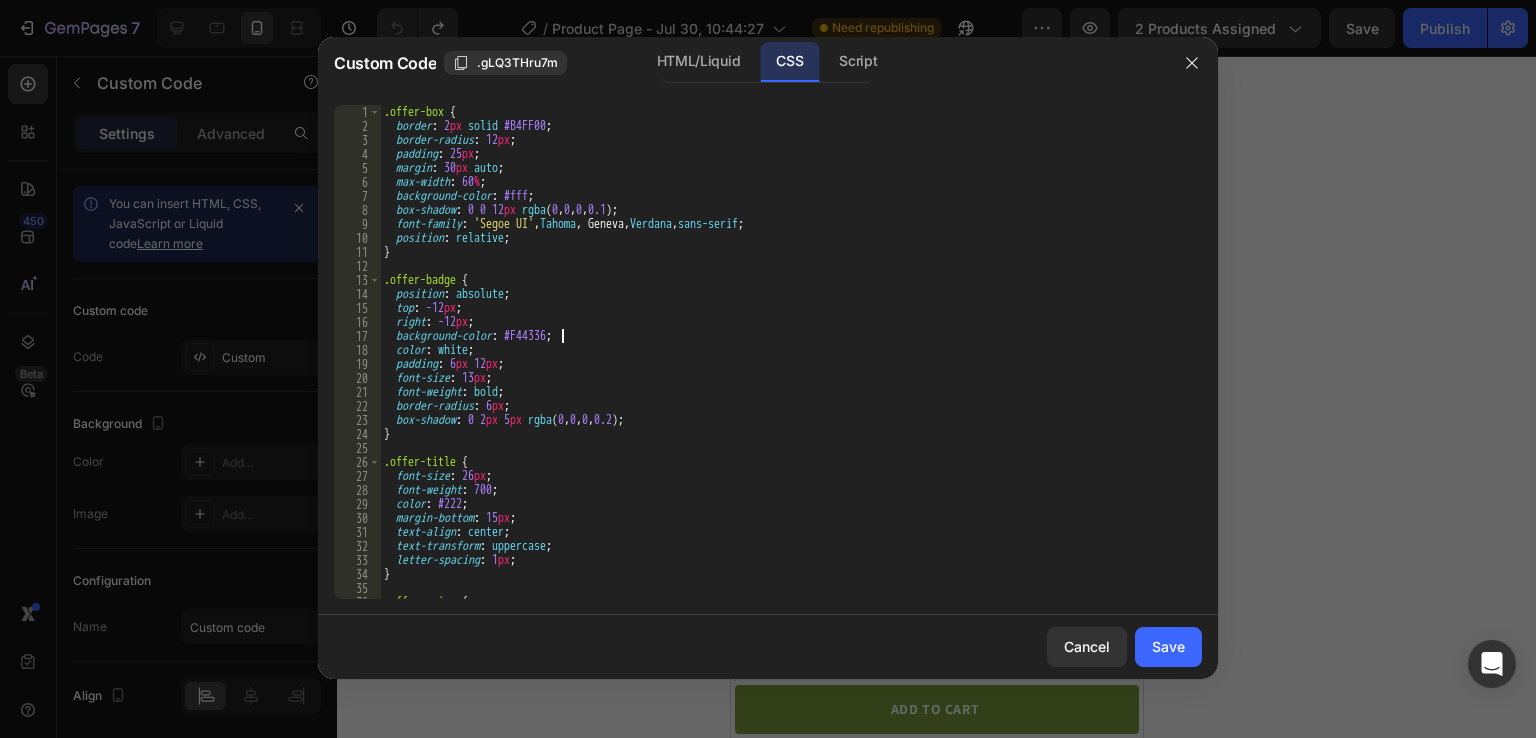 type on "#color2:focus {" 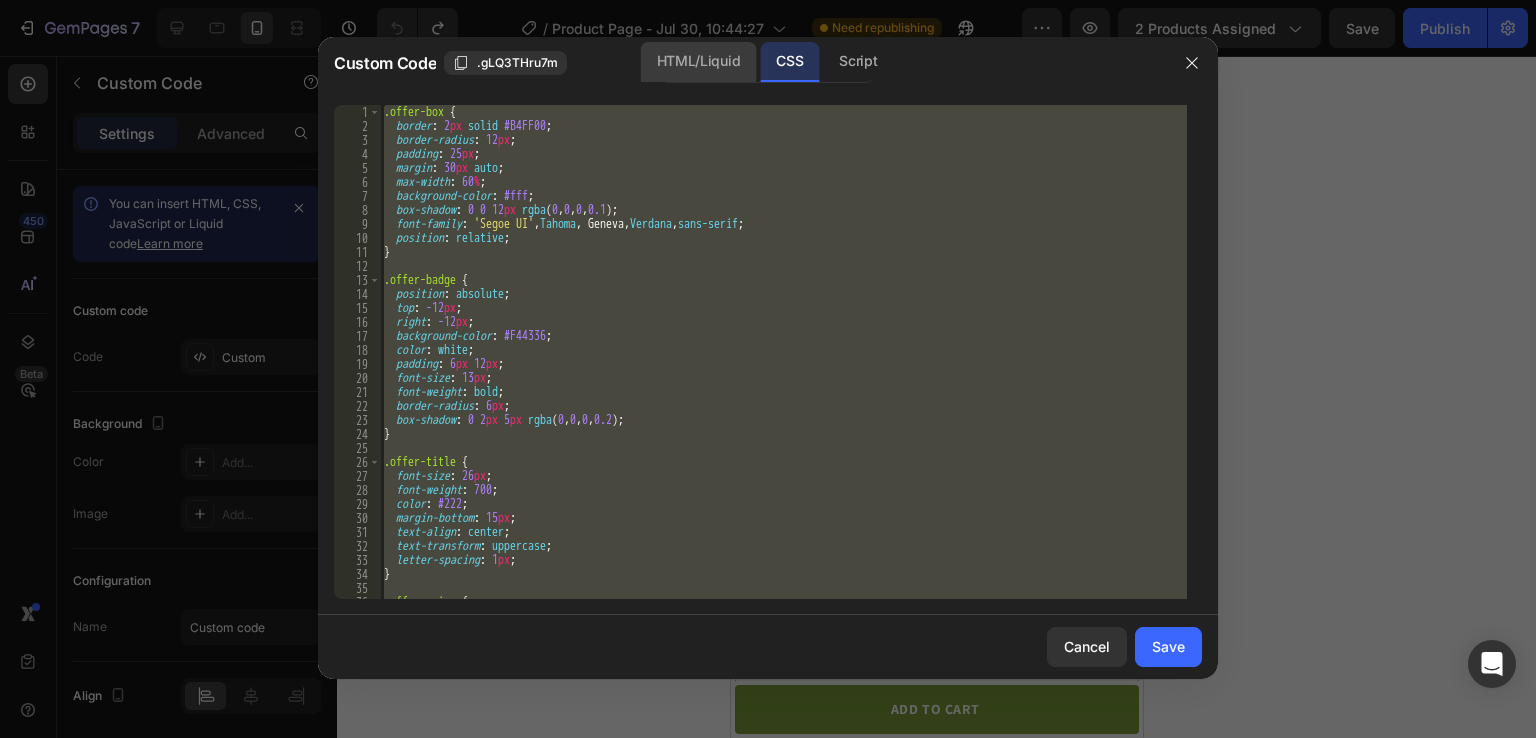 click on "HTML/Liquid" 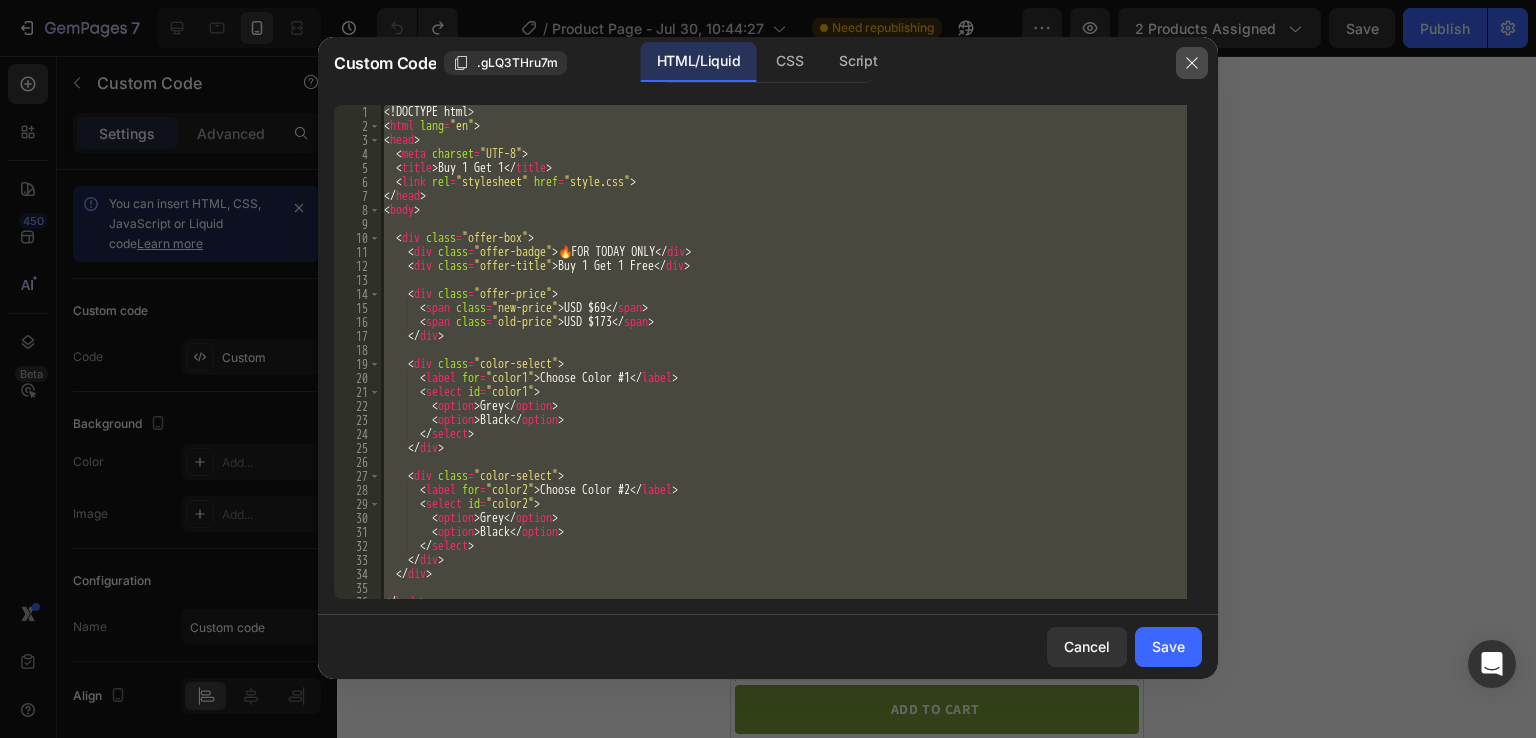 click at bounding box center (1192, 63) 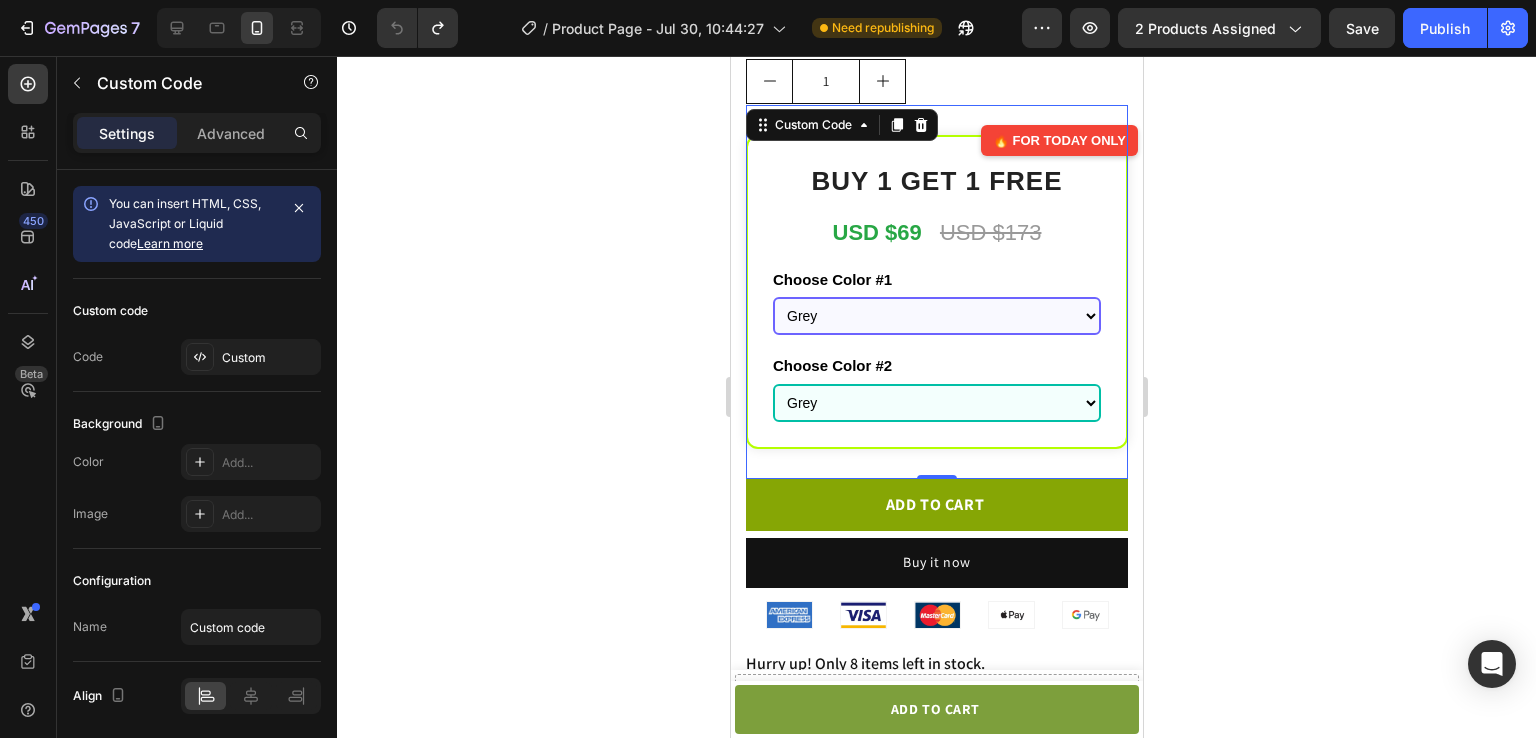 scroll, scrollTop: 678, scrollLeft: 0, axis: vertical 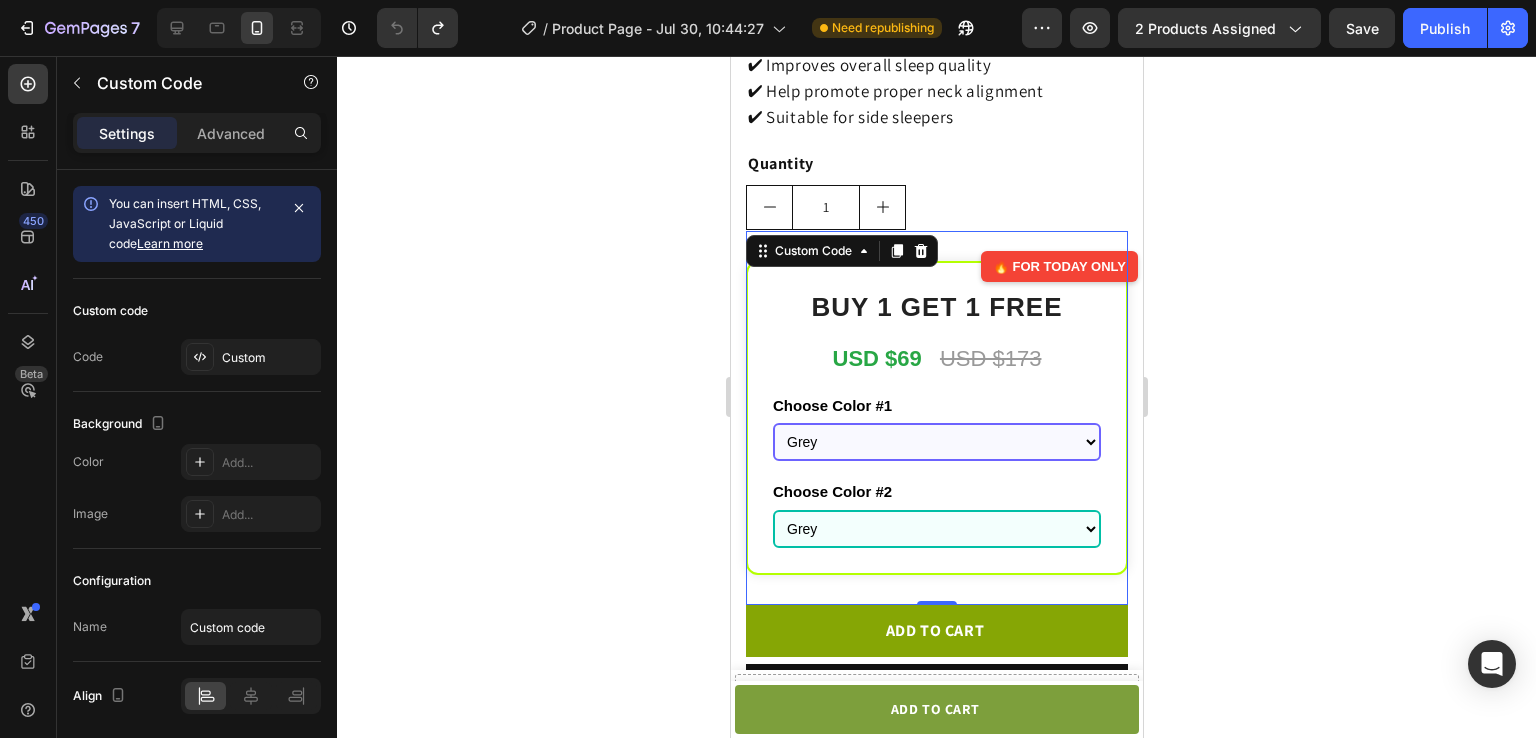click 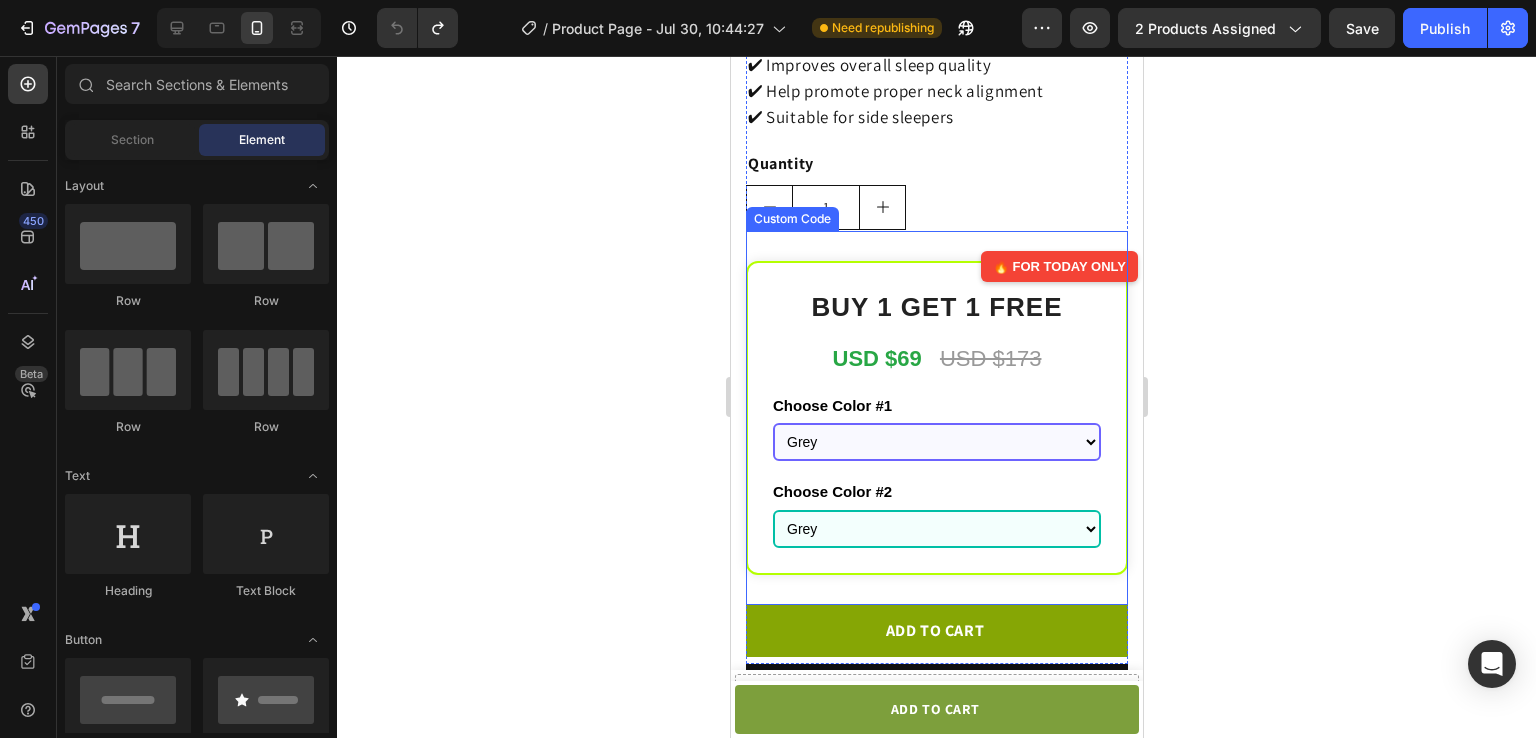 click on "Buy 1 Get 1 Free" 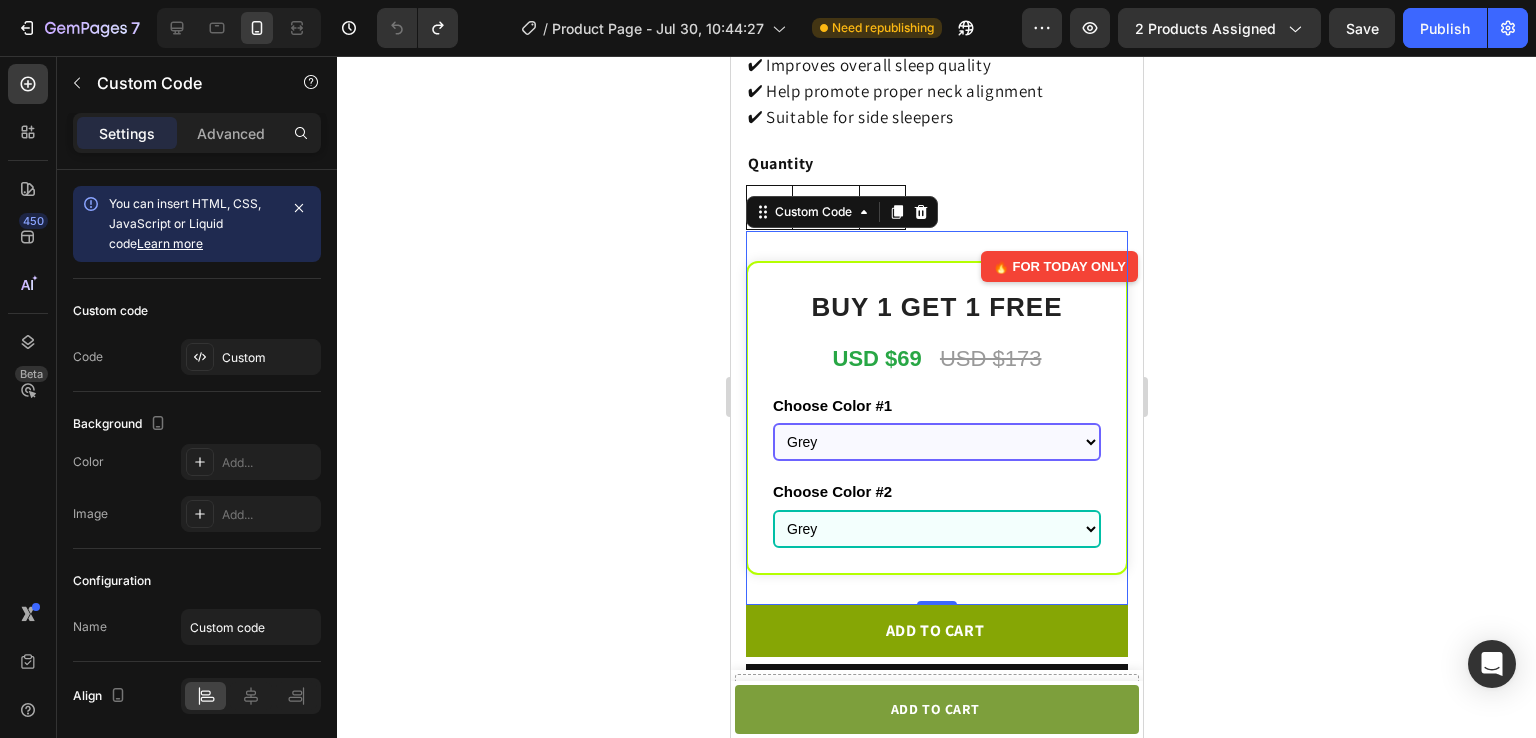 click on "Buy 1 Get 1 Free" 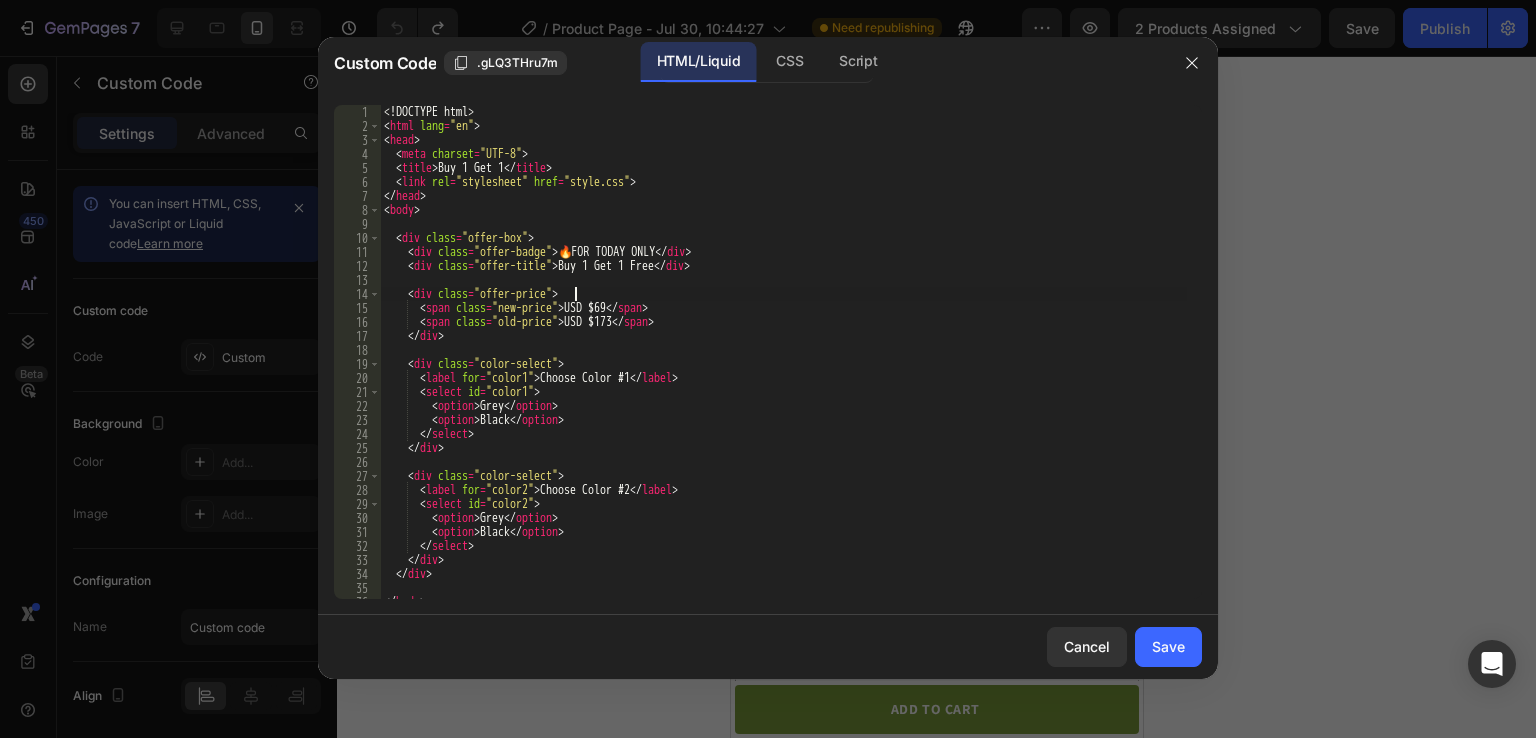 click on "Offer badge 🔥 FOR TODAY ONLY
Buy 1 Get 1 Free
USD $69
USD $173
Choose Color #1
Grey
Black
Choose Color #2
Grey
Black" at bounding box center (783, 366) 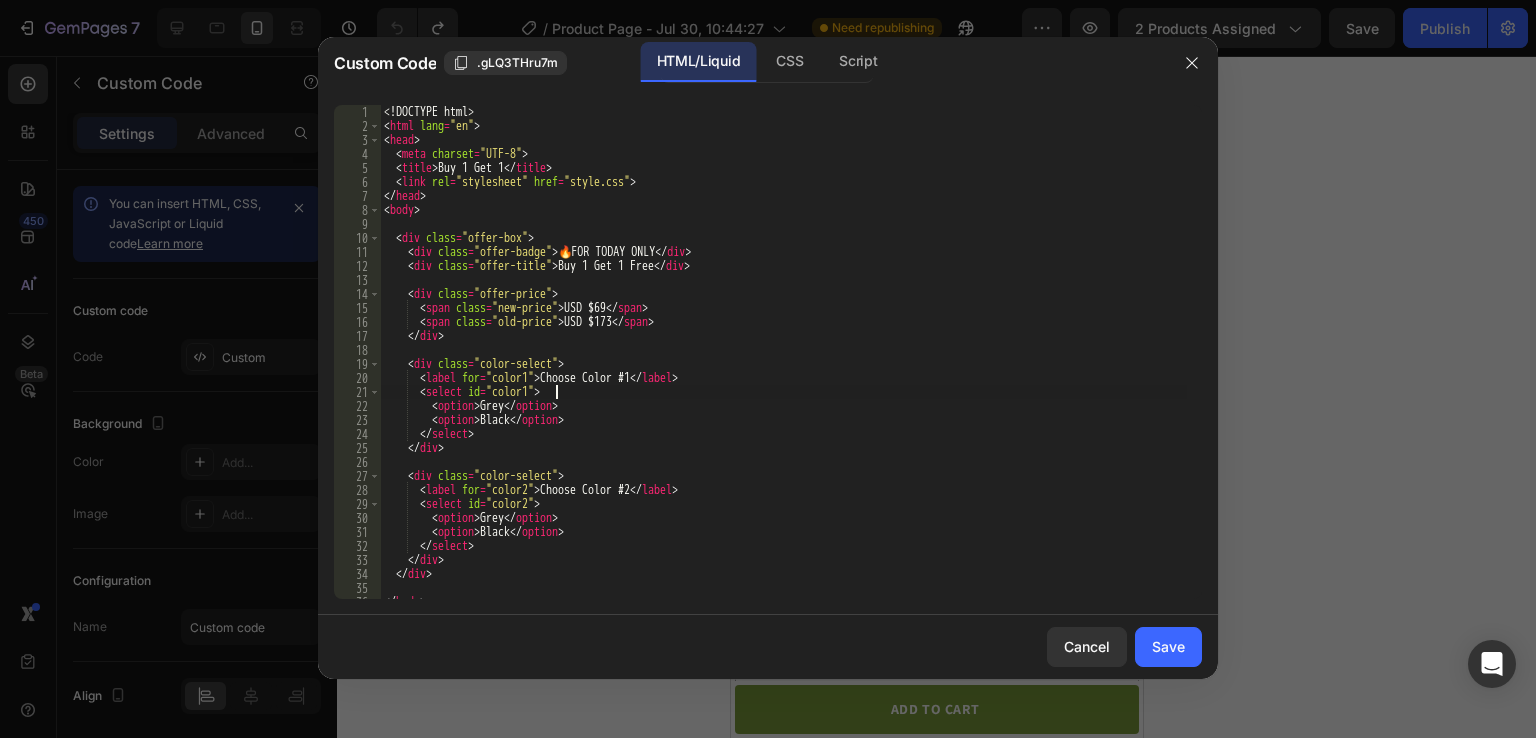 click on "Offer badge 🔥 FOR TODAY ONLY
Buy 1 Get 1 Free
USD $69
USD $173
Choose Color #1
Grey
Black
Choose Color #2
Grey
Black" at bounding box center [783, 366] 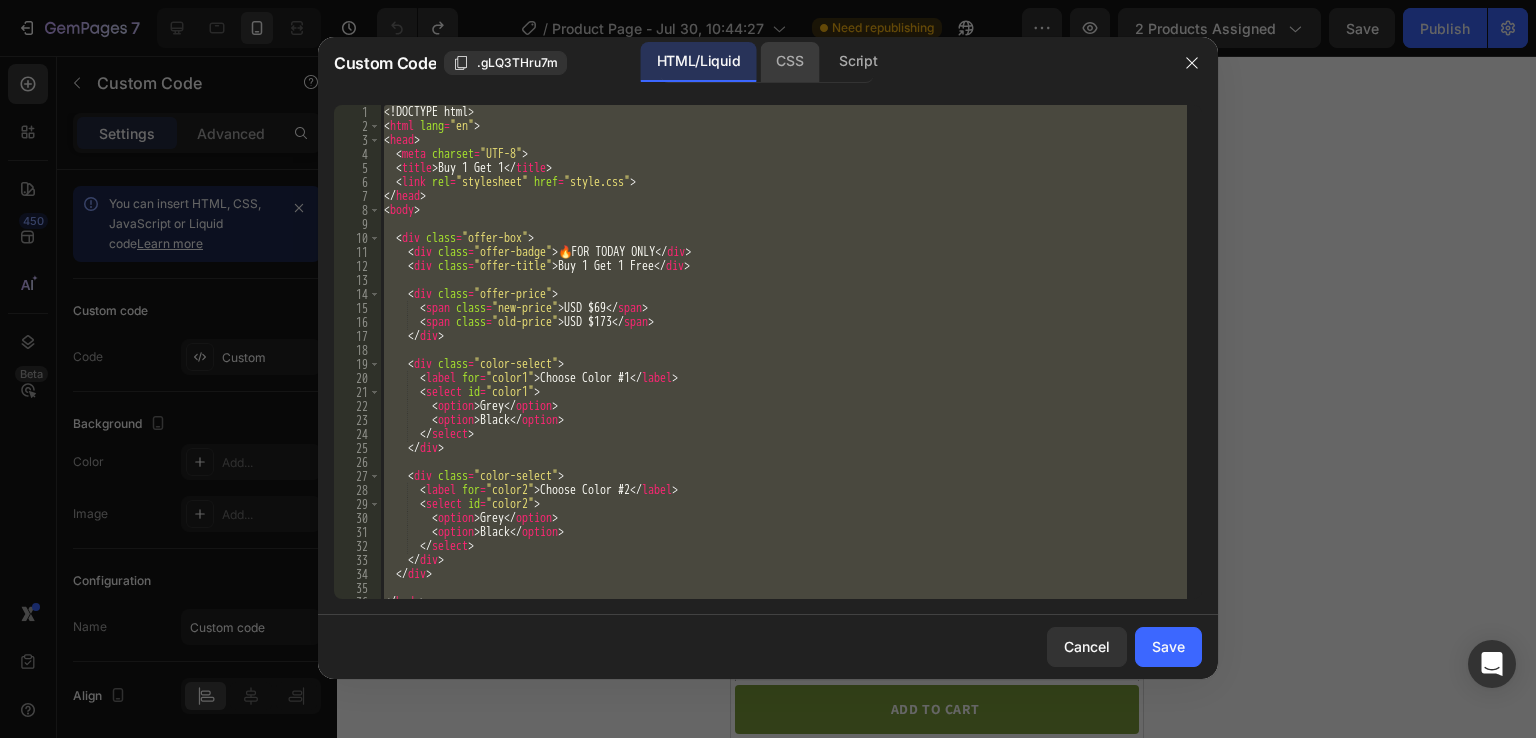 click on "CSS" 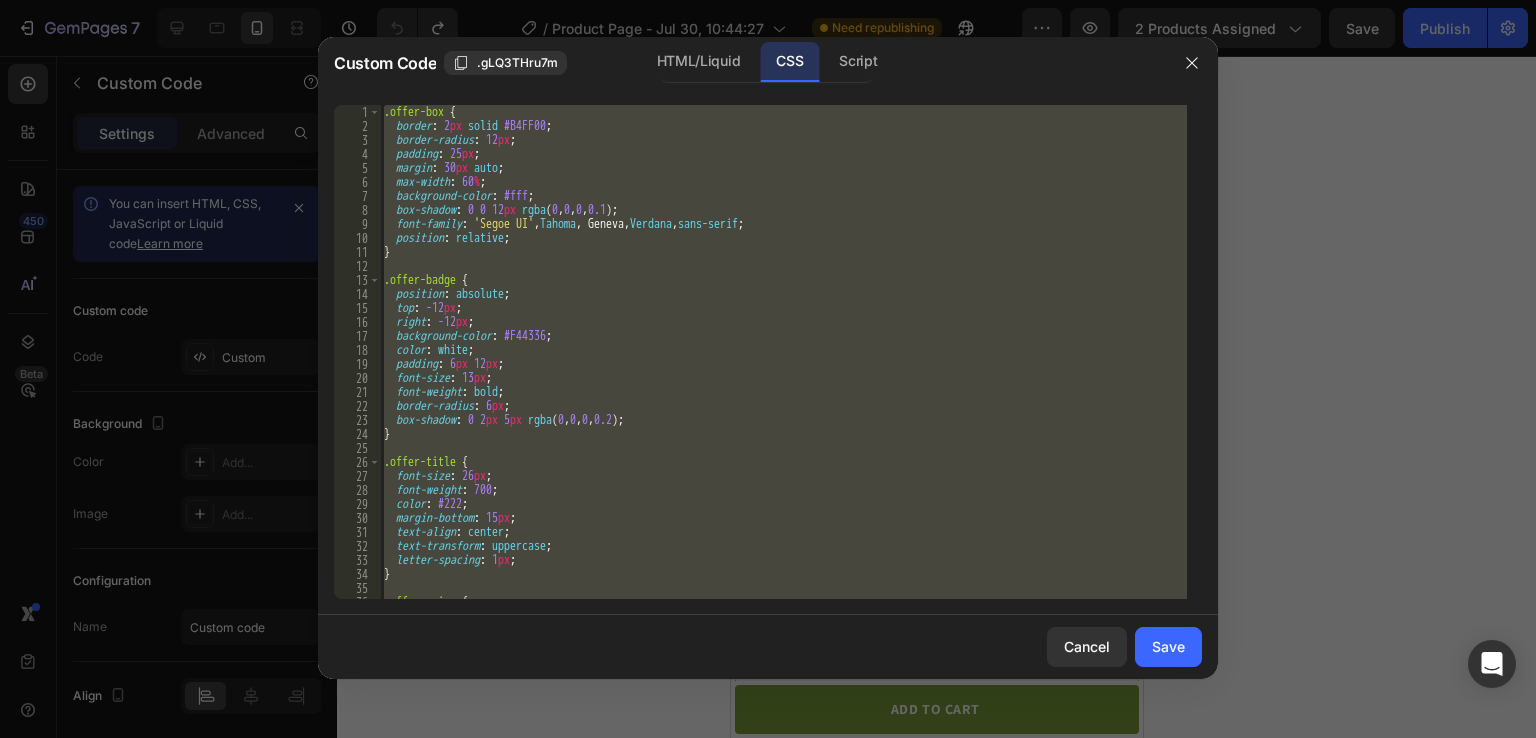 click on ".offer-box {    border: 2px solid #B4FF00;    border-radius: 12px;    padding: 25px;    margin: 30px auto;    max-width: 60%;    background-color: #fff;    box-shadow: 0 0 12px rgba(0, 0, 0, 0.1);    font-family: 'Segoe UI', Tahoma, Geneva, Verdana, sans-serif;    position: relative; } .offer-badge {    position: absolute;    top: -12px;    right: -12px;    background-color: #F44336;    color: white;    padding: 6px 12px;    font-size: 13px;    font-weight: bold;    border-radius: 6px;    box-shadow: 0 2px 5px rgba(0, 0, 0, 0.2); } .offer-title {    font-size: 26px;    font-weight: 700;    color: #222;    margin-bottom: 15px;    text-align: center;    text-transform: uppercase;    letter-spacing: 1px; } .offer-price {    font-size: 22px;" at bounding box center (783, 352) 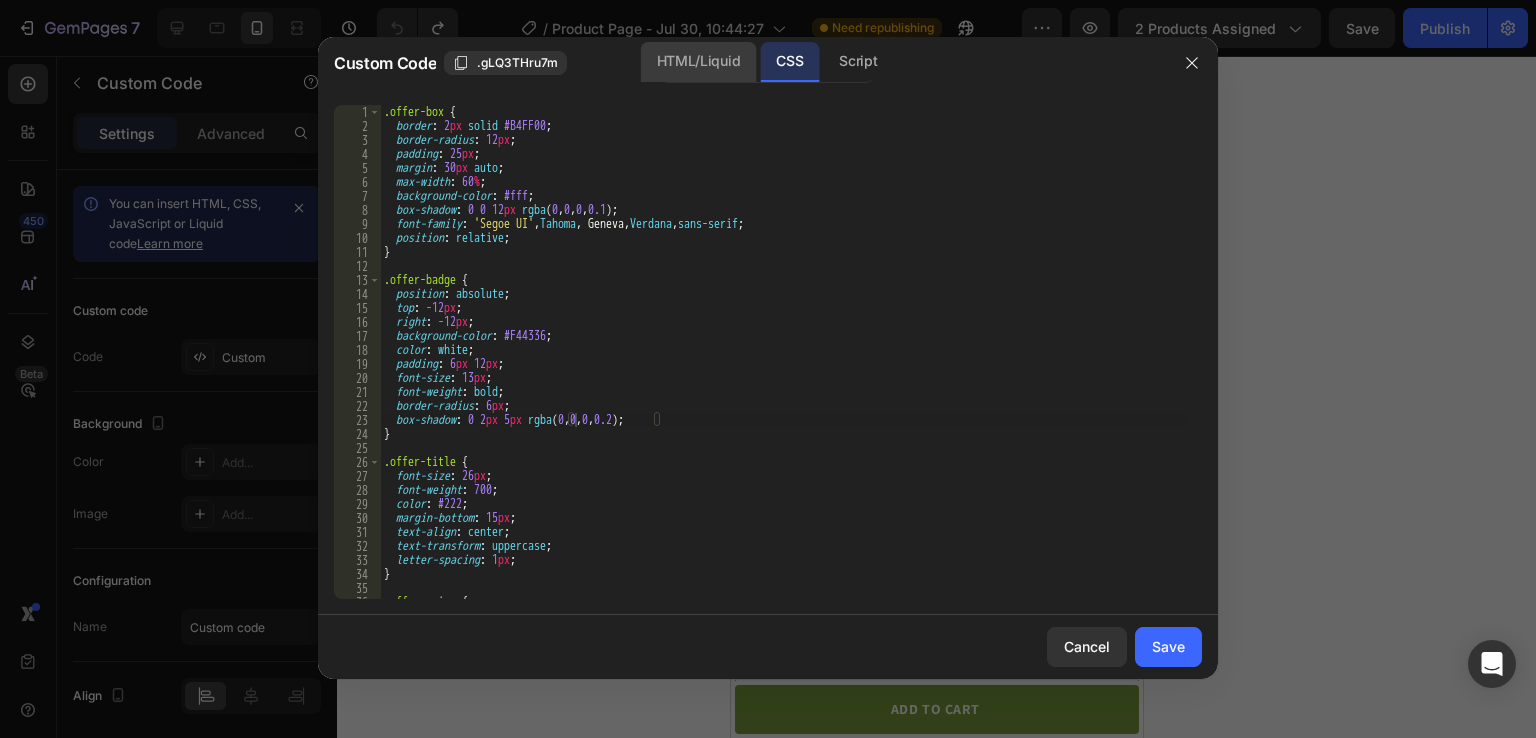 click on "HTML/Liquid" 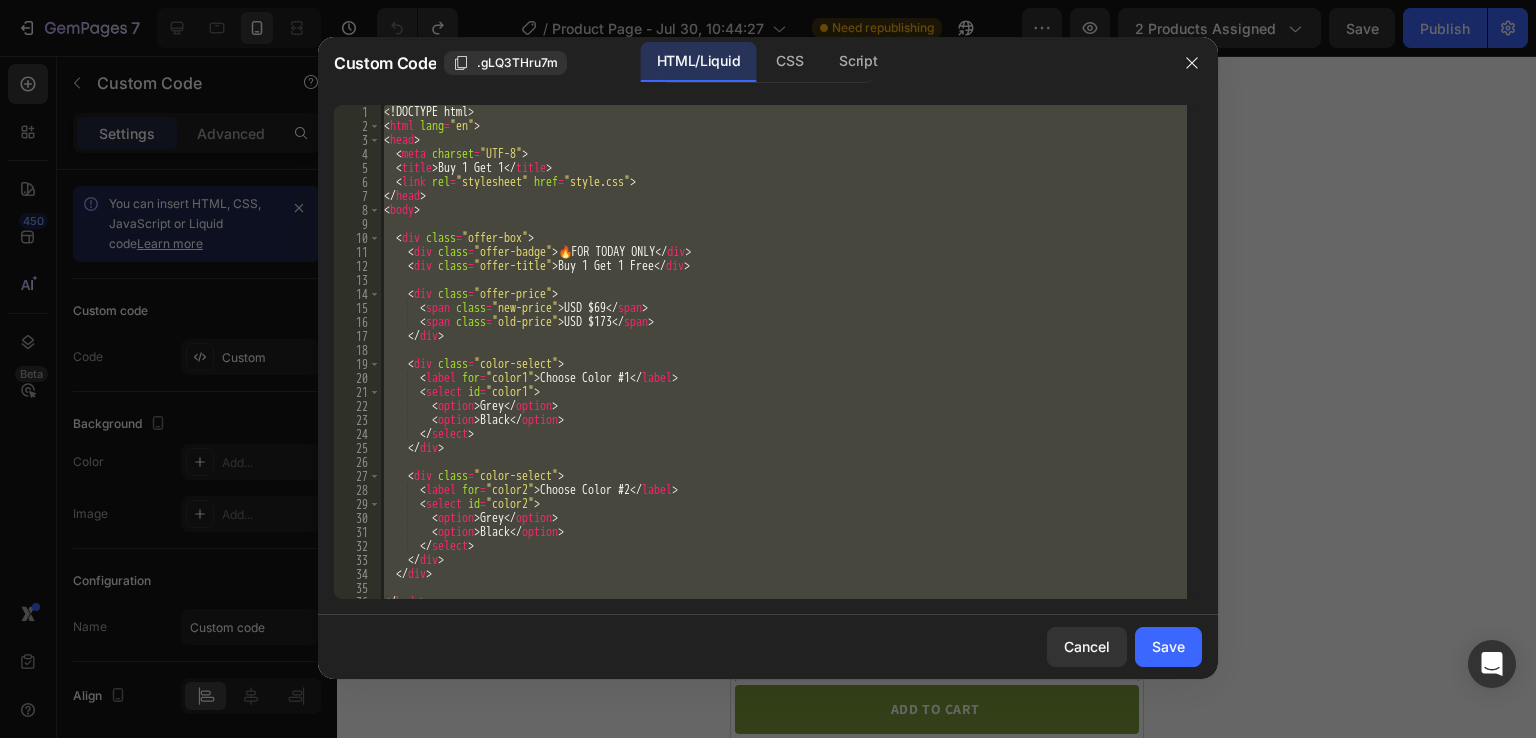 click on "Offer badge 🔥 FOR TODAY ONLY
Buy 1 Get 1 Free
USD $69
USD $173
Choose Color #1
Grey
Black
Choose Color #2
Grey
Black" at bounding box center [783, 352] 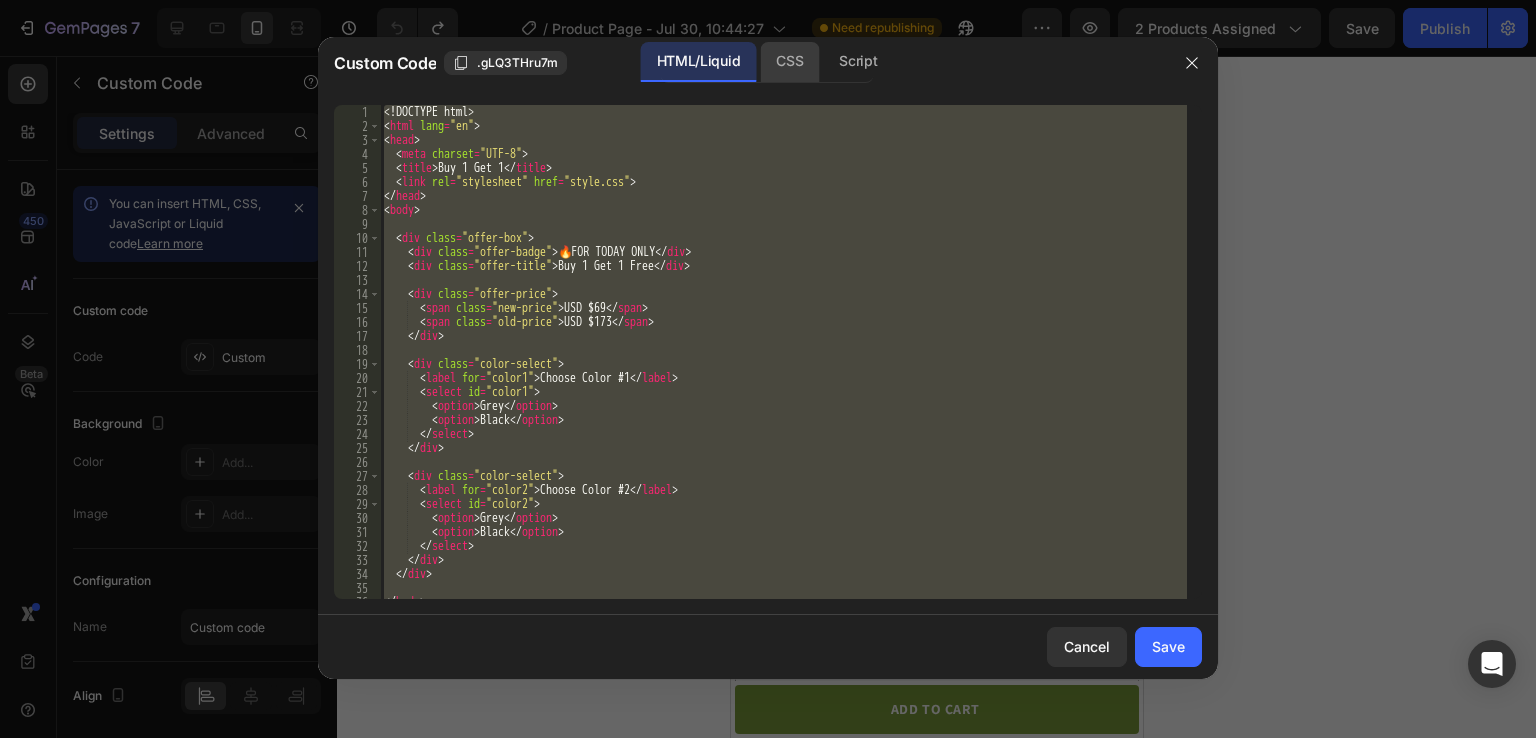 click on "CSS" 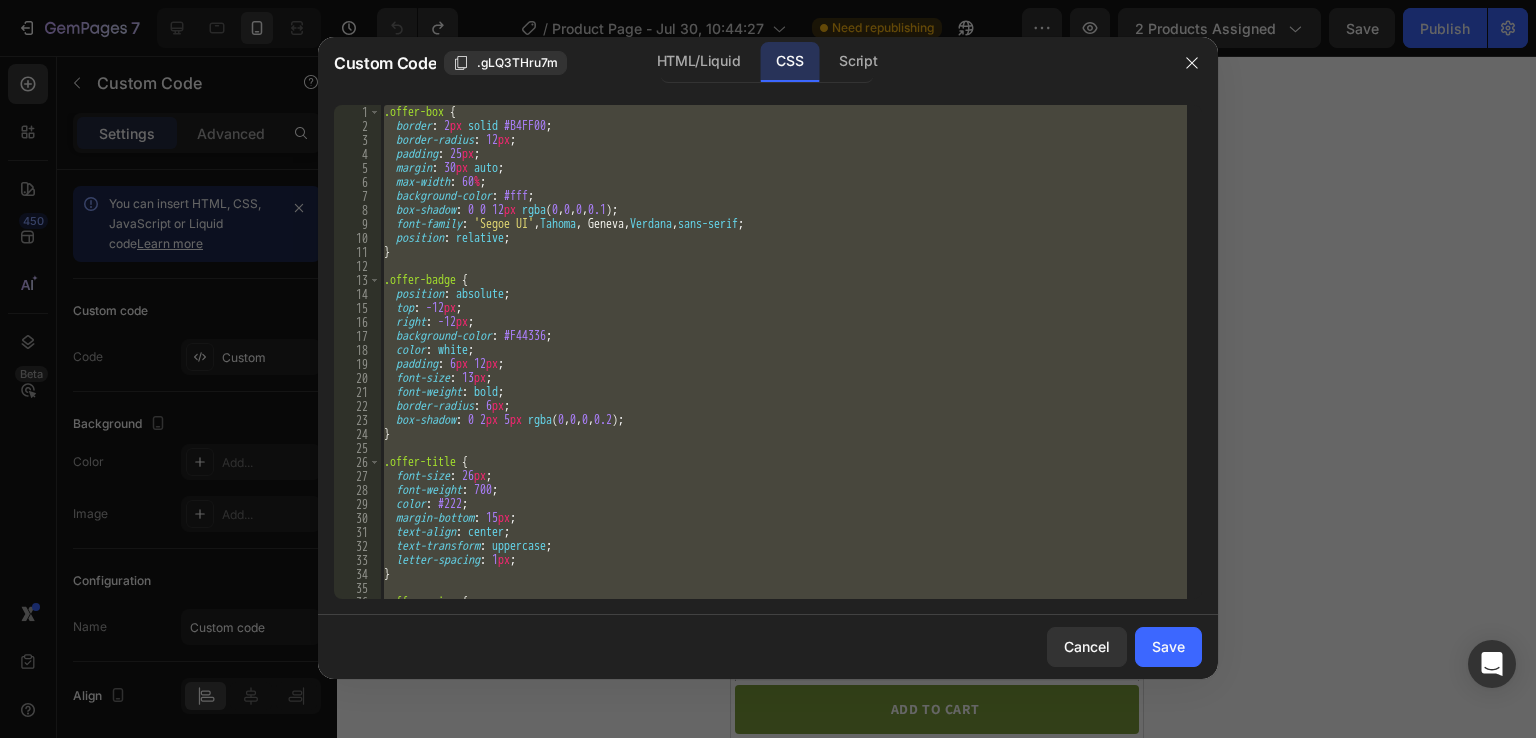 click on ".offer-box {    border: 2px solid #B4FF00;    border-radius: 12px;    padding: 25px;    margin: 30px auto;    max-width: 60%;    background-color: #fff;    box-shadow: 0 0 12px rgba(0, 0, 0, 0.1);    font-family: 'Segoe UI', Tahoma, Geneva, Verdana, sans-serif;    position: relative; } .offer-badge {    position: absolute;    top: -12px;    right: -12px;    background-color: #F44336;    color: white;    padding: 6px 12px;    font-size: 13px;    font-weight: bold;    border-radius: 6px;    box-shadow: 0 2px 5px rgba(0, 0, 0, 0.2); } .offer-title {    font-size: 26px;    font-weight: 700;    color: #222;    margin-bottom: 15px;    text-align: center;    text-transform: uppercase;    letter-spacing: 1px; } .offer-price {    font-size: 22px;" at bounding box center [783, 352] 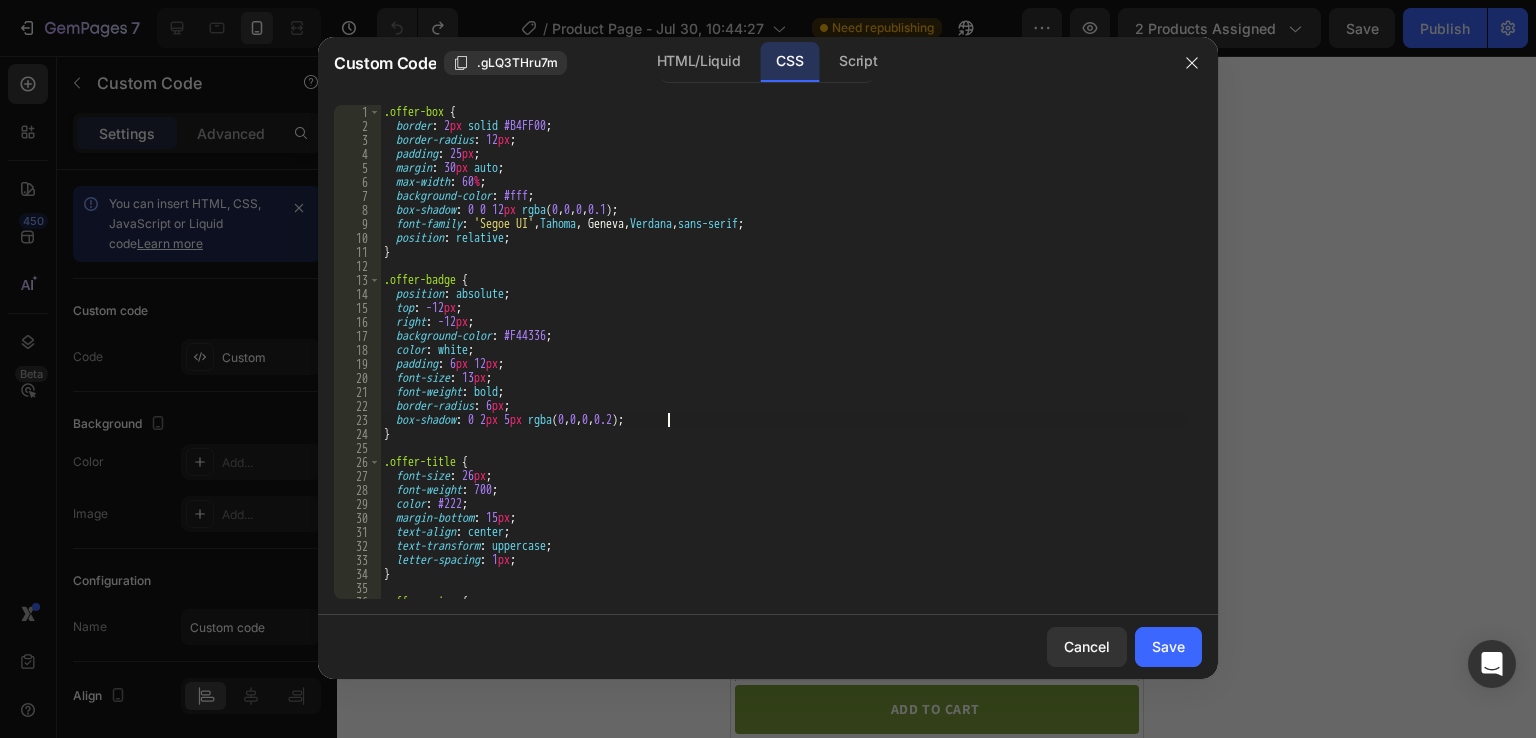 type on "#color2:focus {" 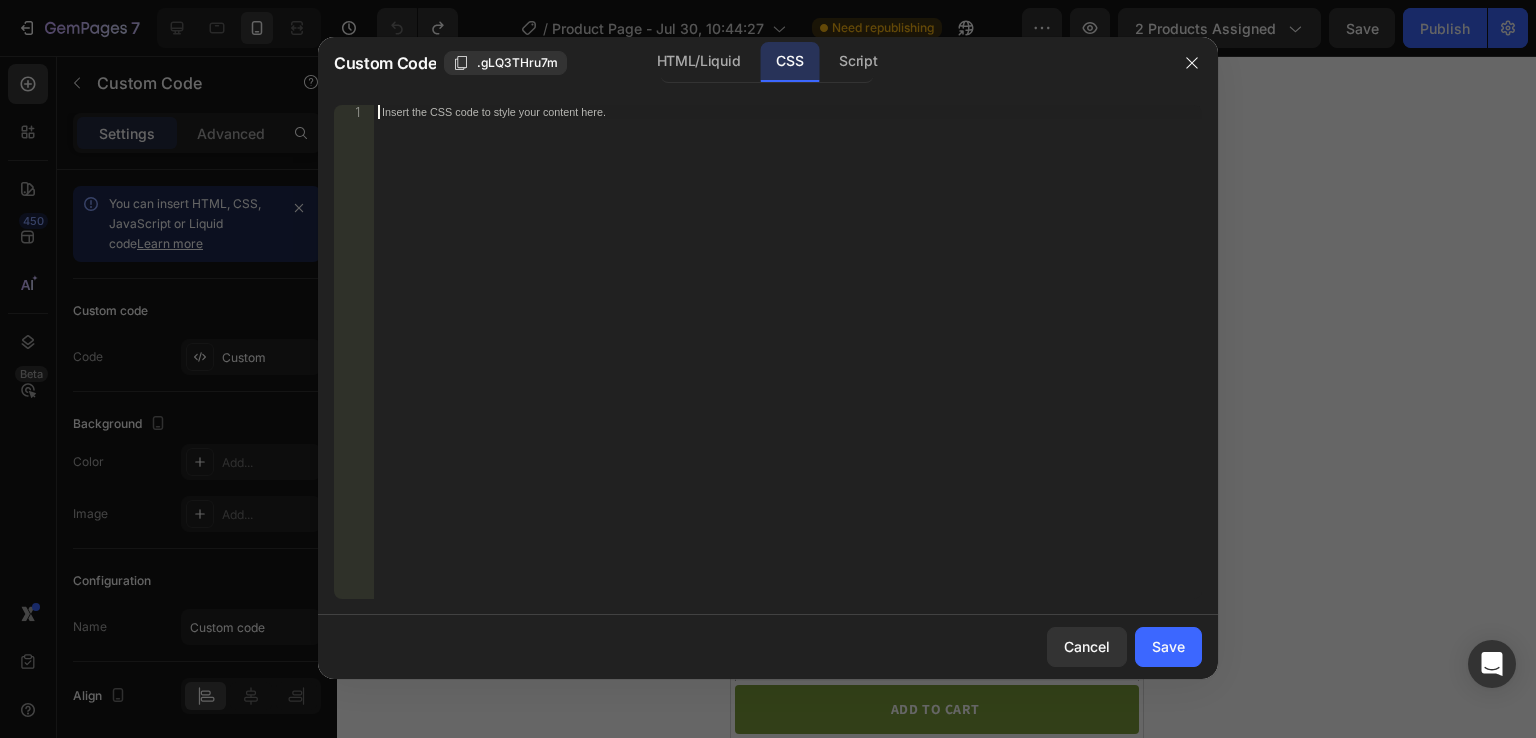 paste on "<option>Black</option>" 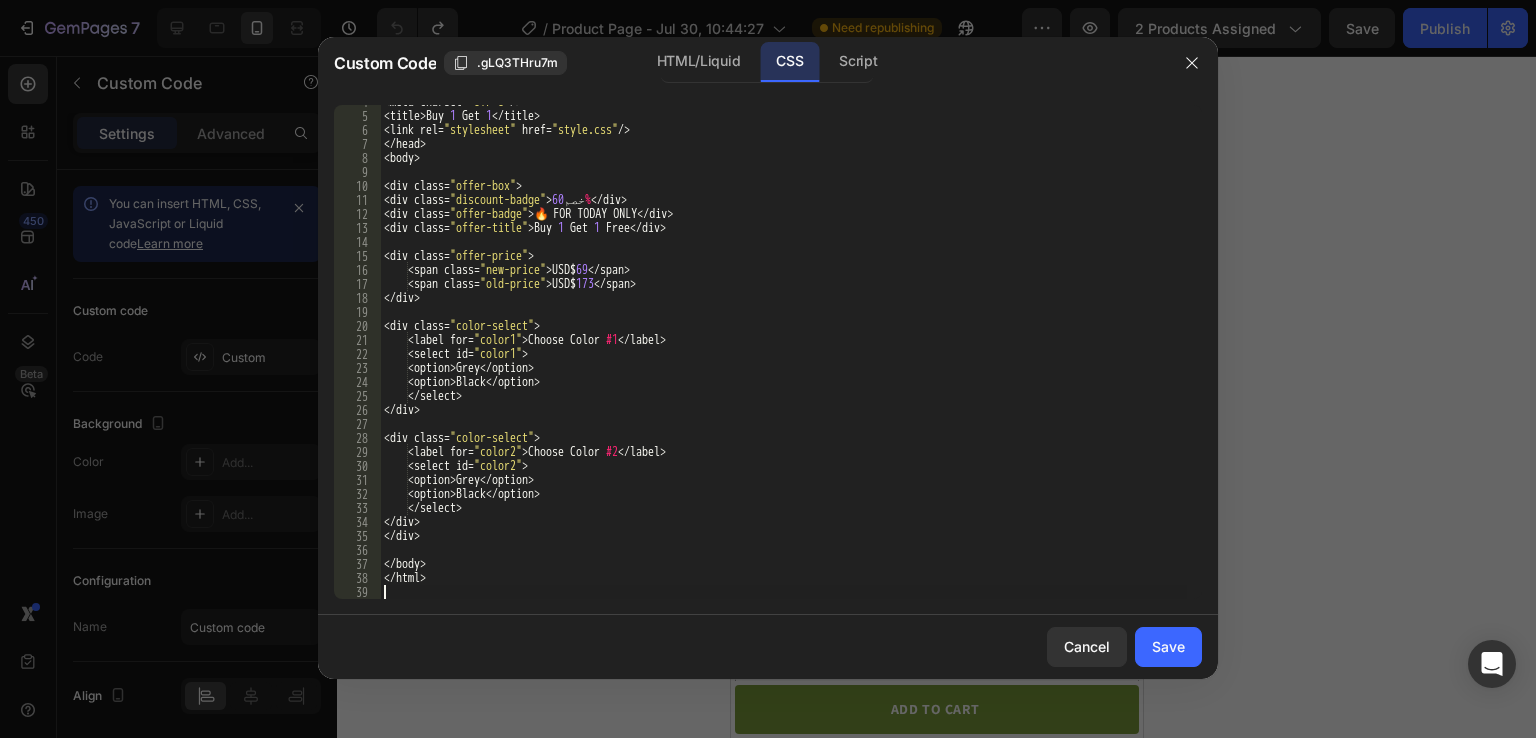 scroll, scrollTop: 52, scrollLeft: 0, axis: vertical 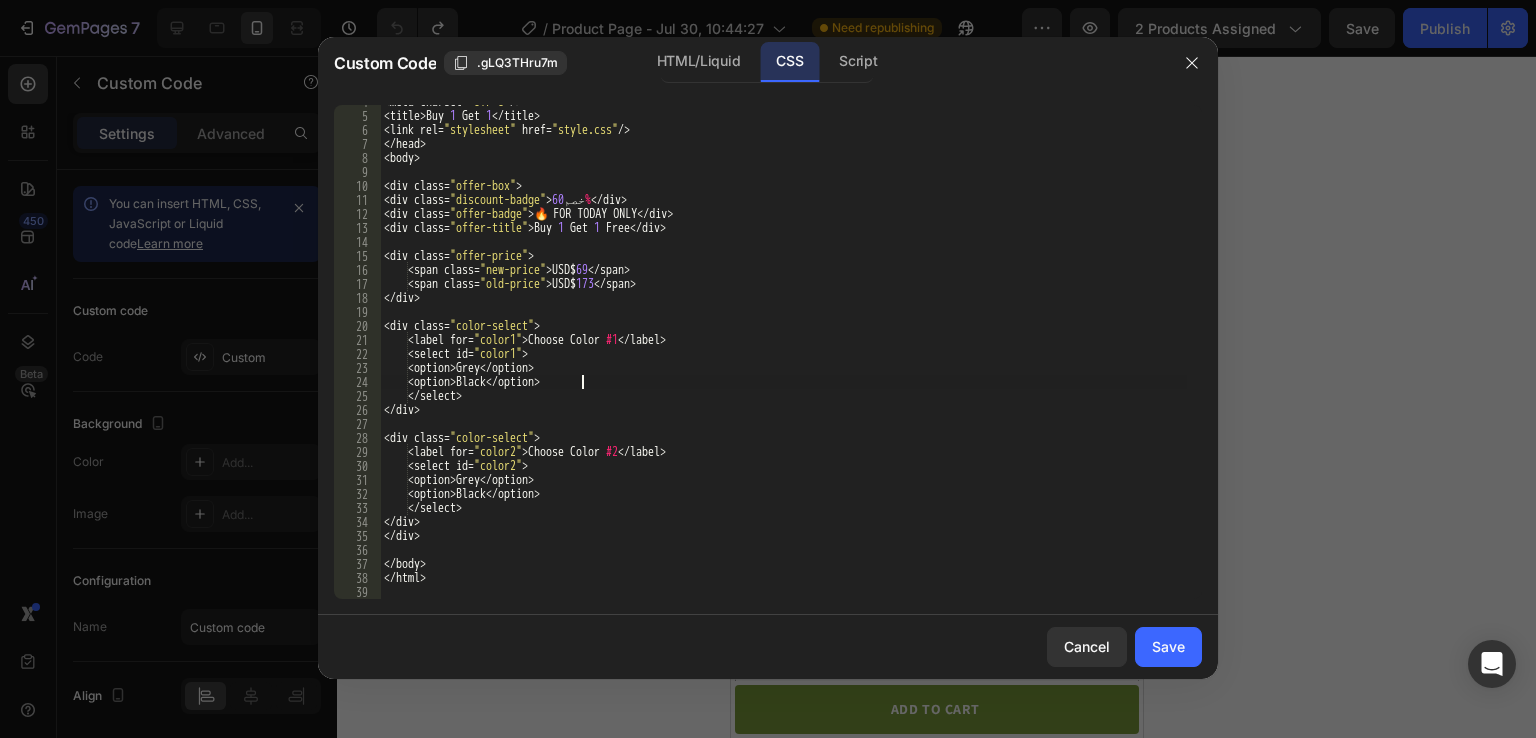 click on "< meta   charset = " UTF-8 "  />   < title > Buy   1   Get   1 </ title >   < link   rel = " stylesheet "   href = " style.css "  /> </ head > < body >   < div   class = " offer-box " >     < div   class = " discount-badge " >خصم  60 % </ div >     < div   class = " offer-badge " > 🔥   FOR   TODAY   ONLY </ div >     < div   class = " offer-title " > Buy   1   Get   1   Free </ div >          < div   class = " offer-price " >        < span   class = " new-price " > USD  $ 69 </ span >        < span   class = " old-price " > USD  $ 173 </ span >     </ div >     < div   class = " color-select " >        < label   for = " color1 " > Choose   Color   #1 </ label >        < select   id = " color1 " >          < option > Grey </ option >          < option > Black </ option >        </ select >     </ div >     < div   class = " color-select " >        < label   for = " color2 " > Choose   Color   #2 </ label >        < select   id = " color2 " >          < option > Grey </ option >          < option > </ >" at bounding box center [783, 356] 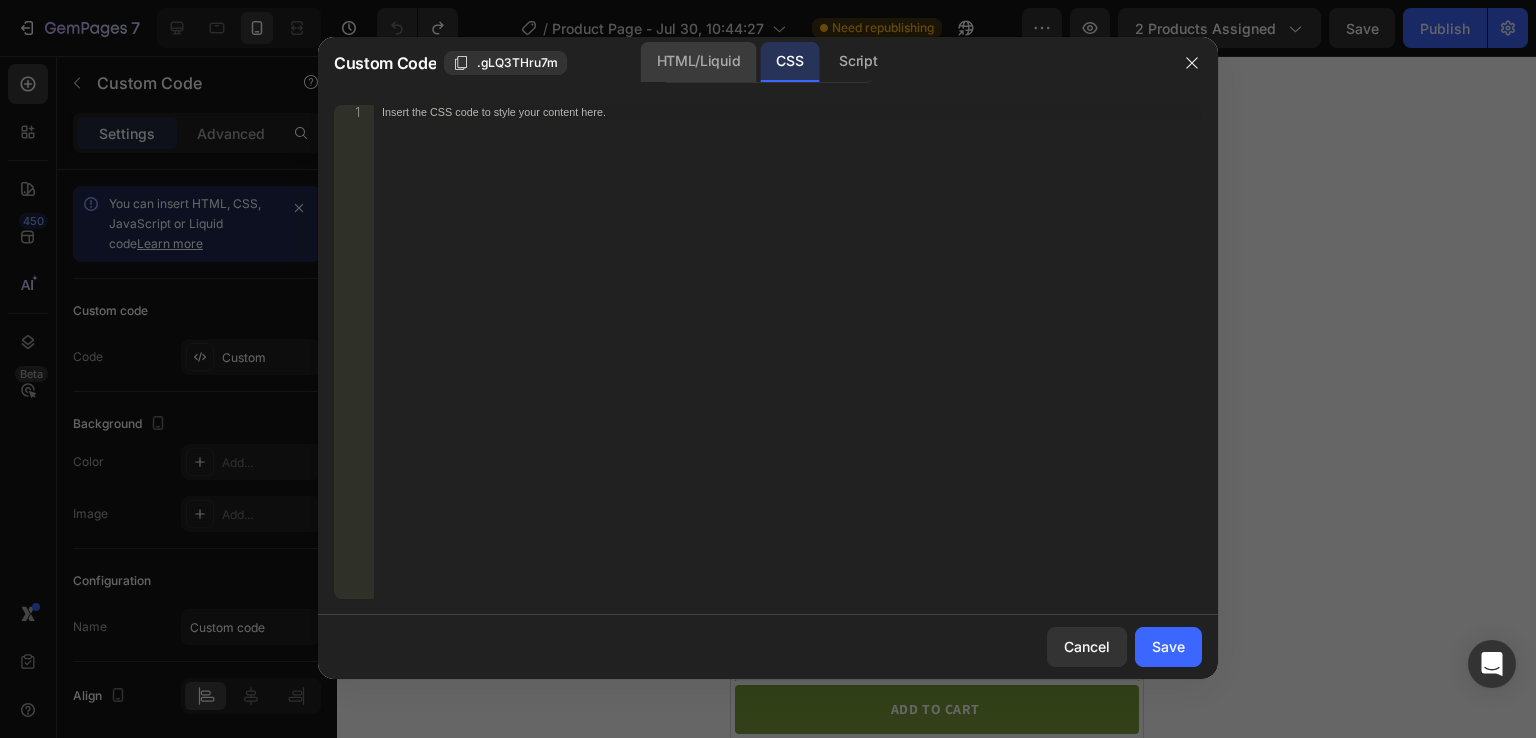 click on "HTML/Liquid" 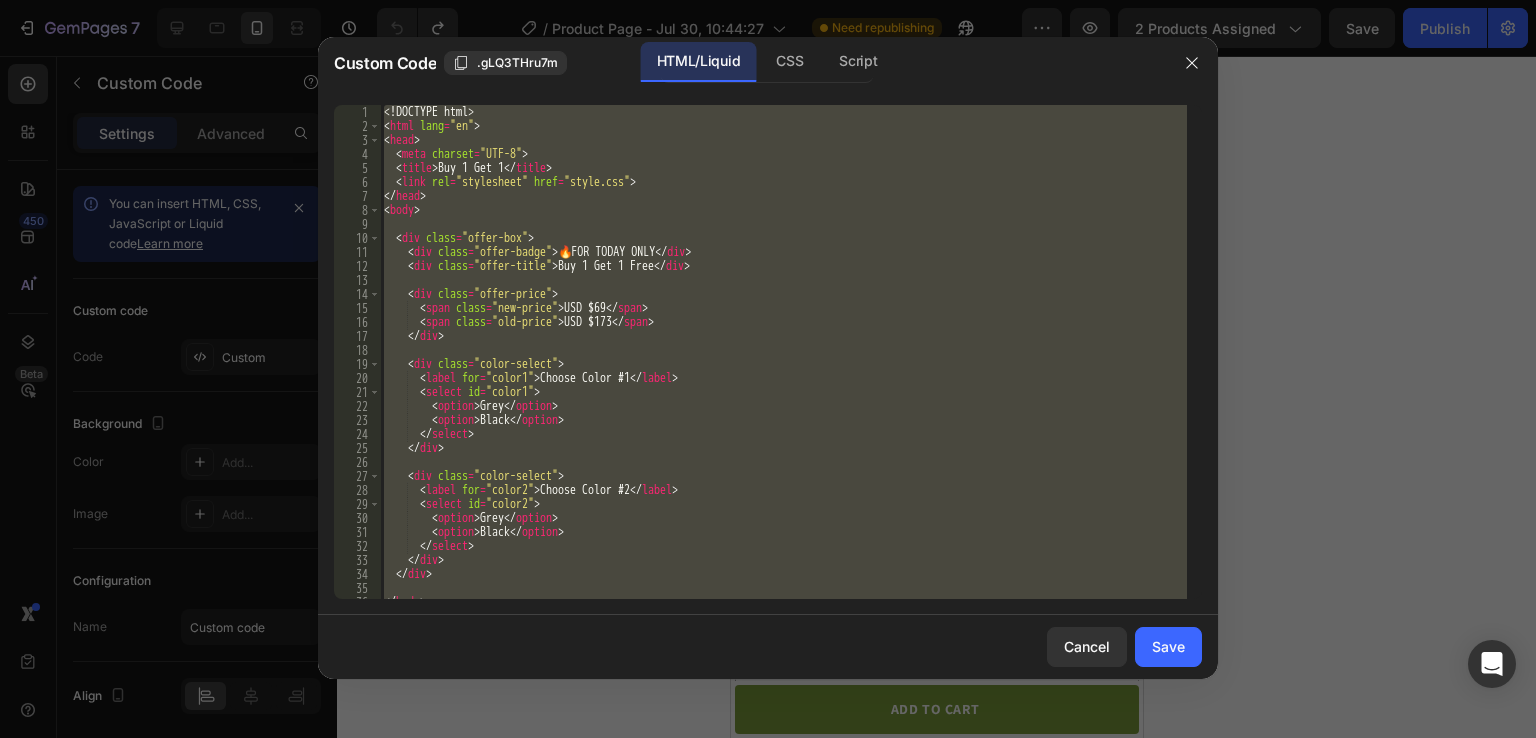 type on "</html>" 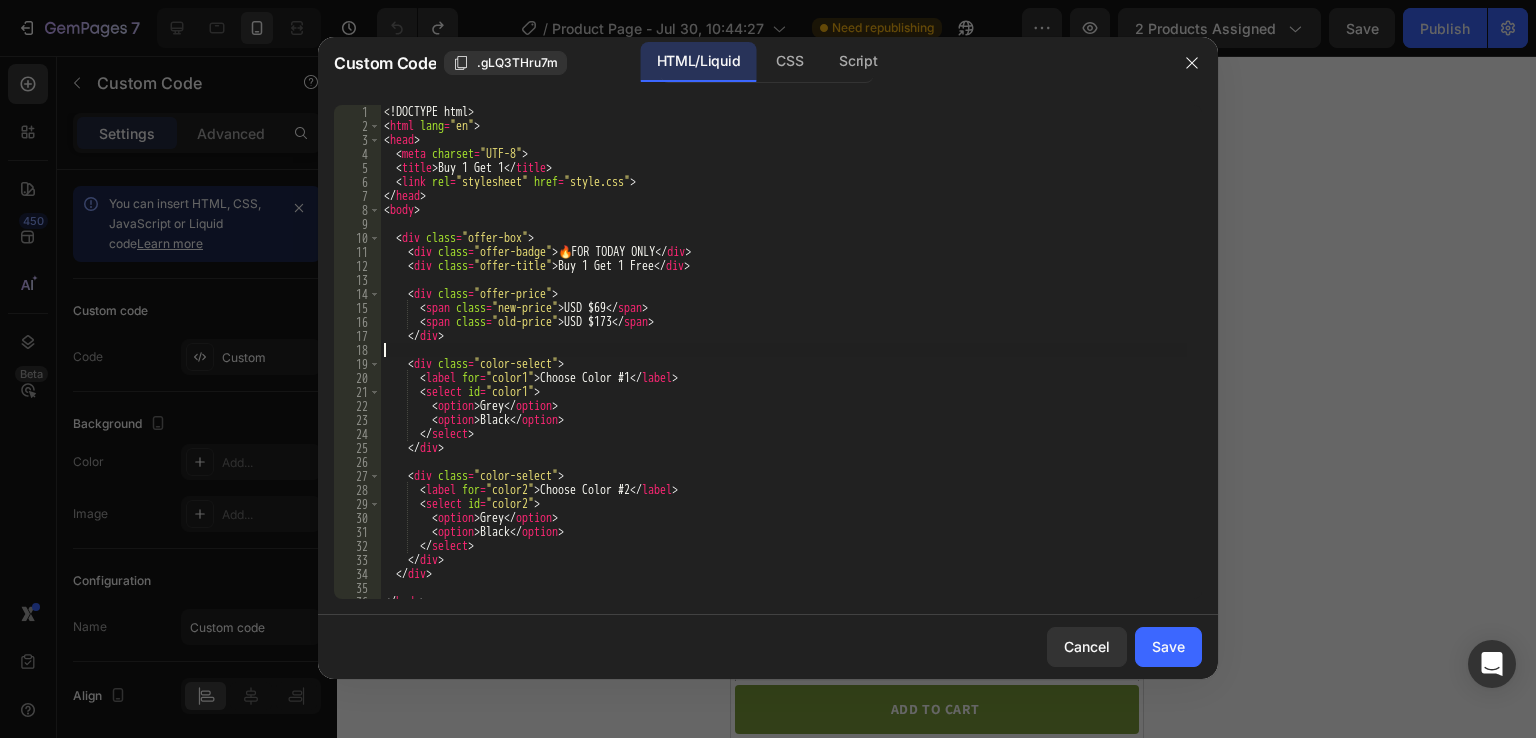 click on "Offer badge 🔥 FOR TODAY ONLY
Buy 1 Get 1 Free
USD $69
USD $173
Choose Color #1
Grey
Black
Choose Color #2
Grey
Black" at bounding box center [783, 366] 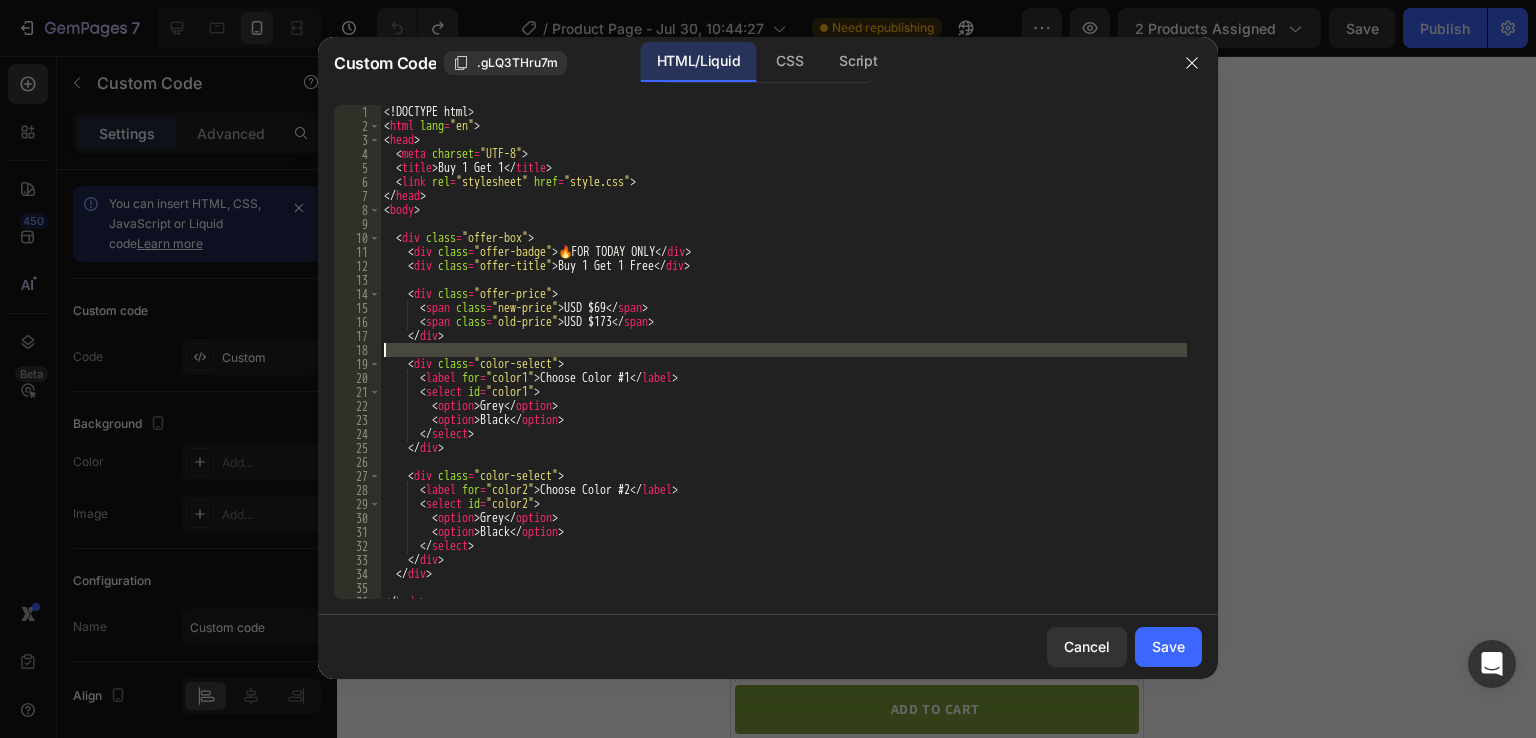 click on "Offer badge 🔥 FOR TODAY ONLY
Buy 1 Get 1 Free
USD $69
USD $173
Choose Color #1
Grey
Black
Choose Color #2
Grey
Black" at bounding box center [783, 366] 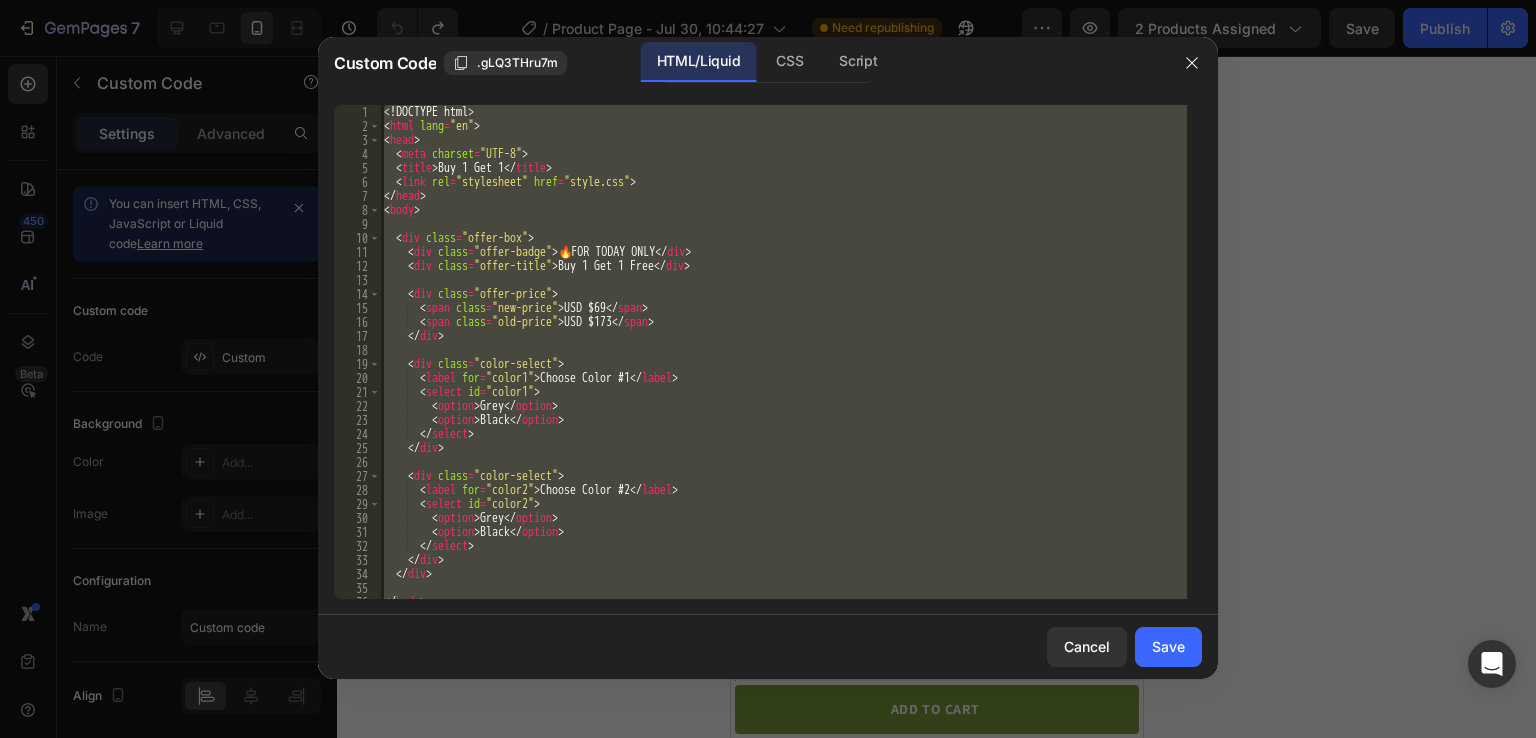 type 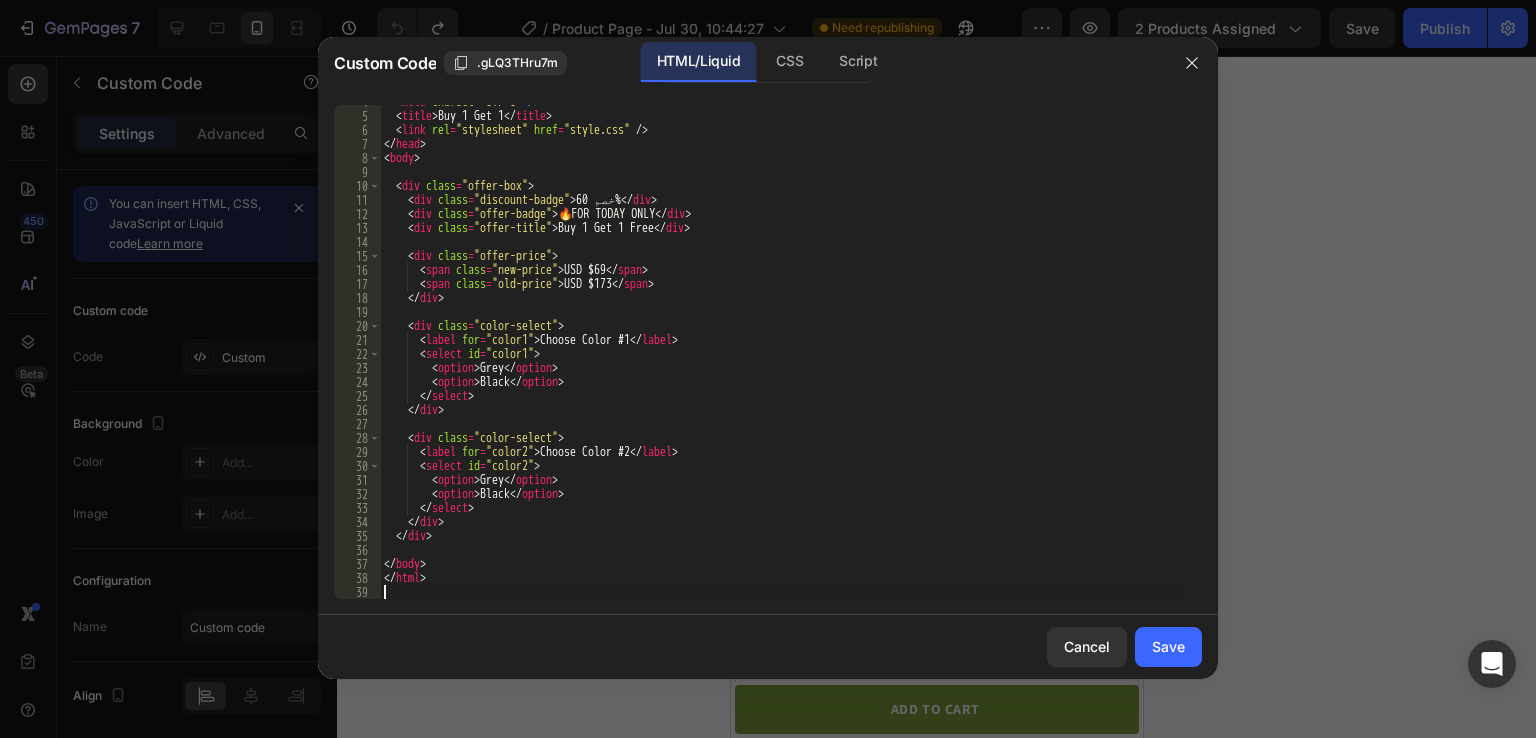 scroll, scrollTop: 52, scrollLeft: 0, axis: vertical 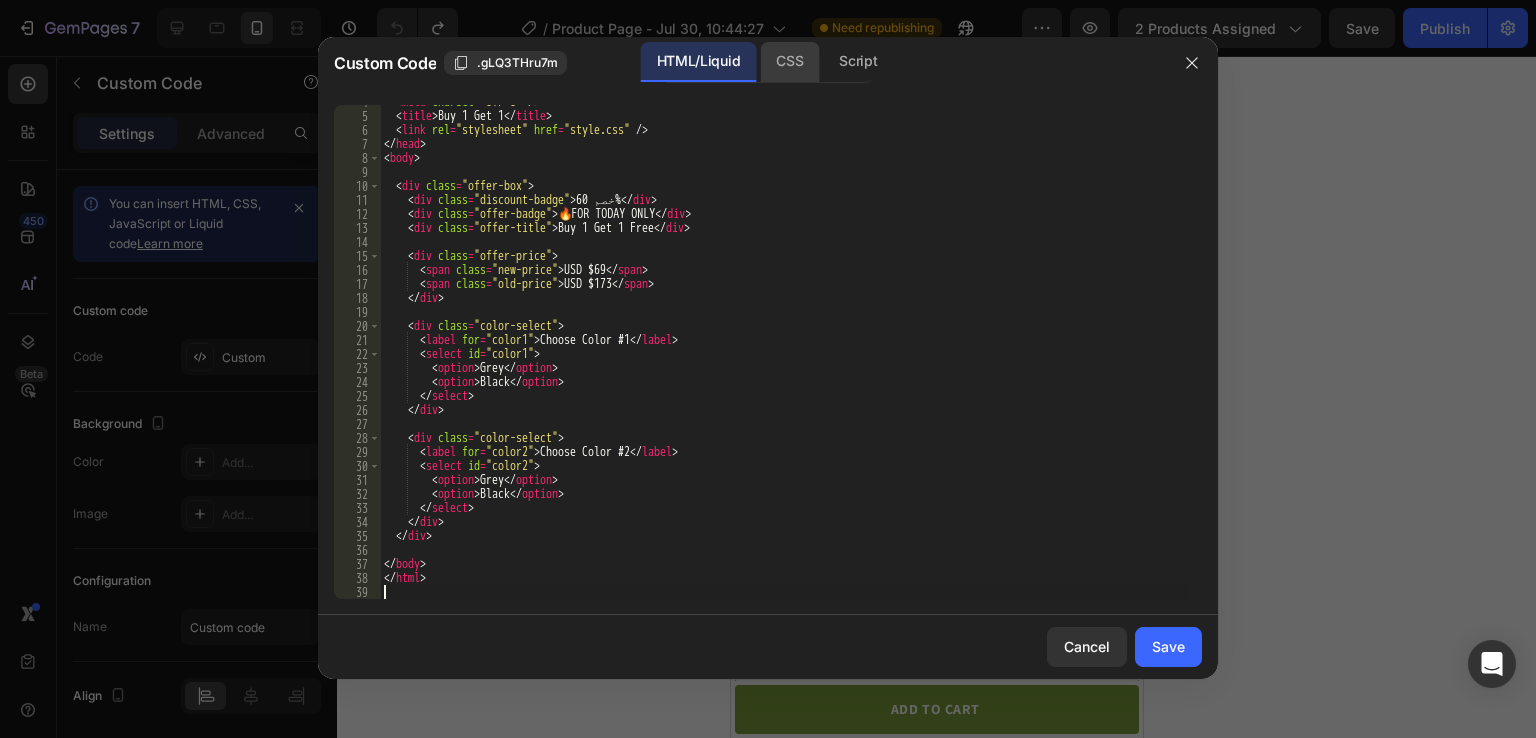 click on "CSS" 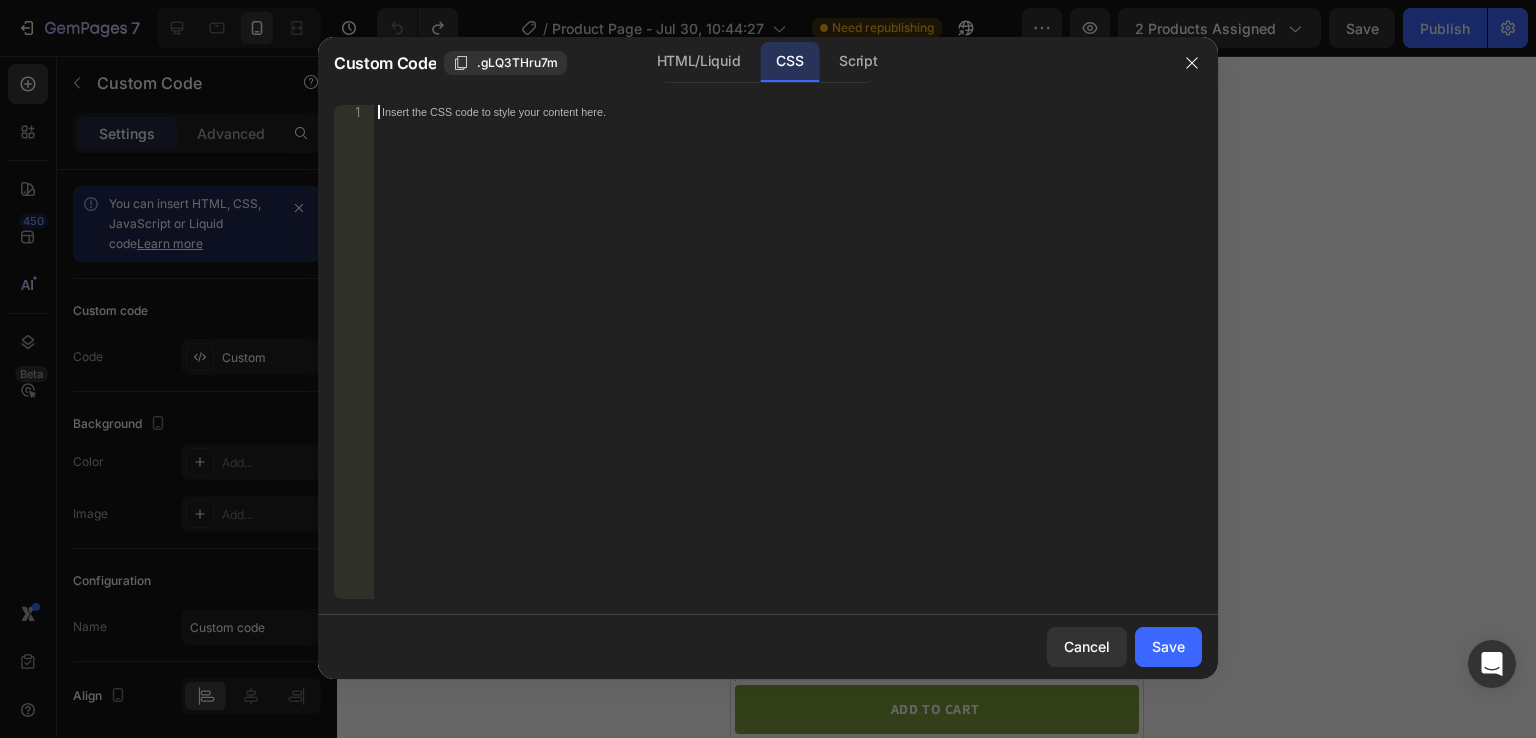 click on "Insert the CSS code to style your content here." at bounding box center (788, 366) 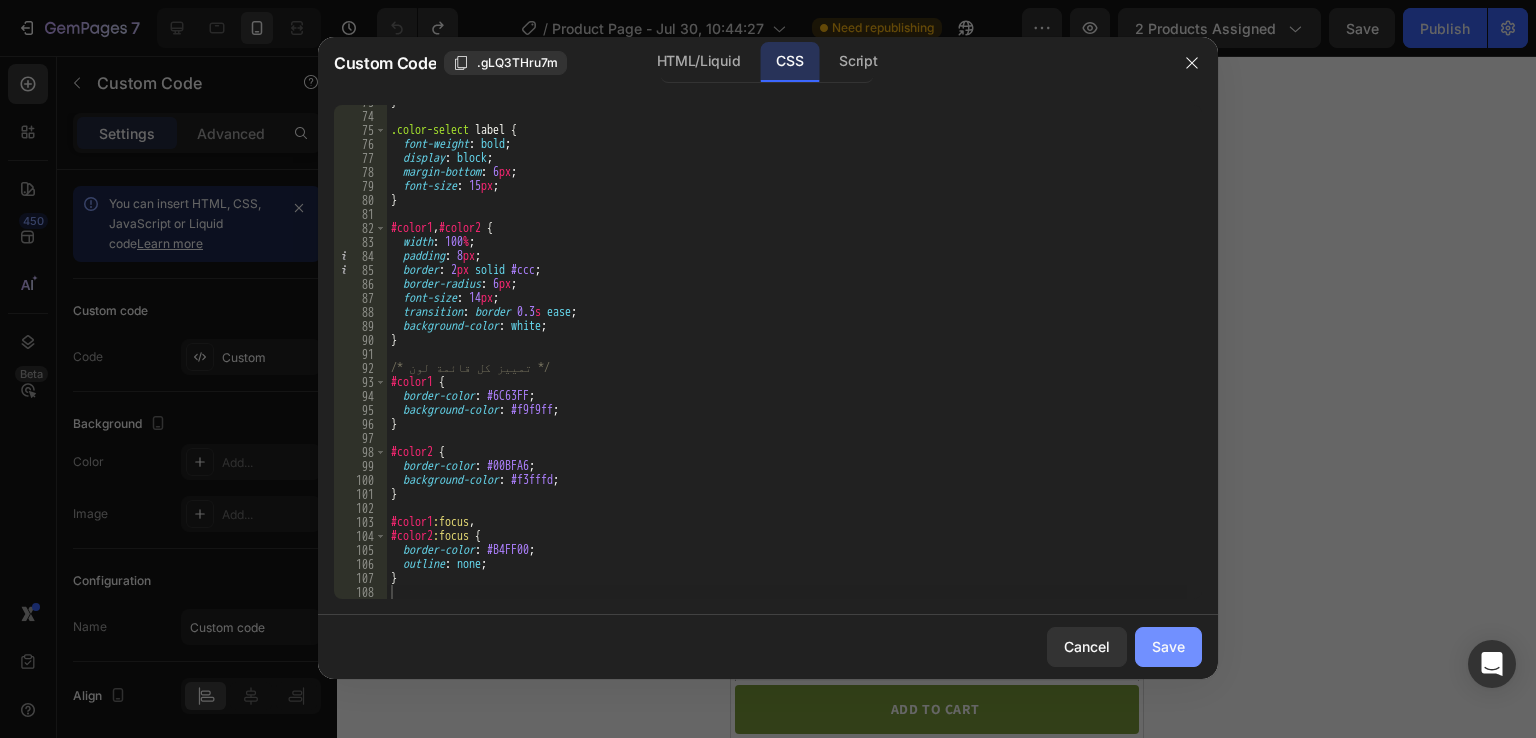 click on "Save" 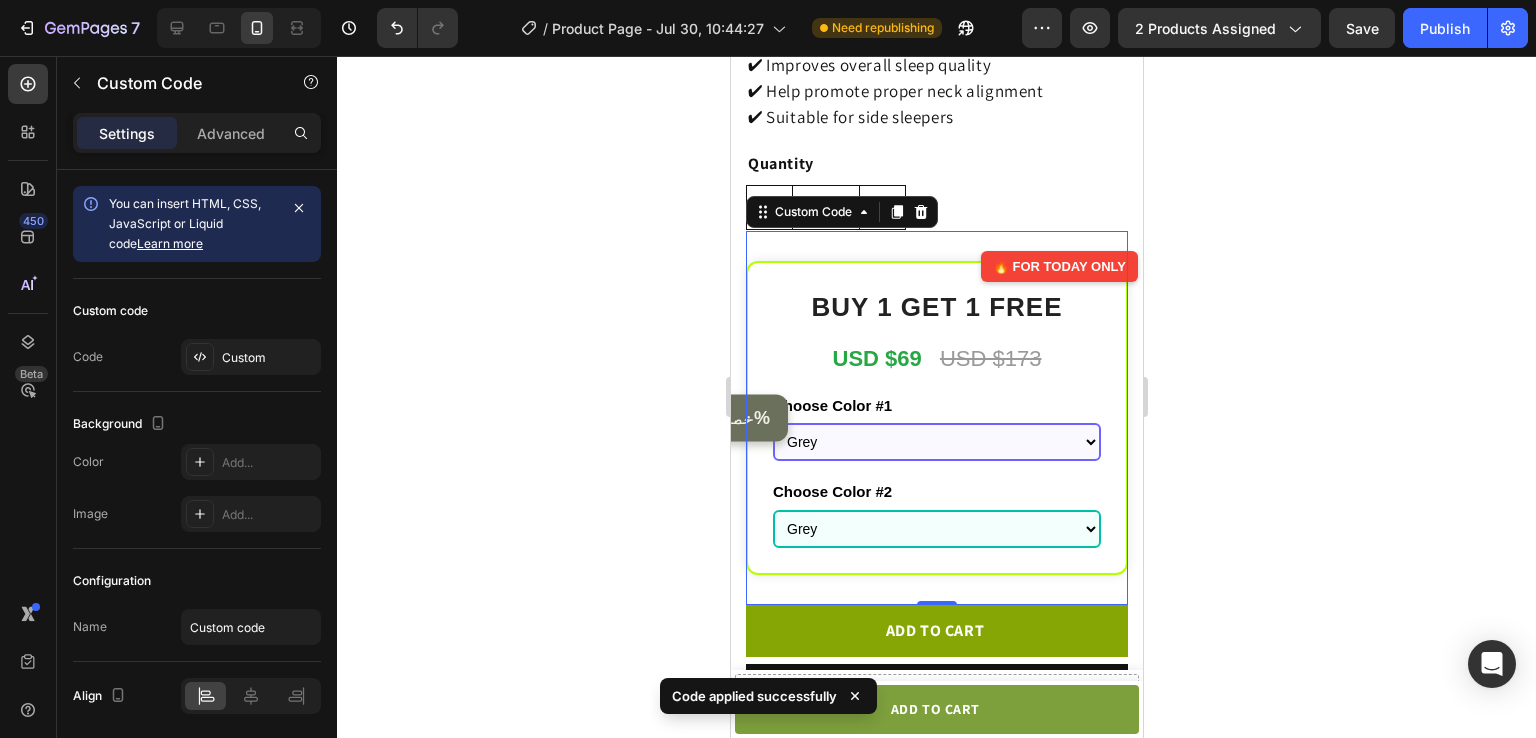 click 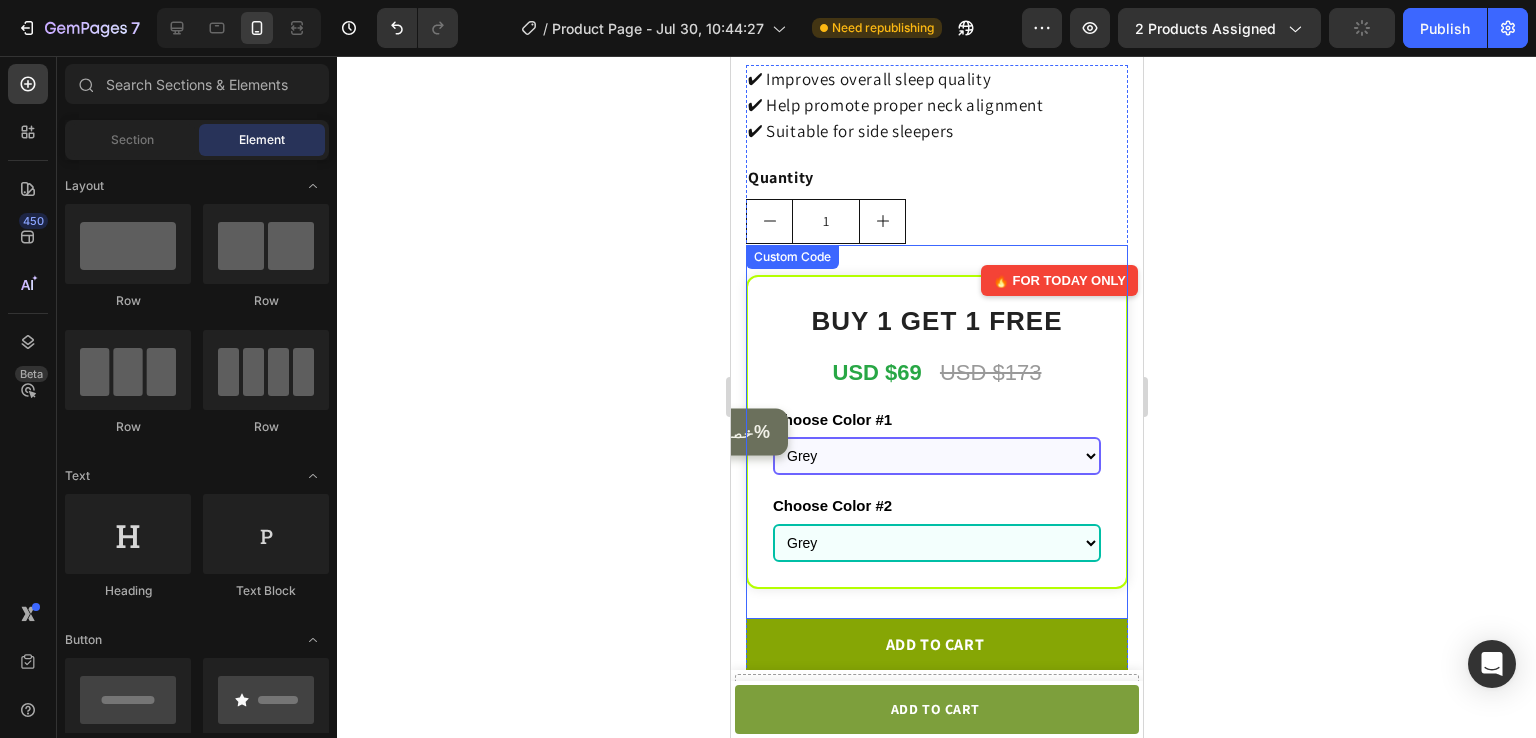 scroll, scrollTop: 672, scrollLeft: 0, axis: vertical 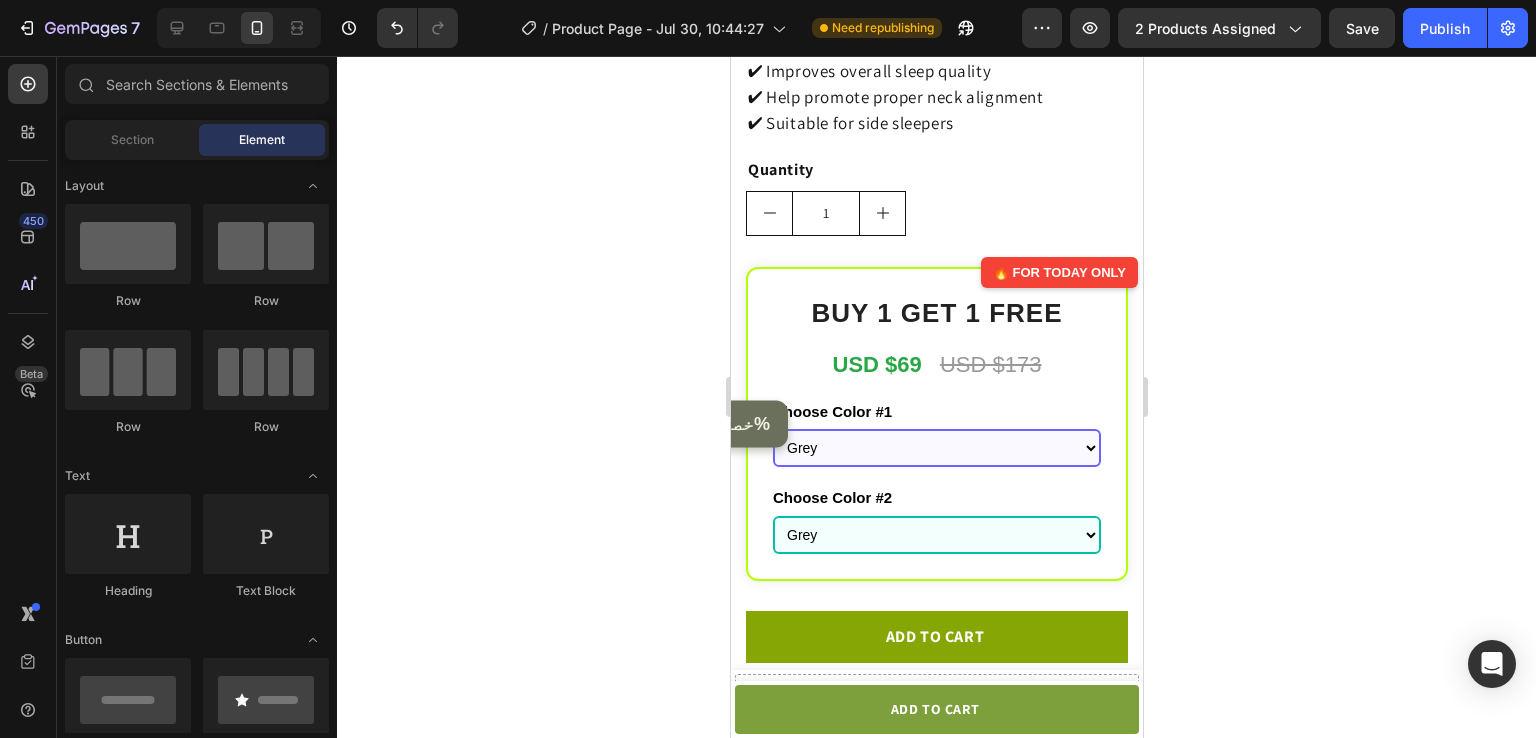 click 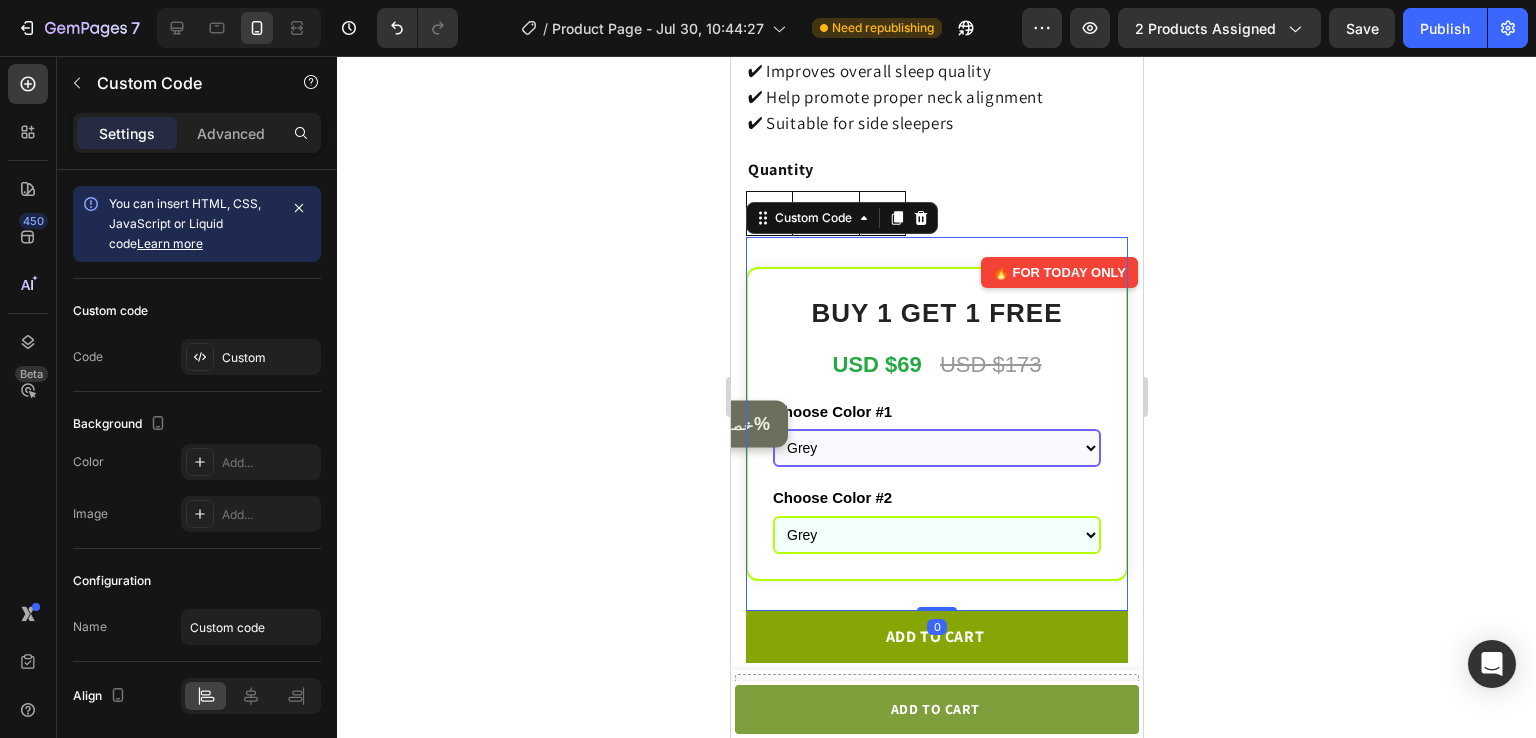 click on "Grey
Black" 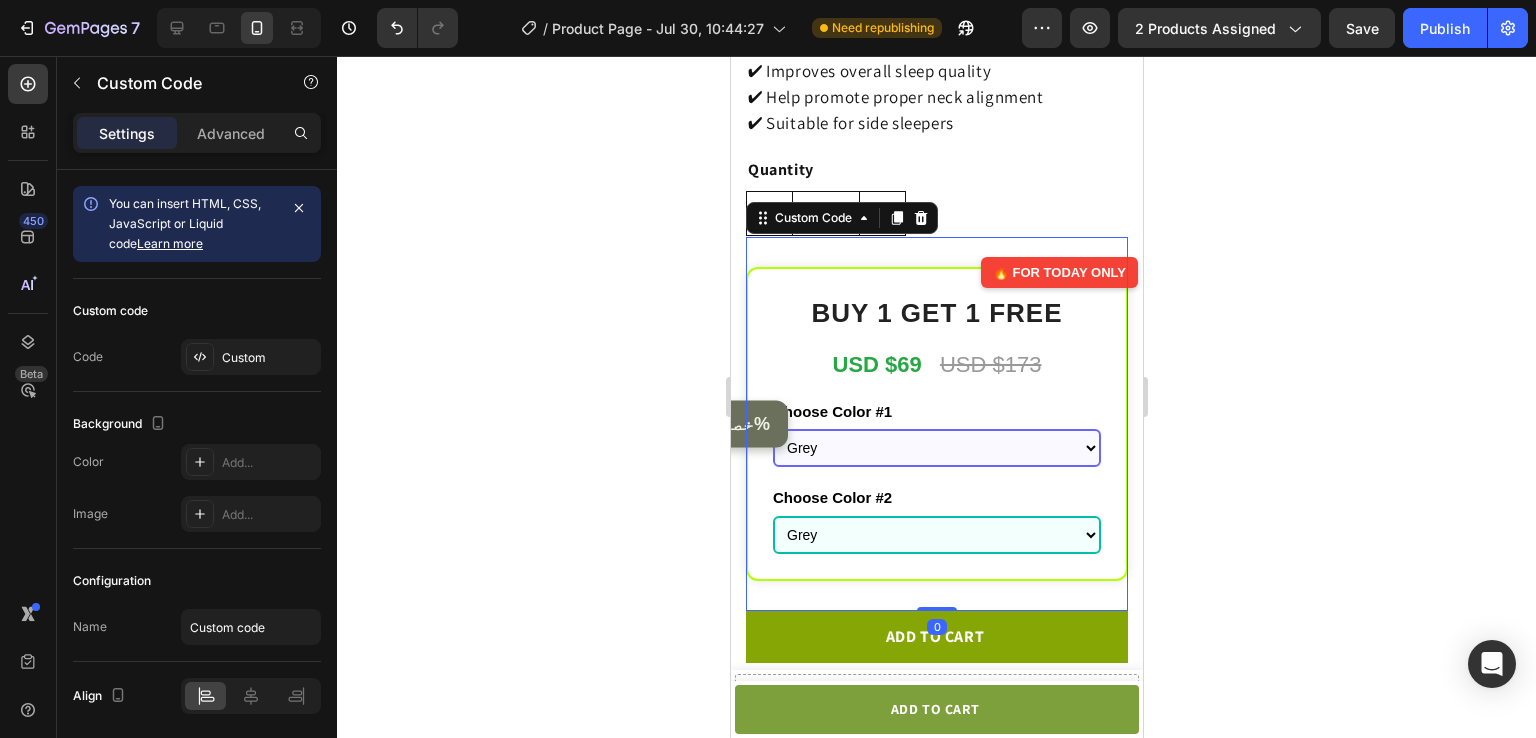 click 